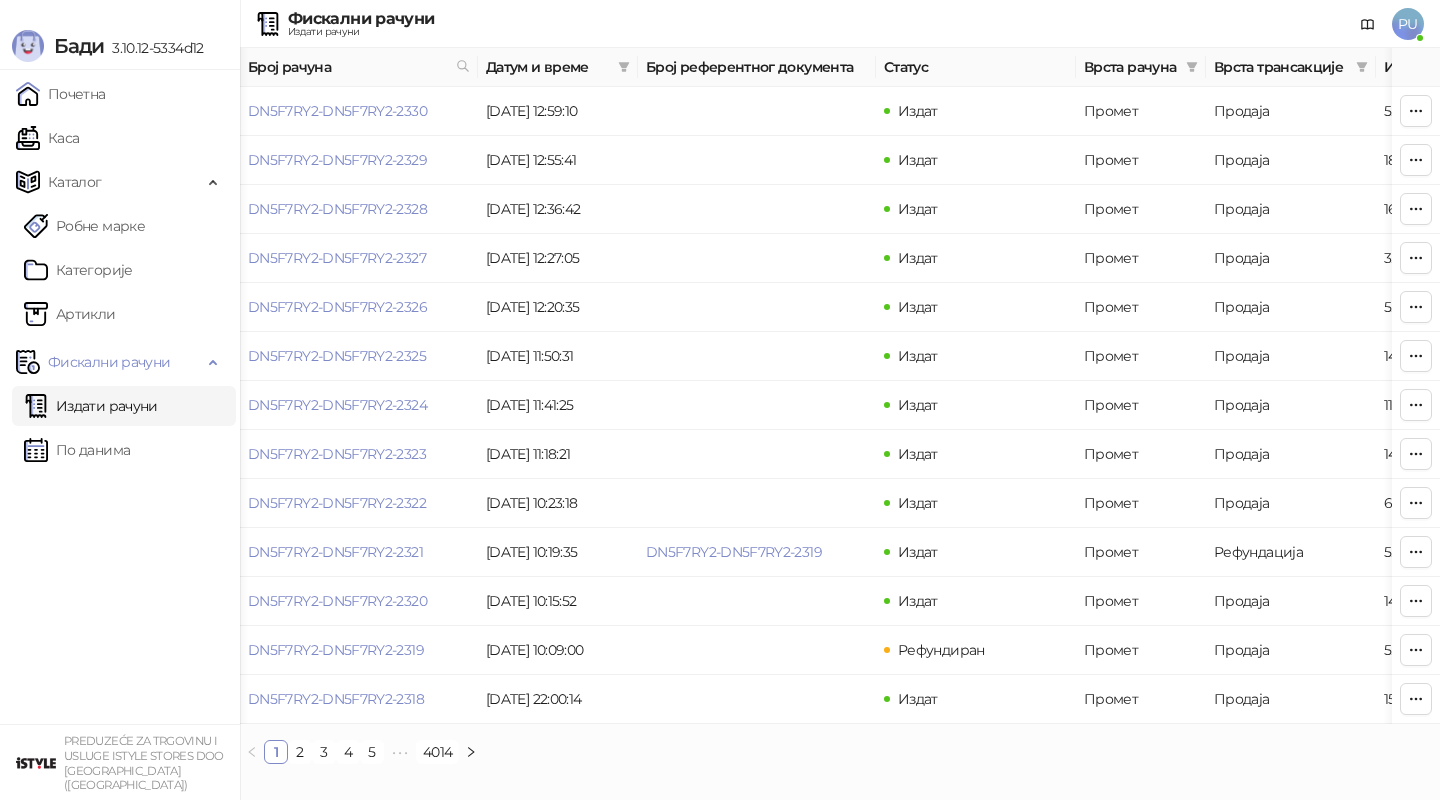 click on "Каса" at bounding box center [47, 138] 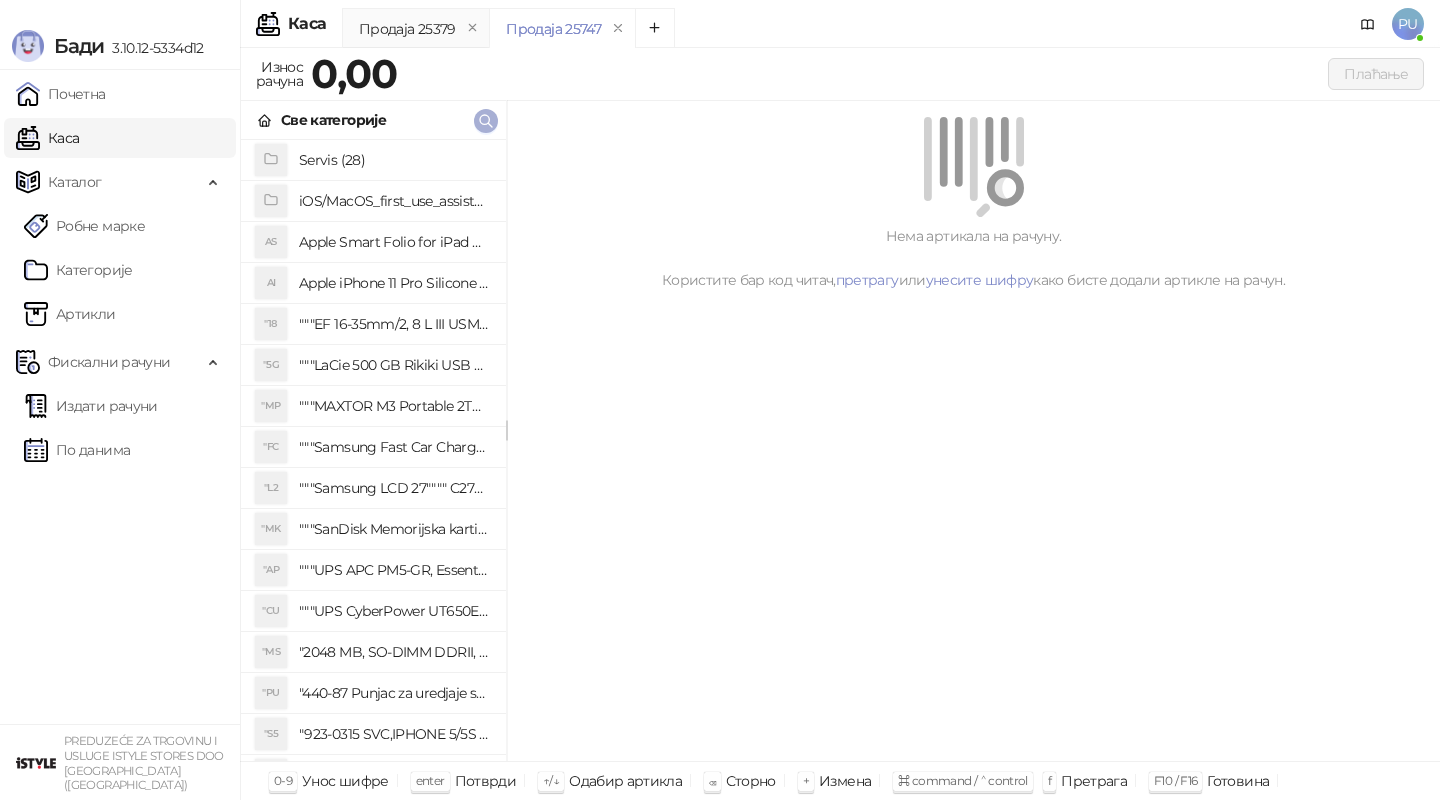 click 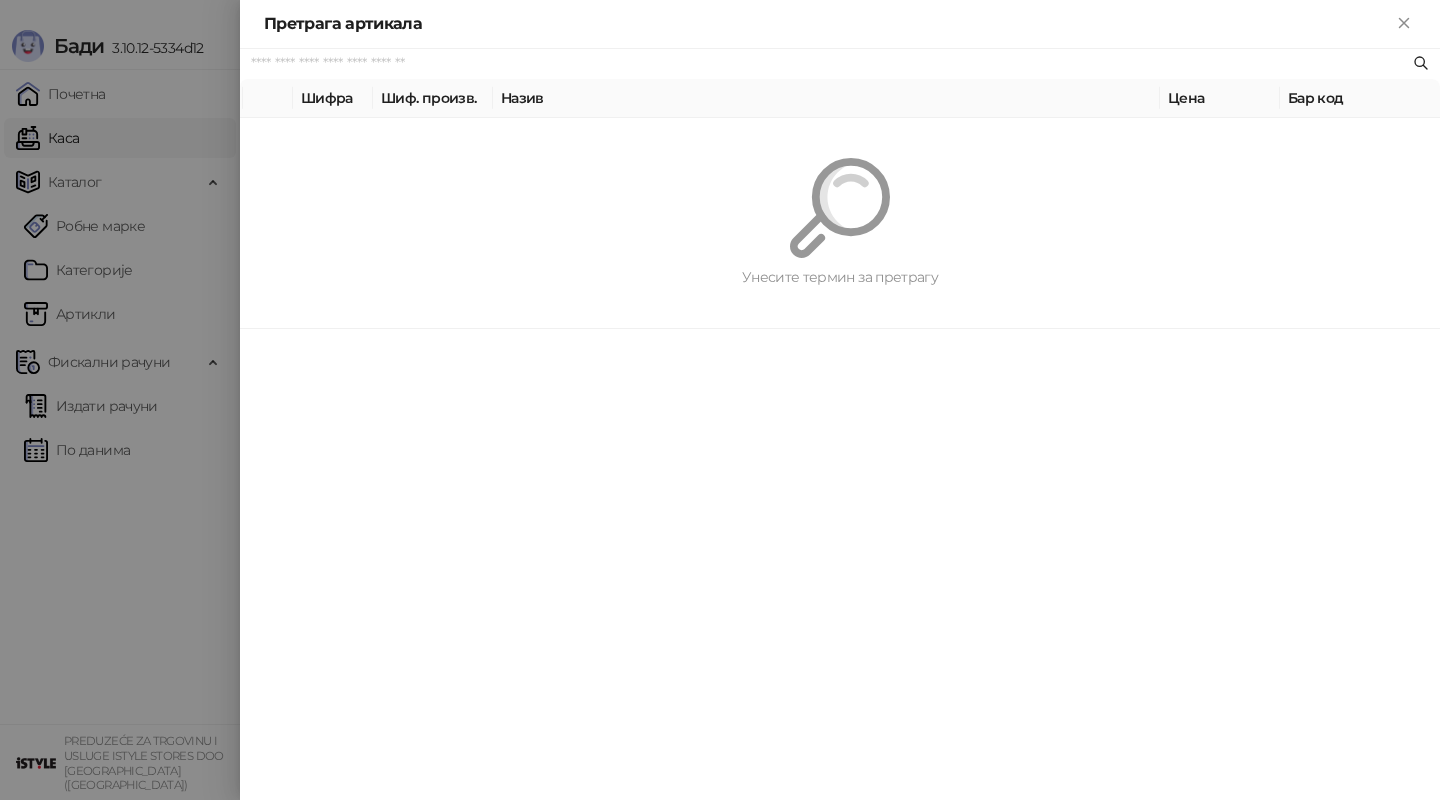 paste on "*********" 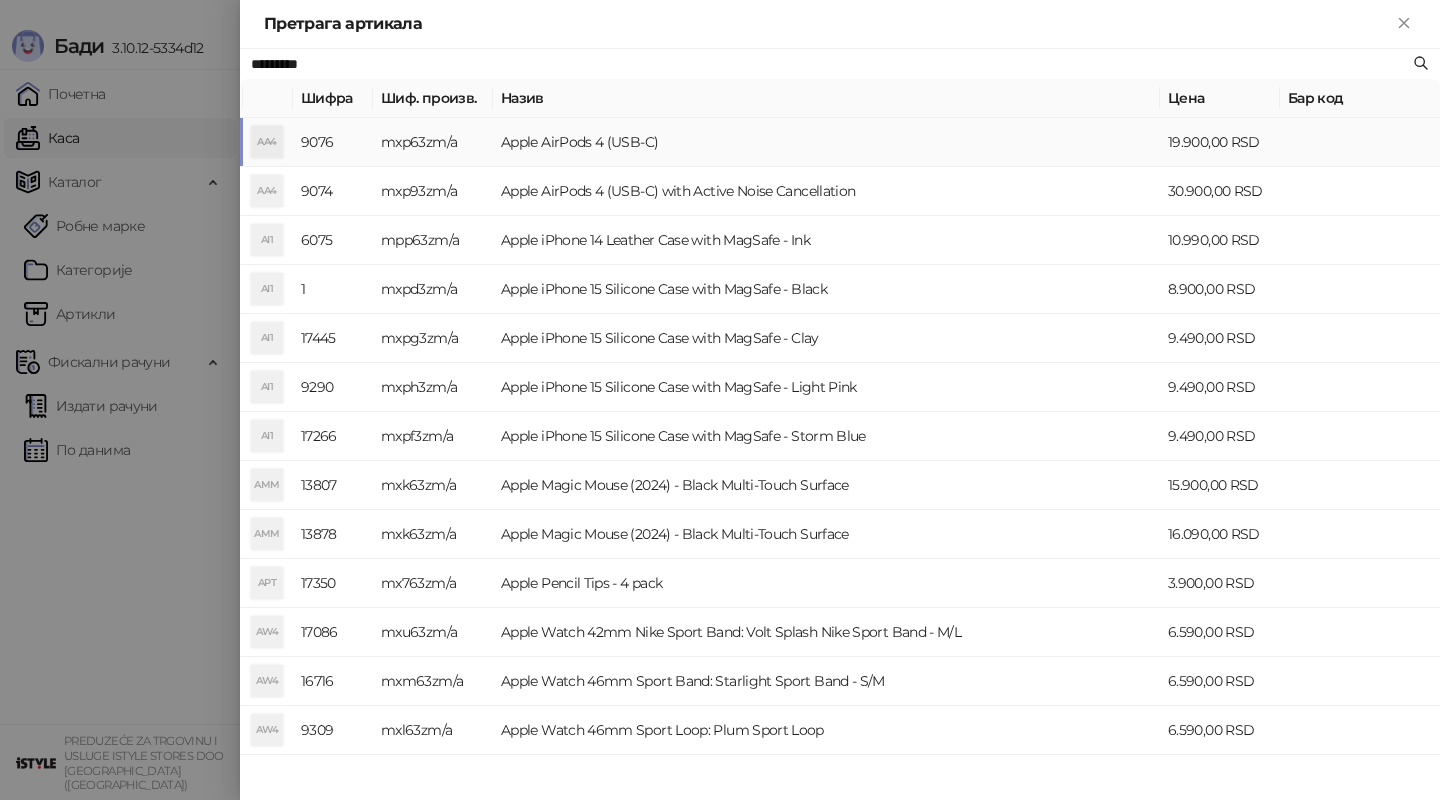 click on "Apple AirPods 4 (USB-C)" at bounding box center (826, 142) 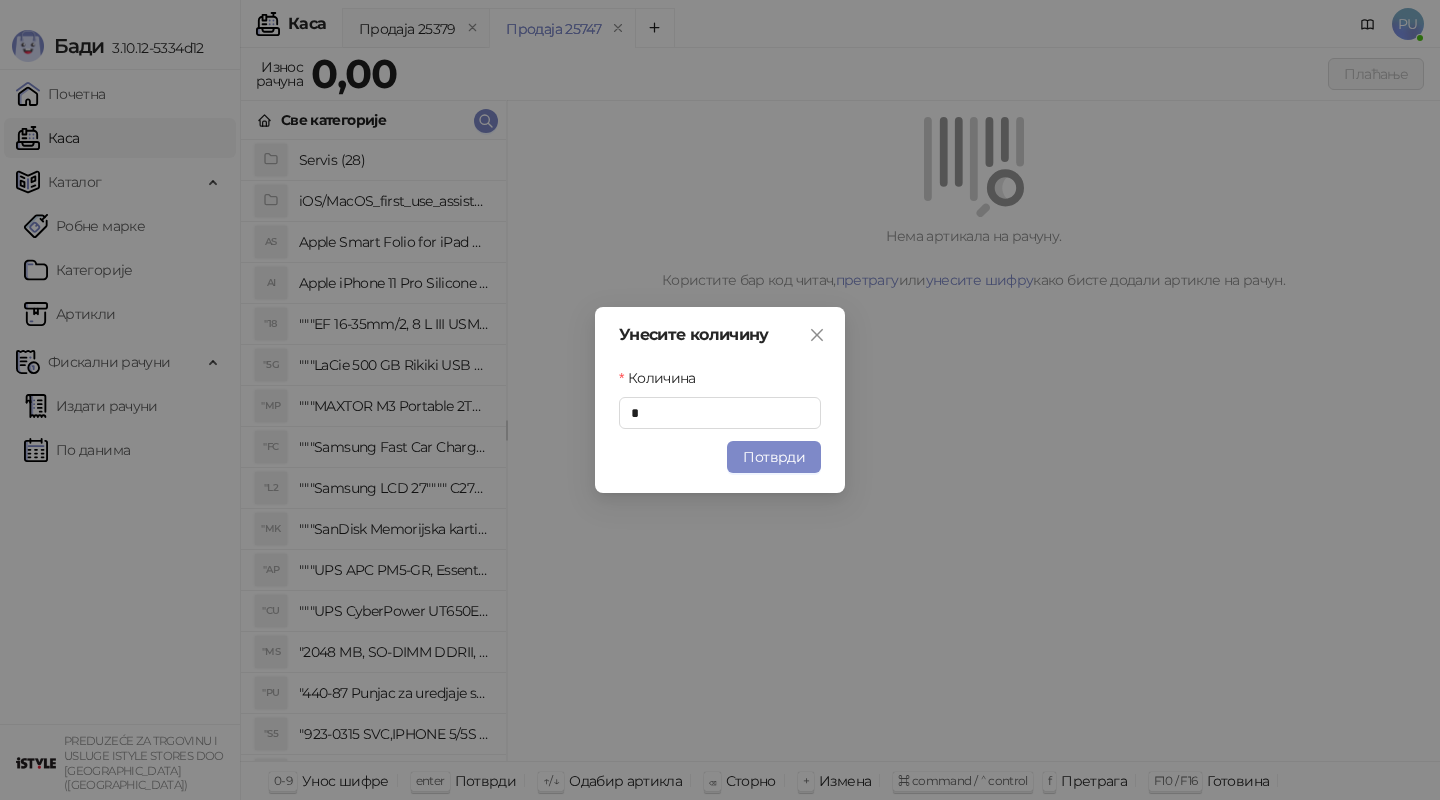 click on "Потврди" at bounding box center [774, 457] 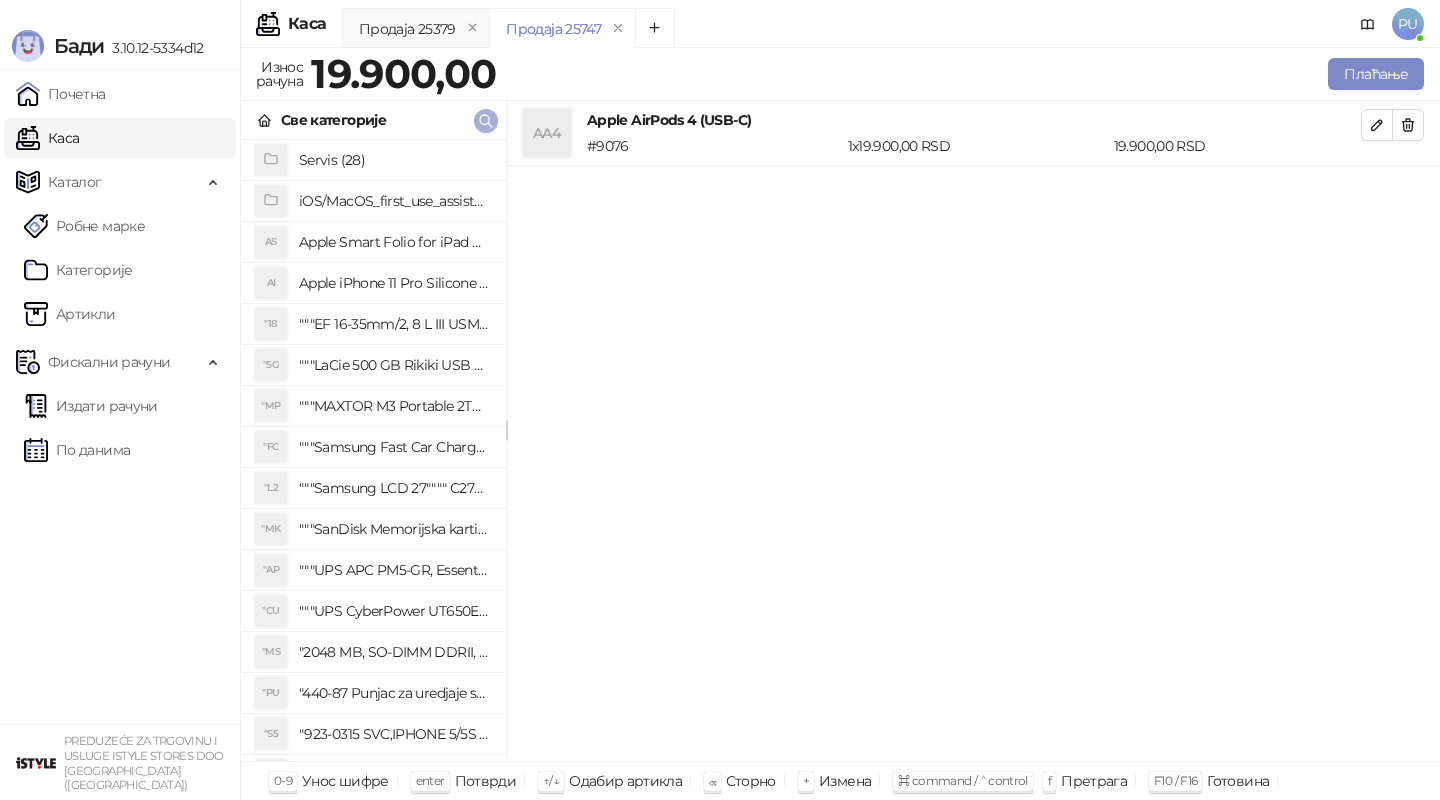 click 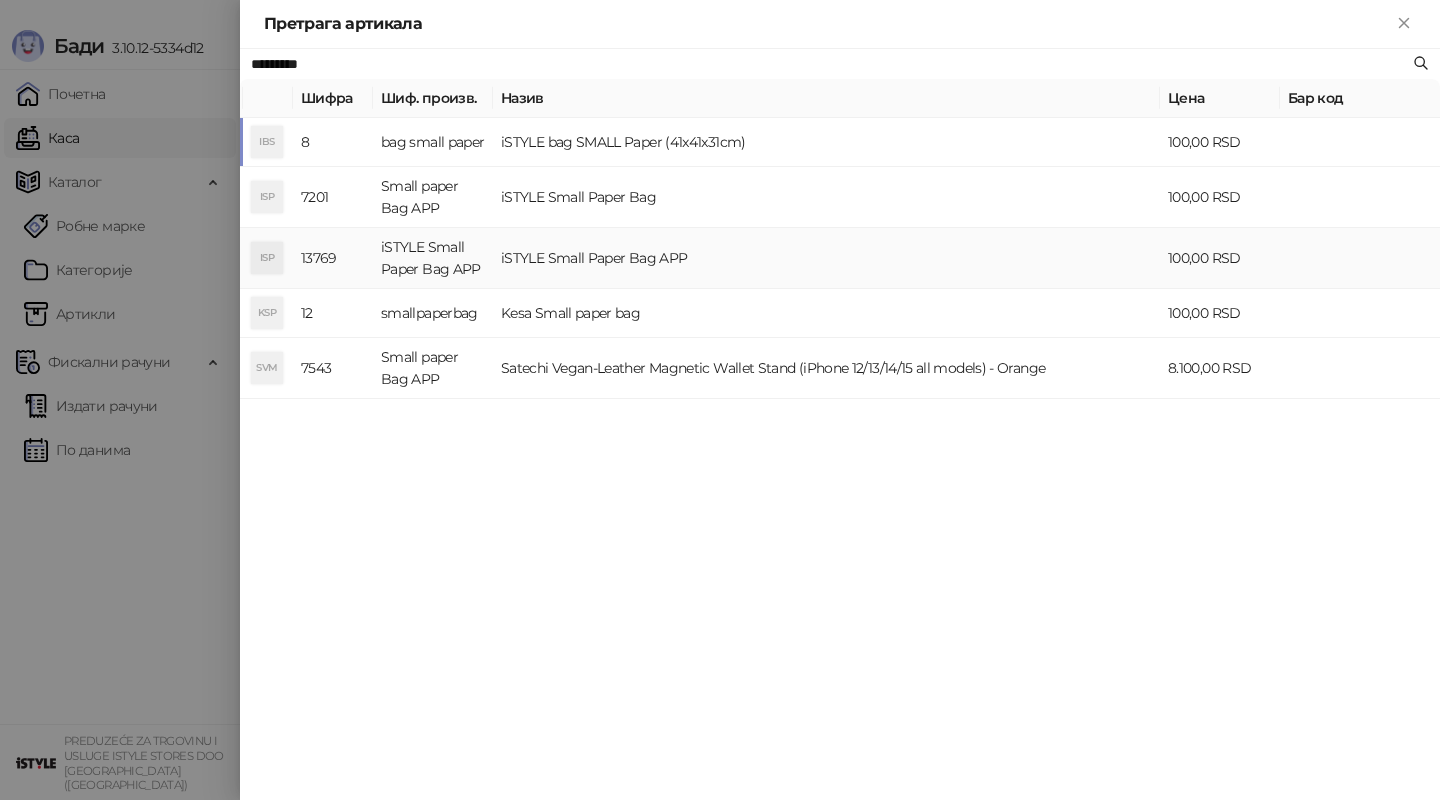 type on "*********" 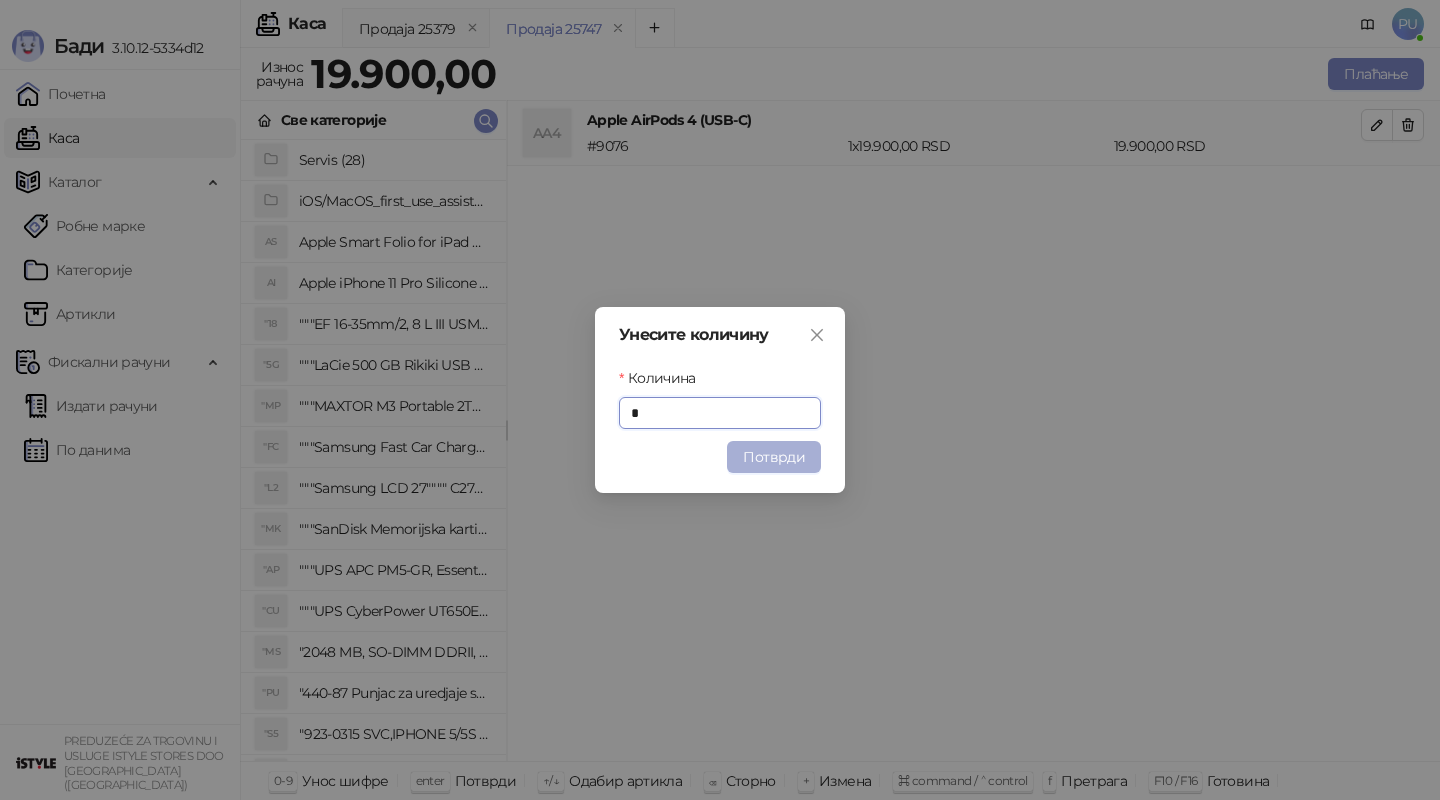 click on "Потврди" at bounding box center (774, 457) 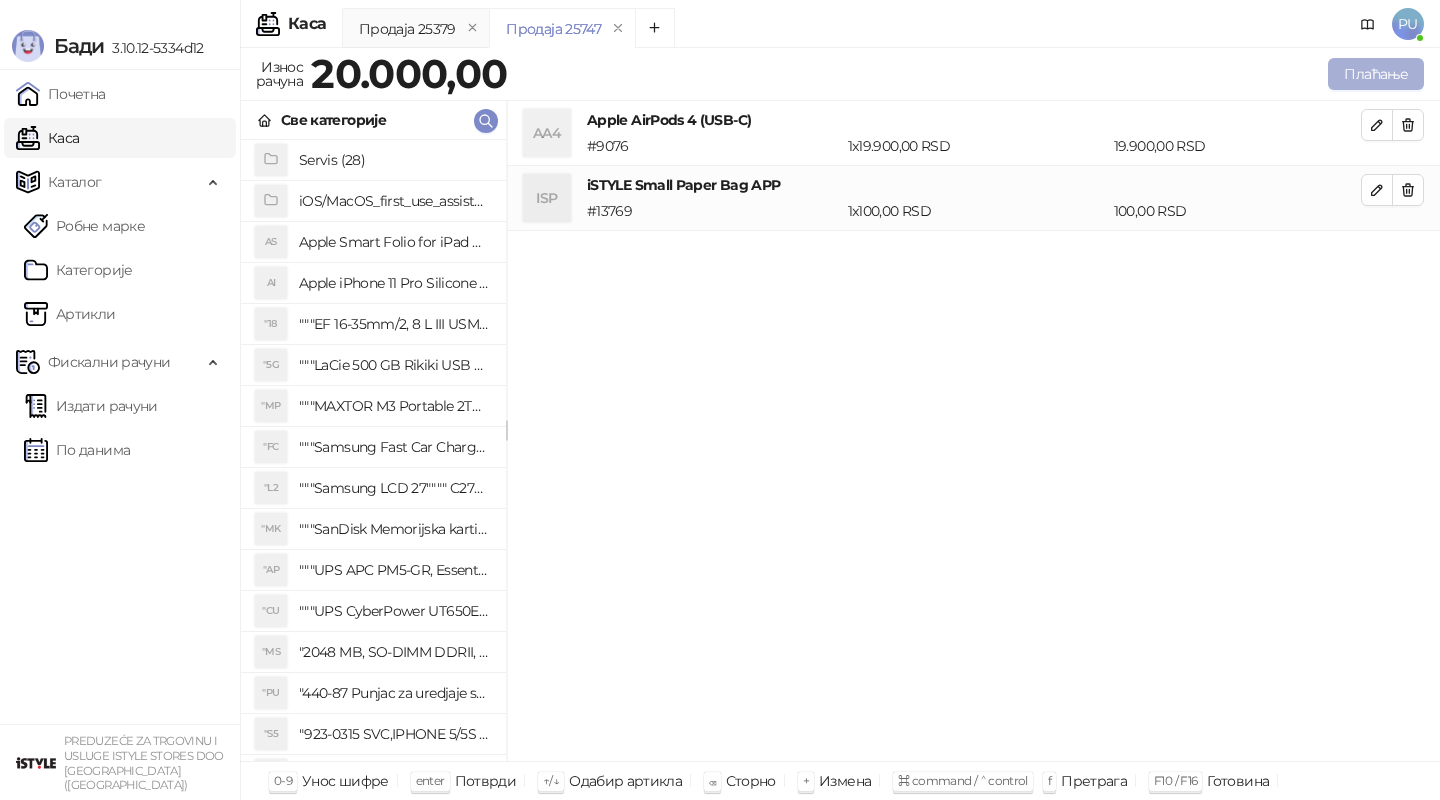 click on "Плаћање" at bounding box center (1376, 74) 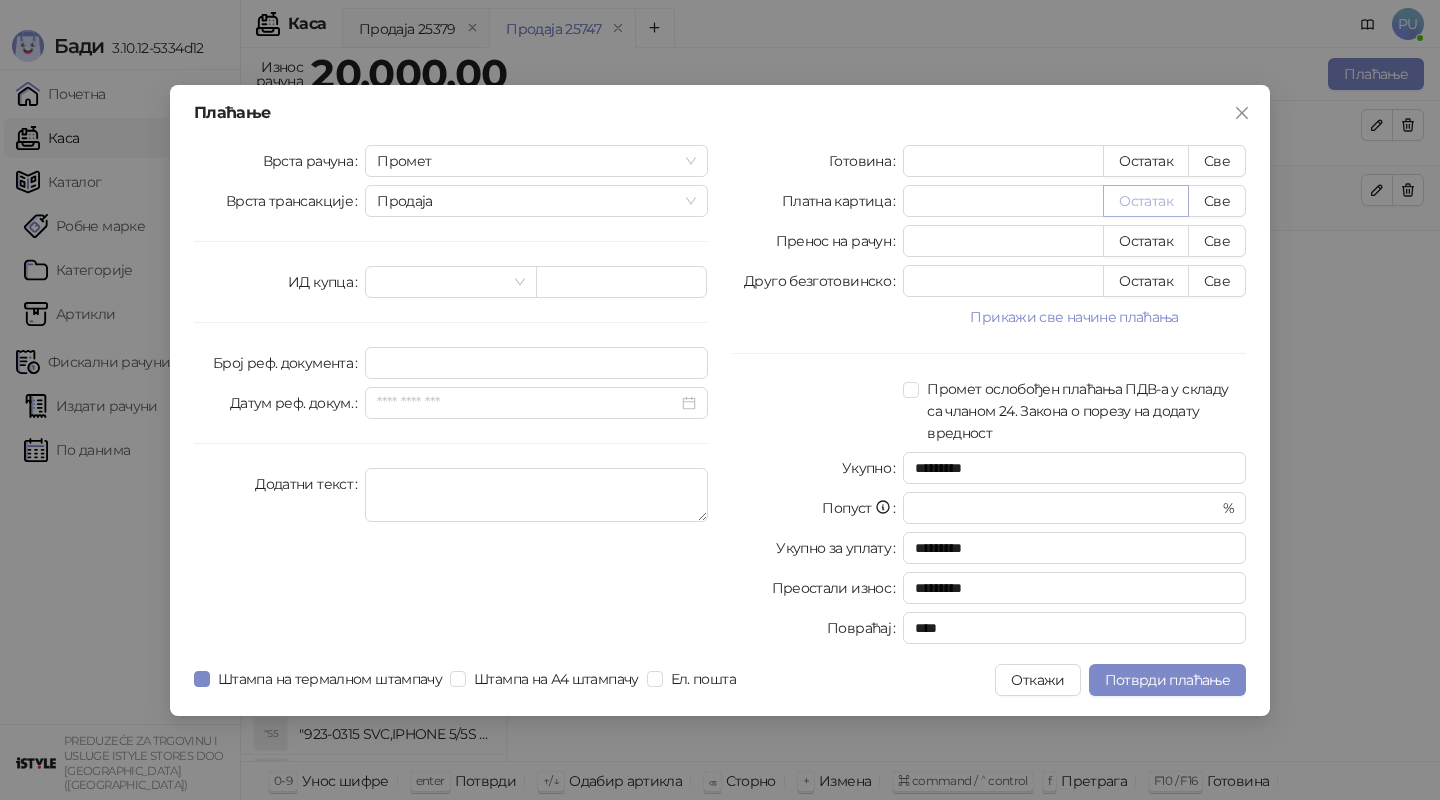 click on "Остатак" at bounding box center (1146, 201) 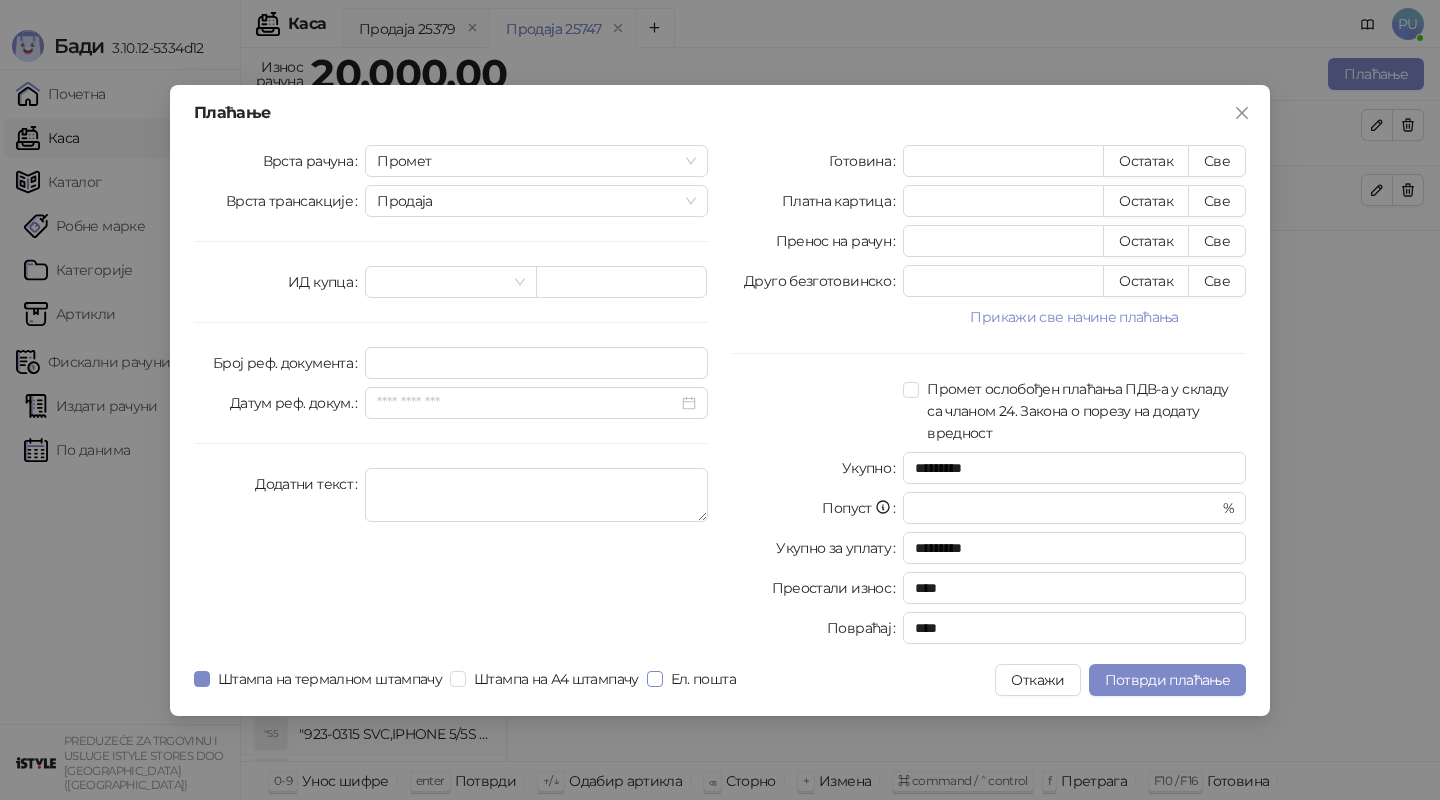 click on "Ел. пошта" at bounding box center [703, 679] 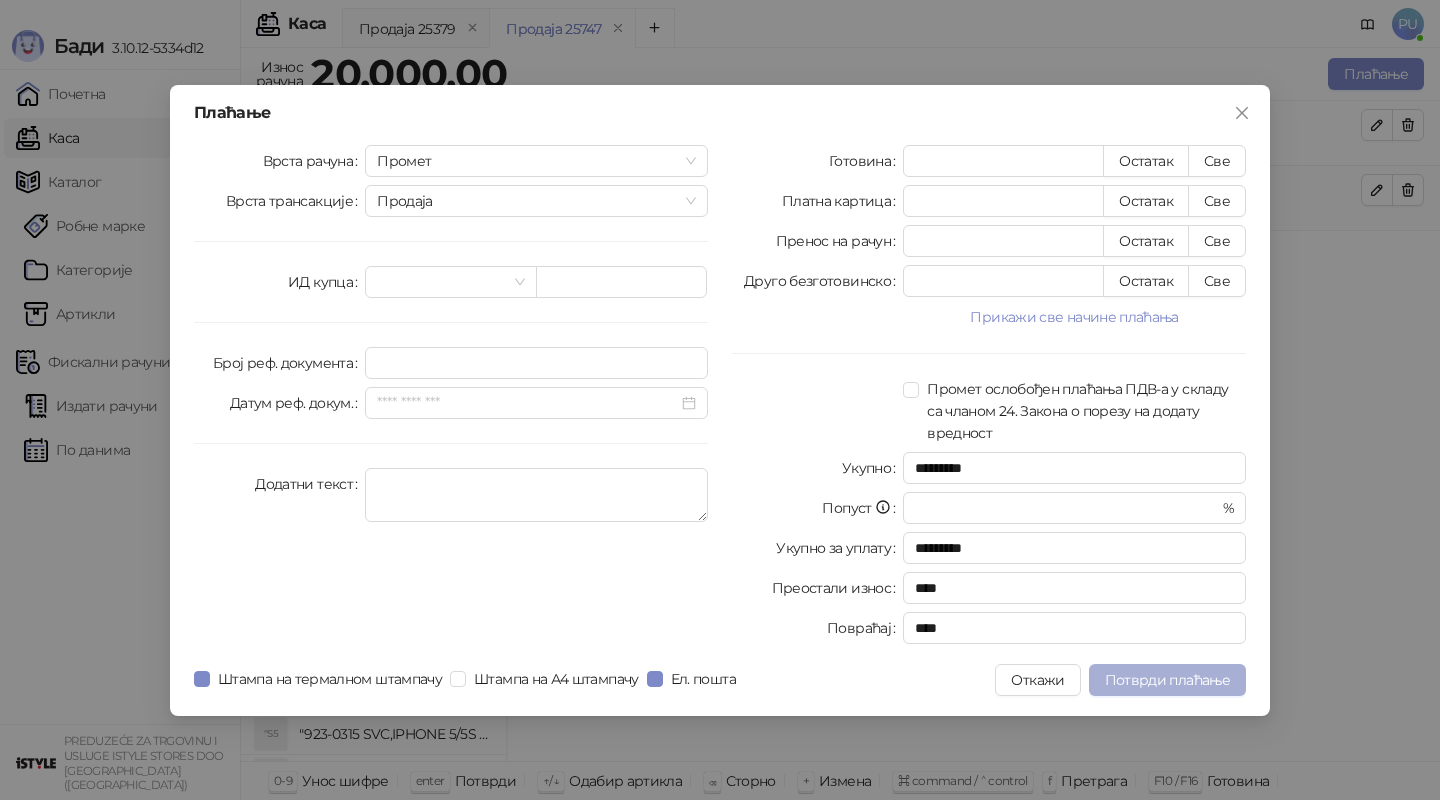 click on "Потврди плаћање" at bounding box center (1167, 680) 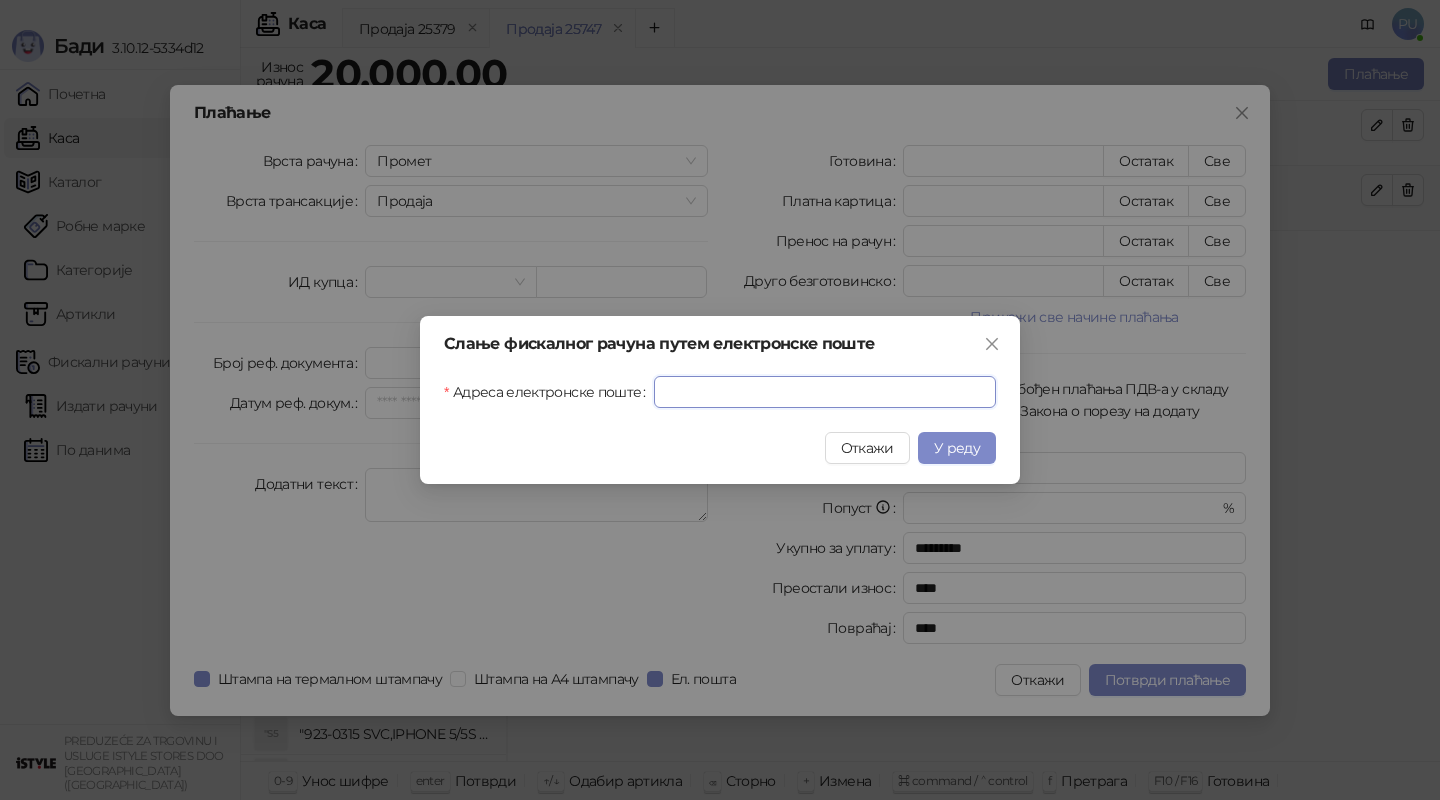 click on "Адреса електронске поште" at bounding box center (825, 392) 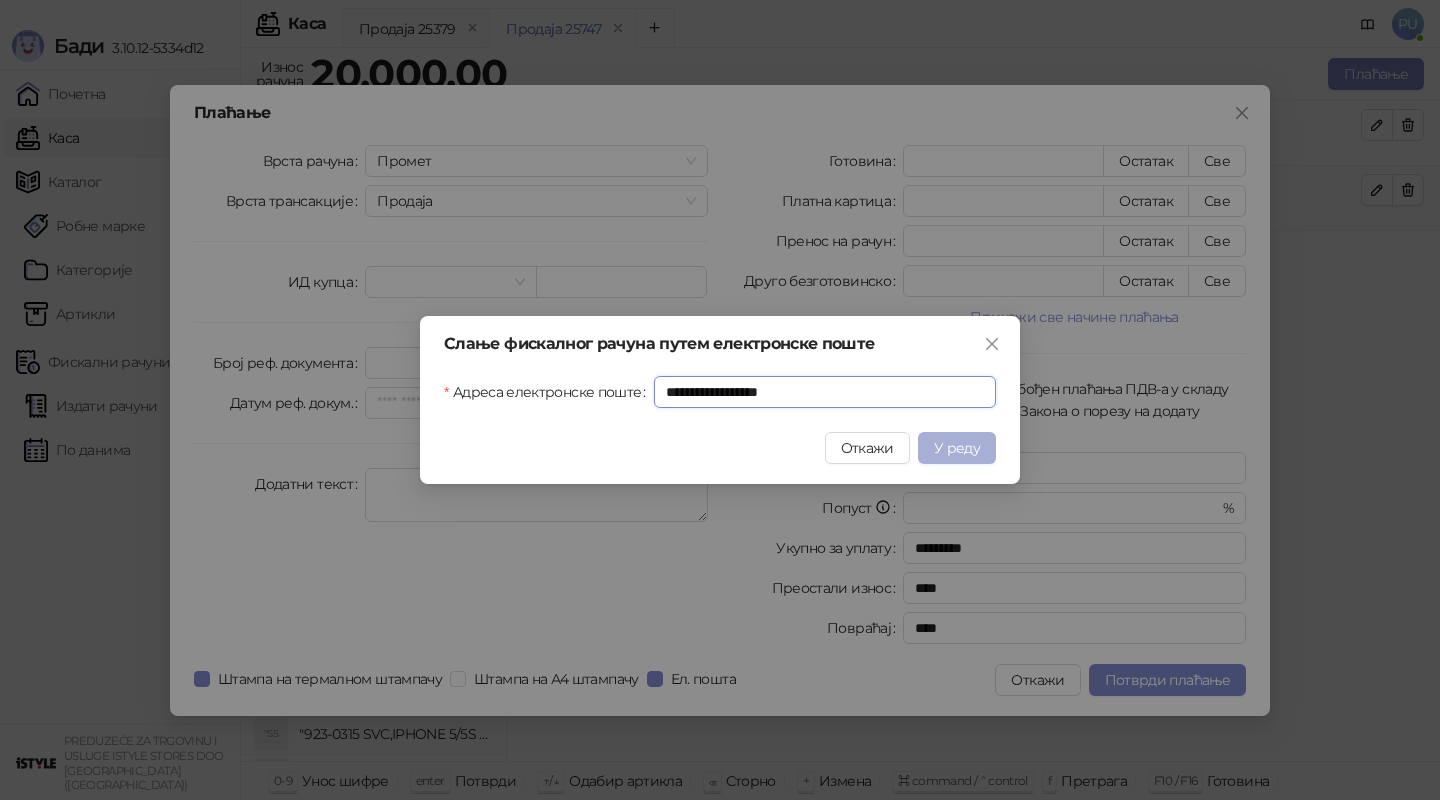 type on "**********" 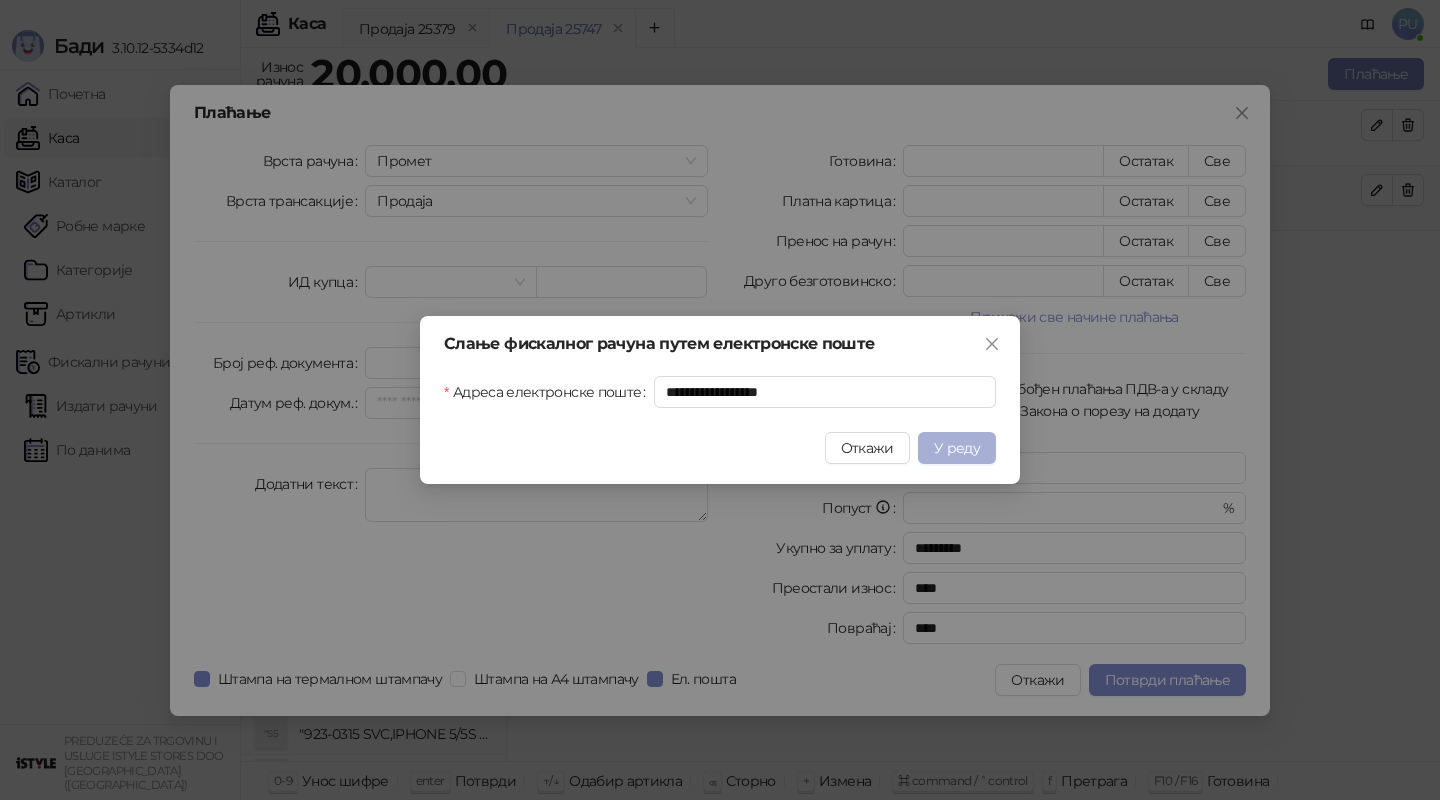 click on "У реду" at bounding box center (957, 448) 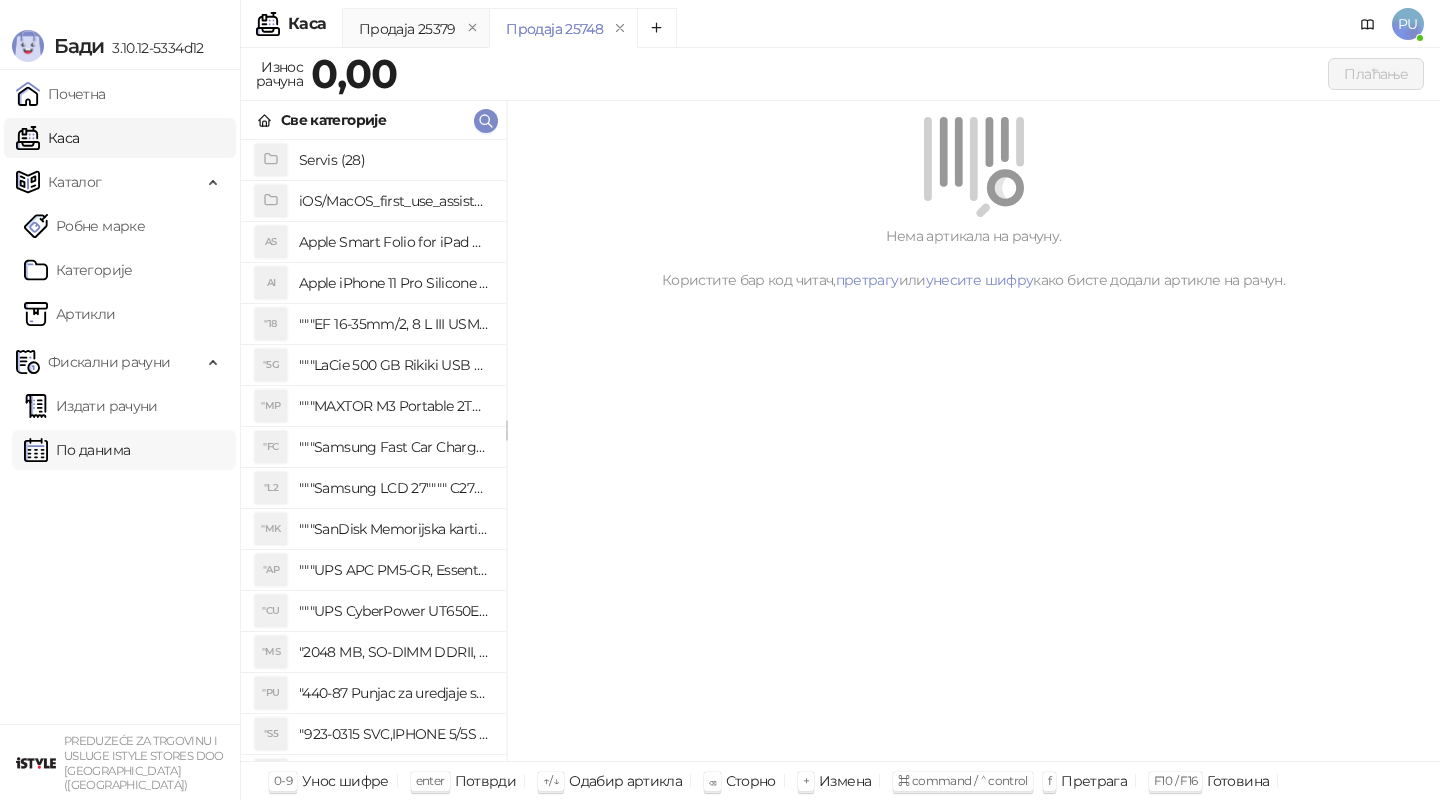 click on "По данима" at bounding box center [77, 450] 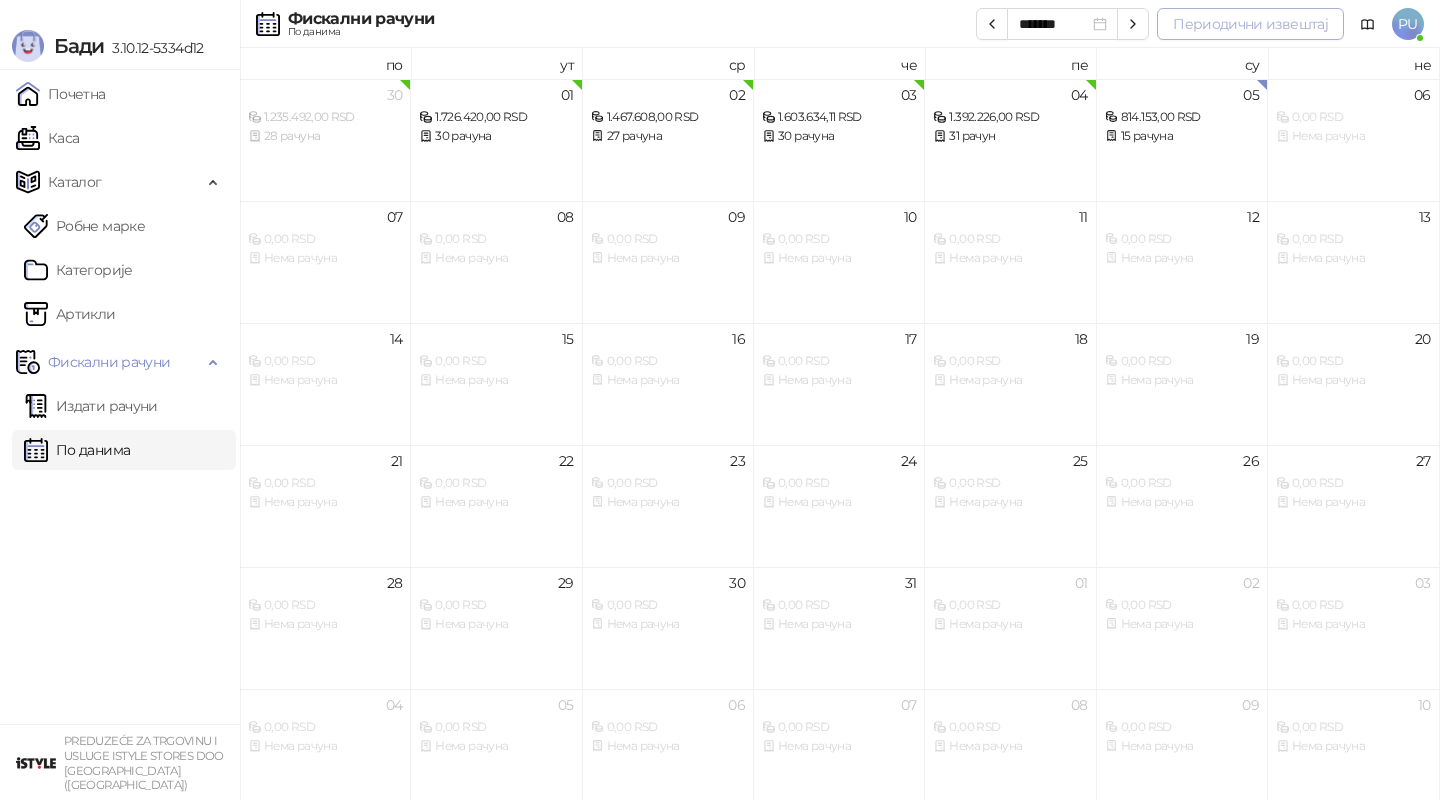 click on "Периодични извештај" at bounding box center (1250, 24) 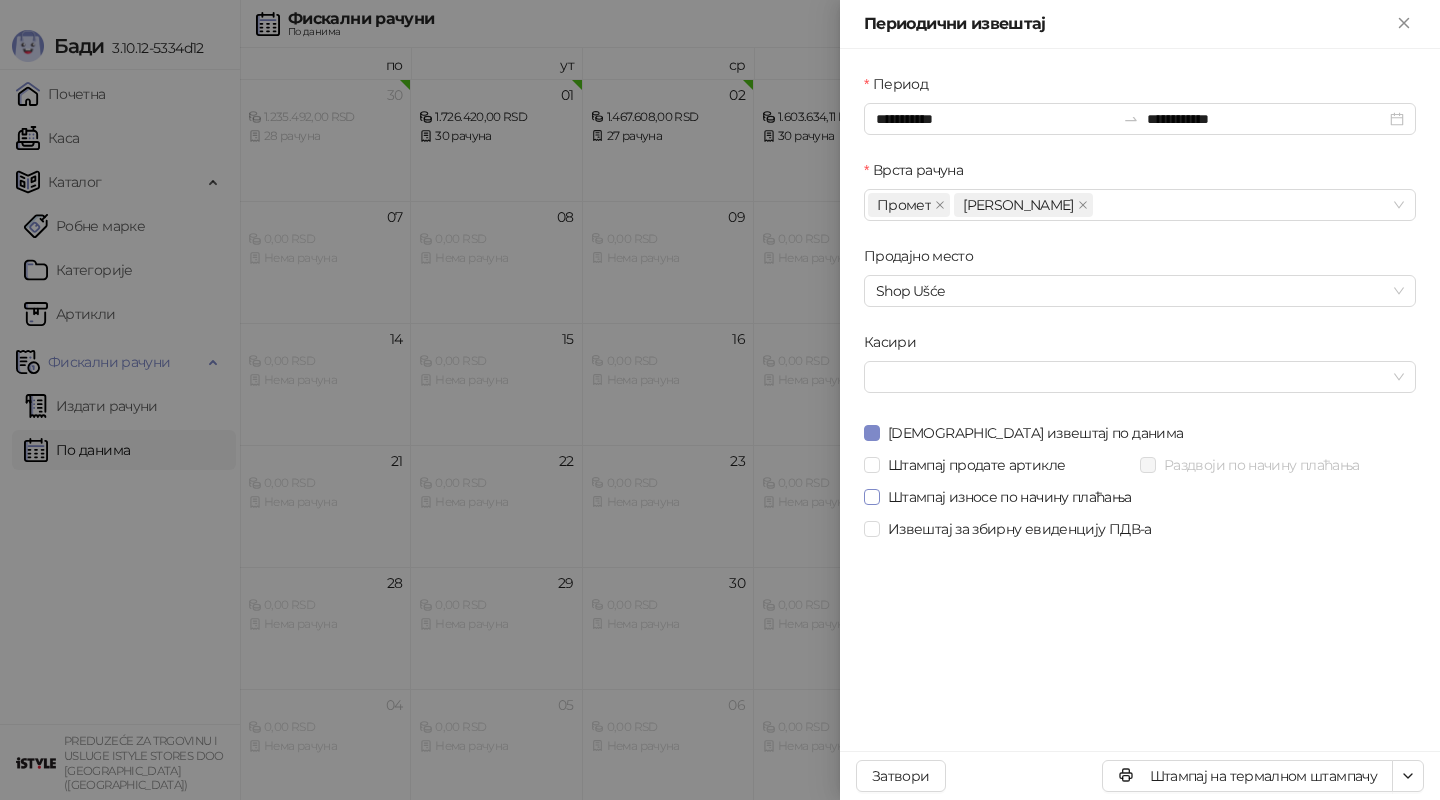 click on "Штампај износе по начину плаћања" at bounding box center [1010, 497] 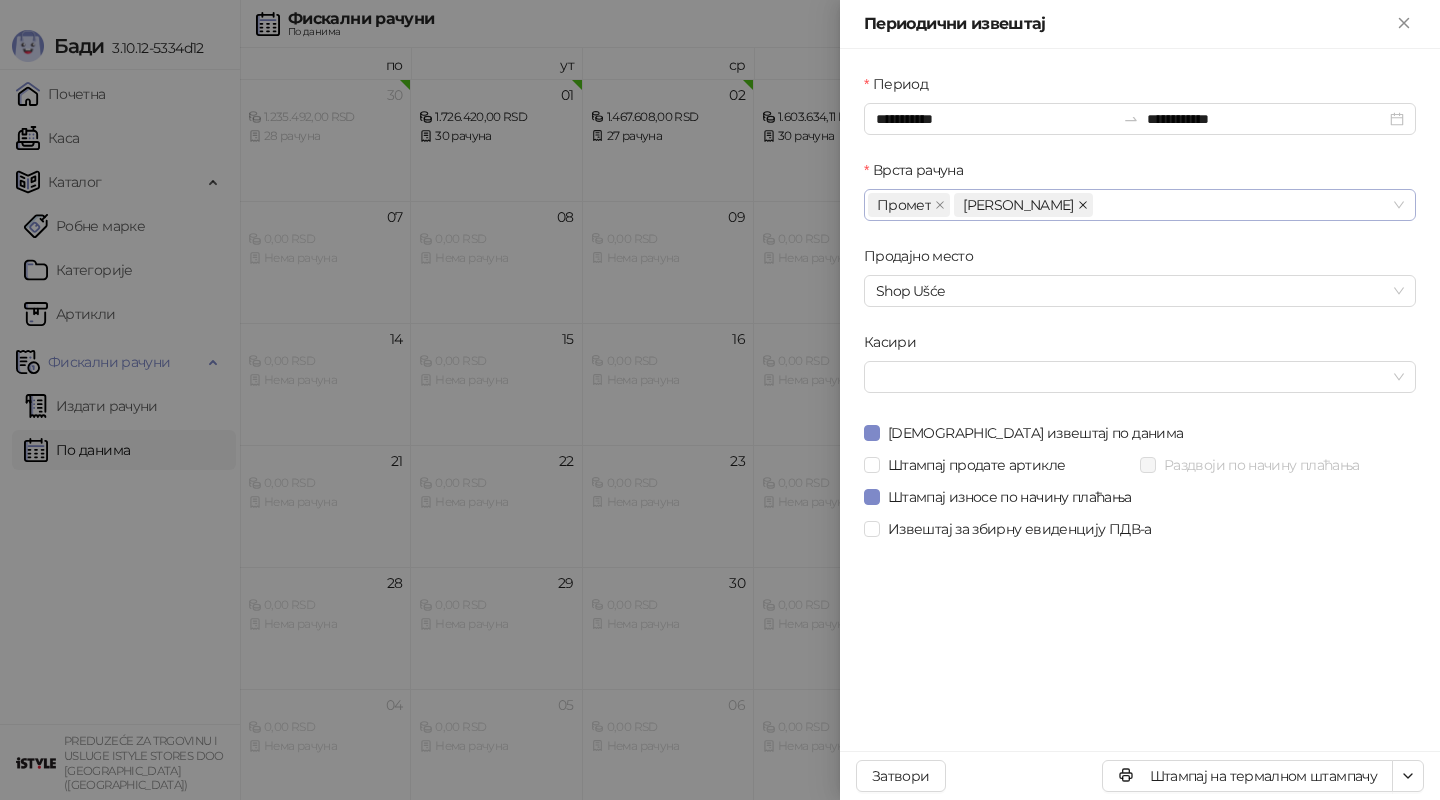 click 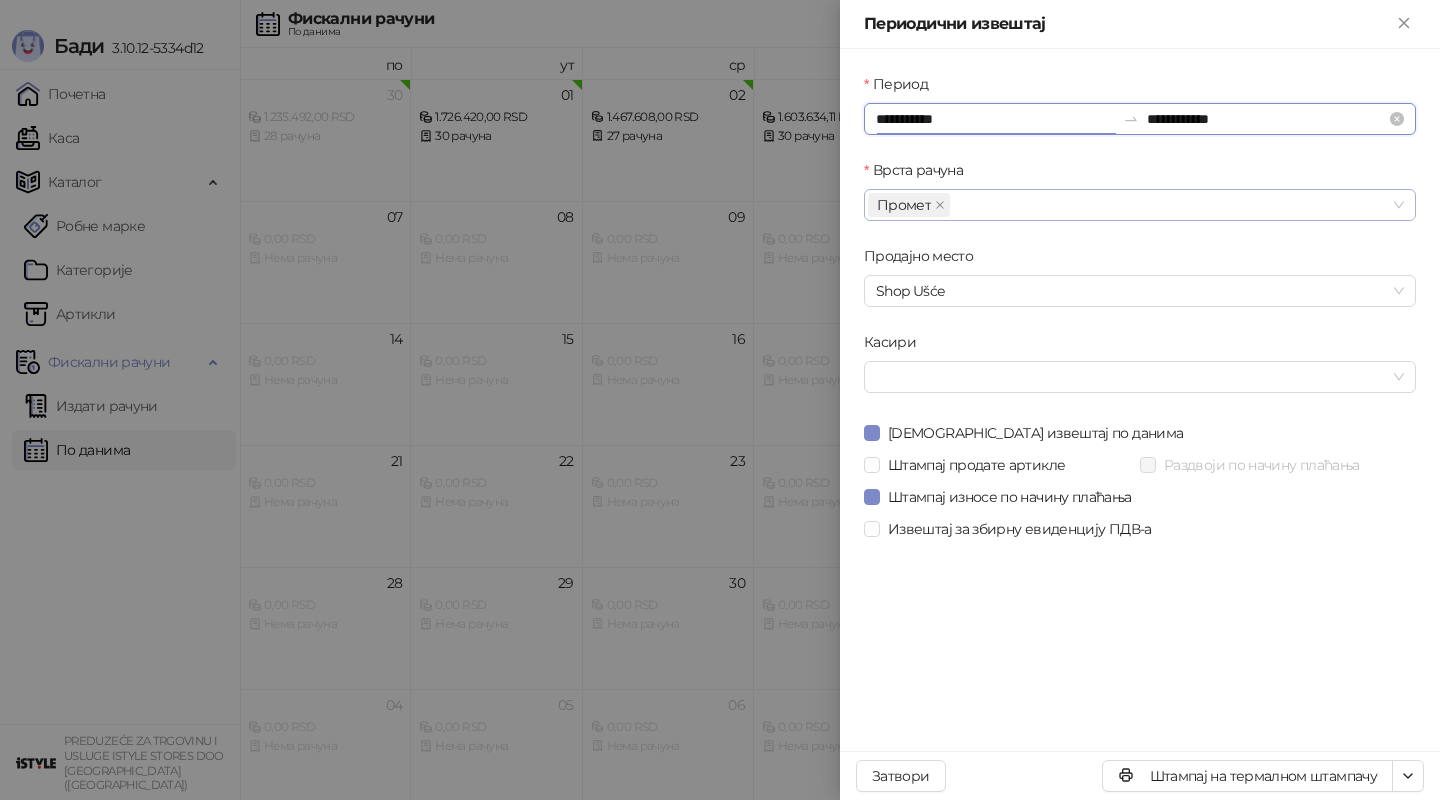click on "**********" at bounding box center (995, 119) 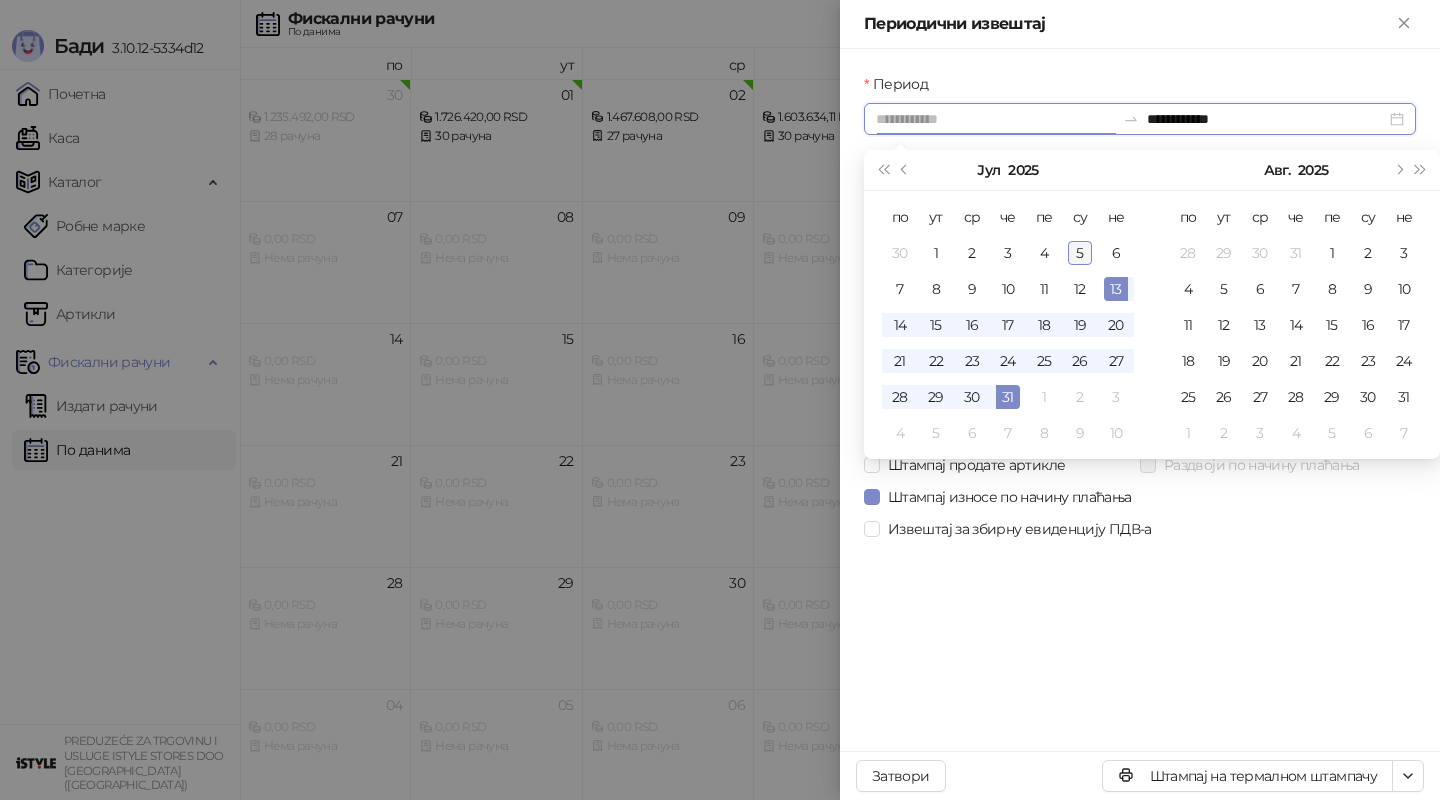 type on "**********" 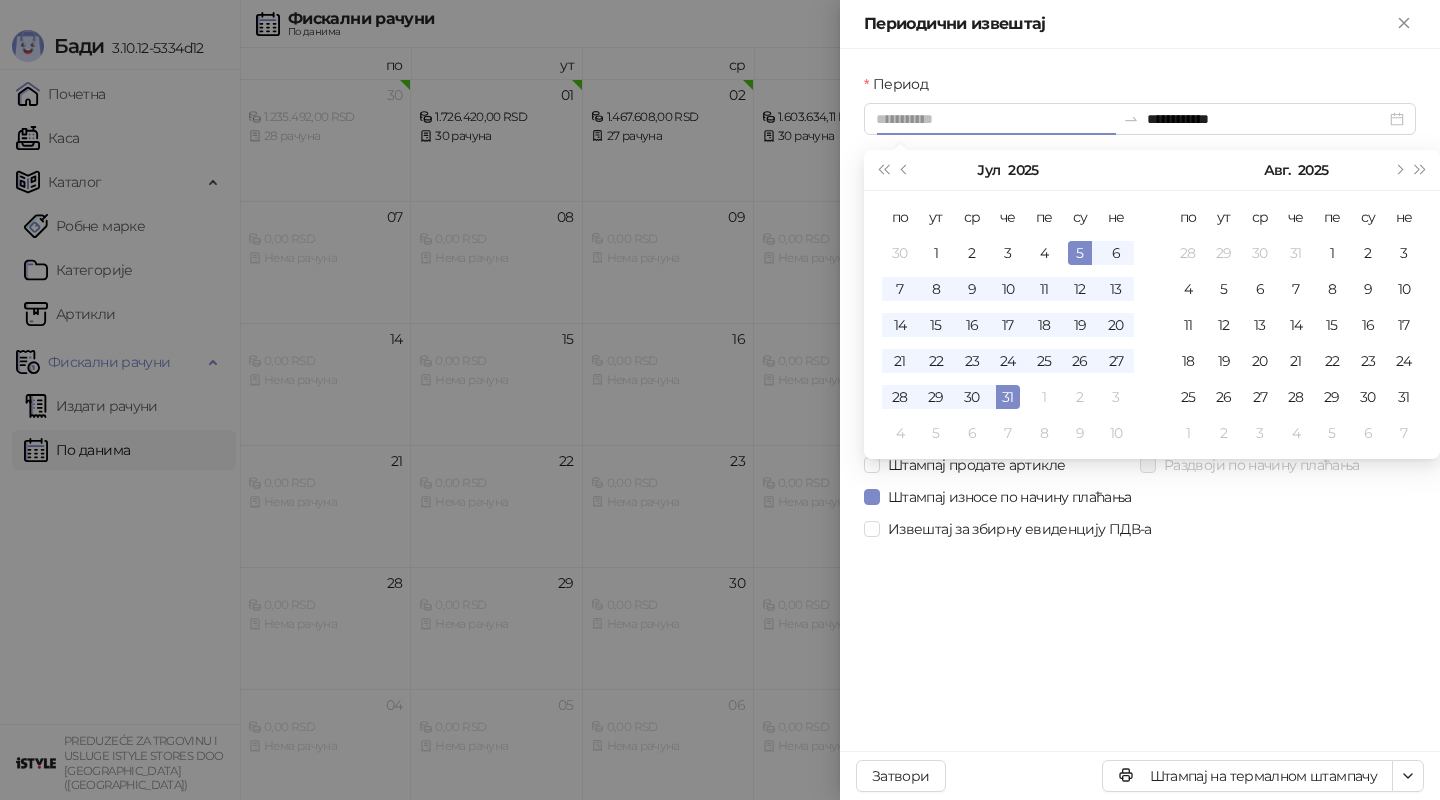 click on "5" at bounding box center (1080, 253) 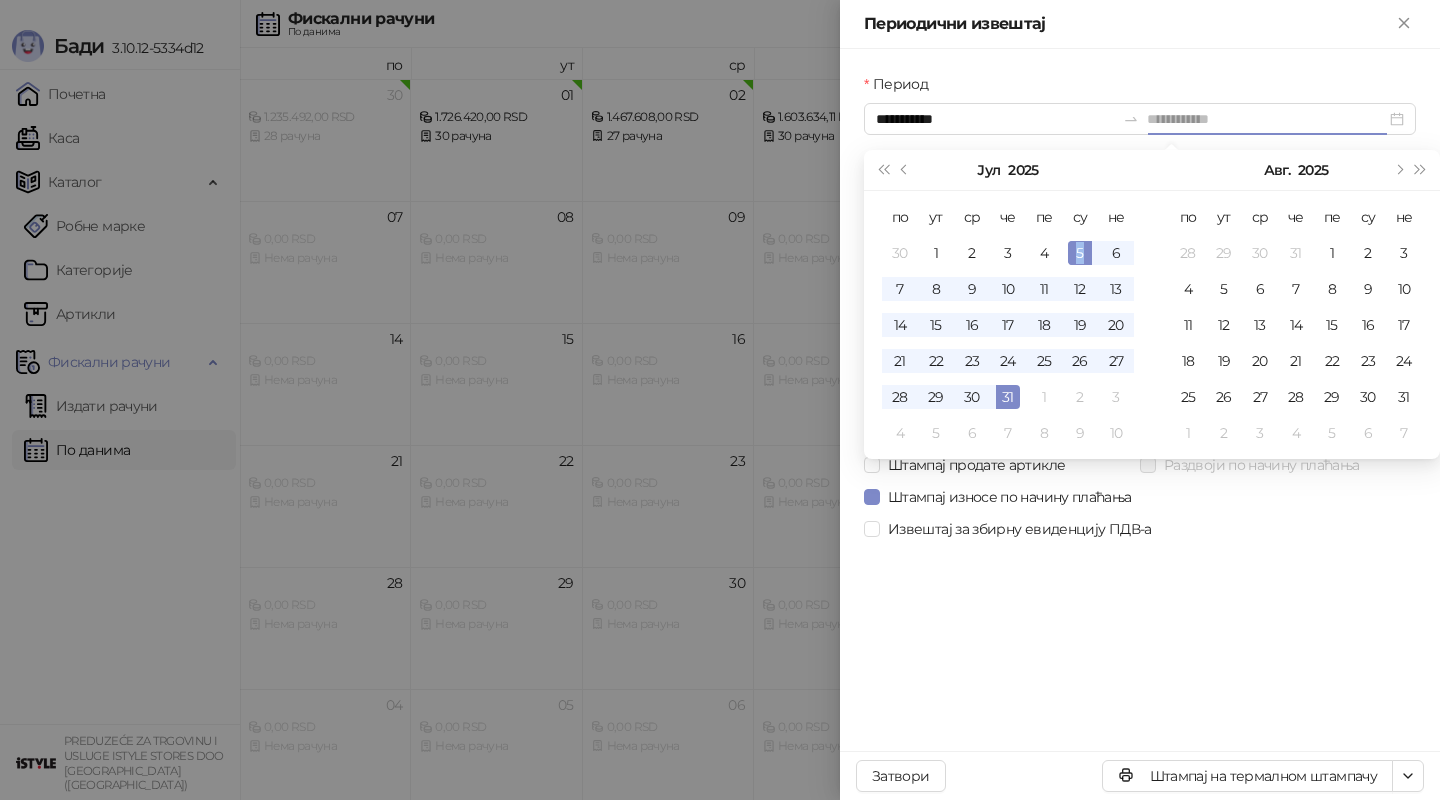 click on "5" at bounding box center [1080, 253] 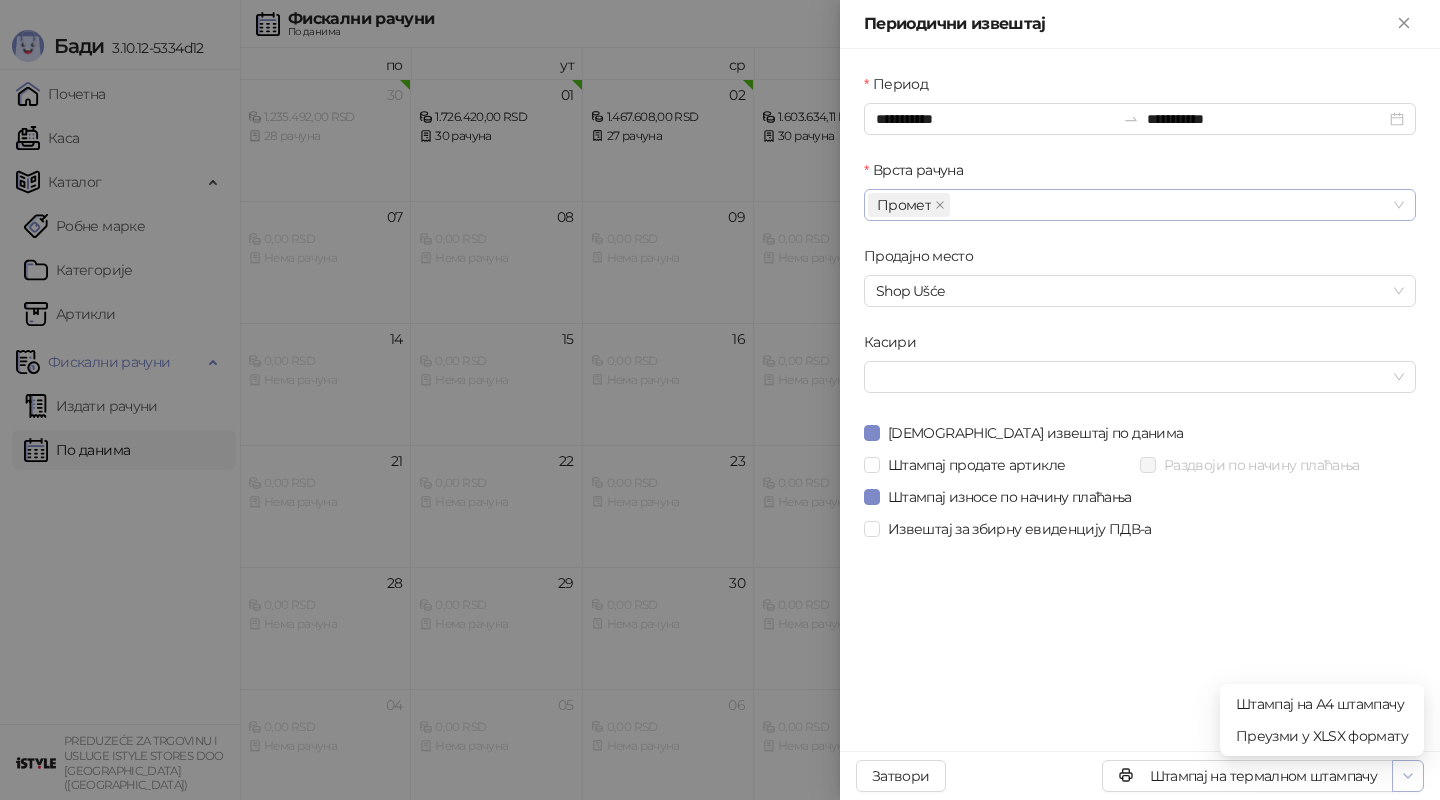 click 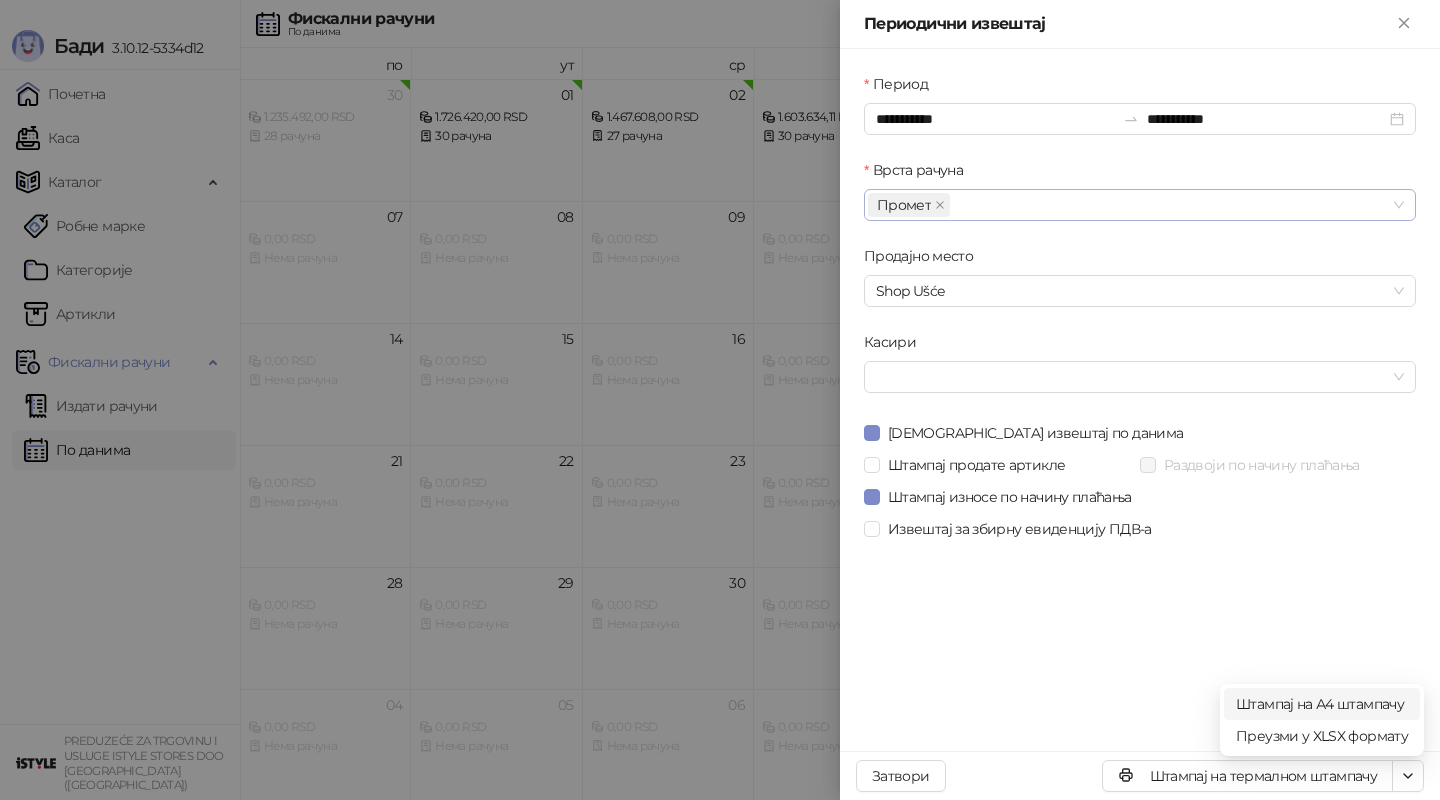 click on "Штампај на А4 штампачу" at bounding box center [1322, 704] 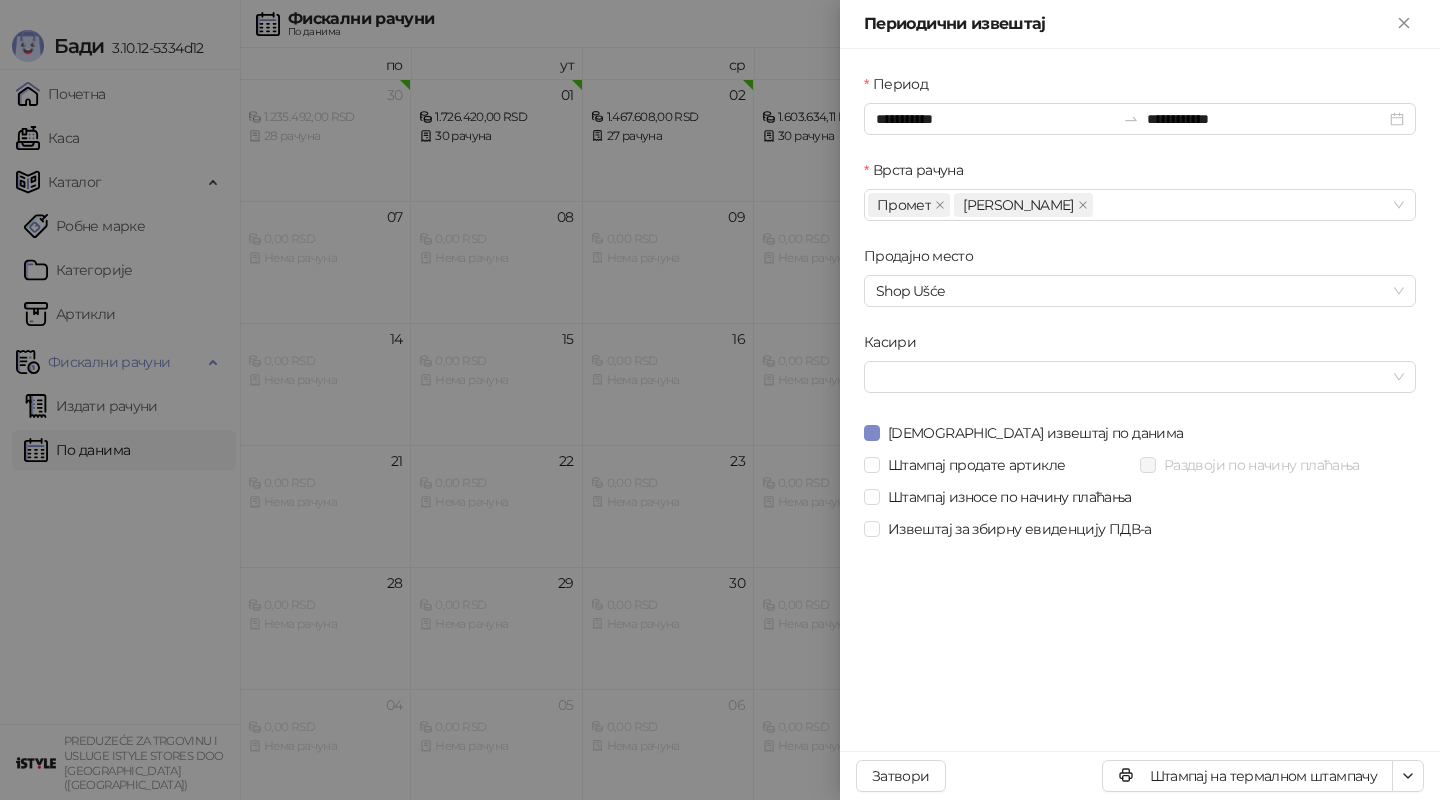 click at bounding box center (720, 400) 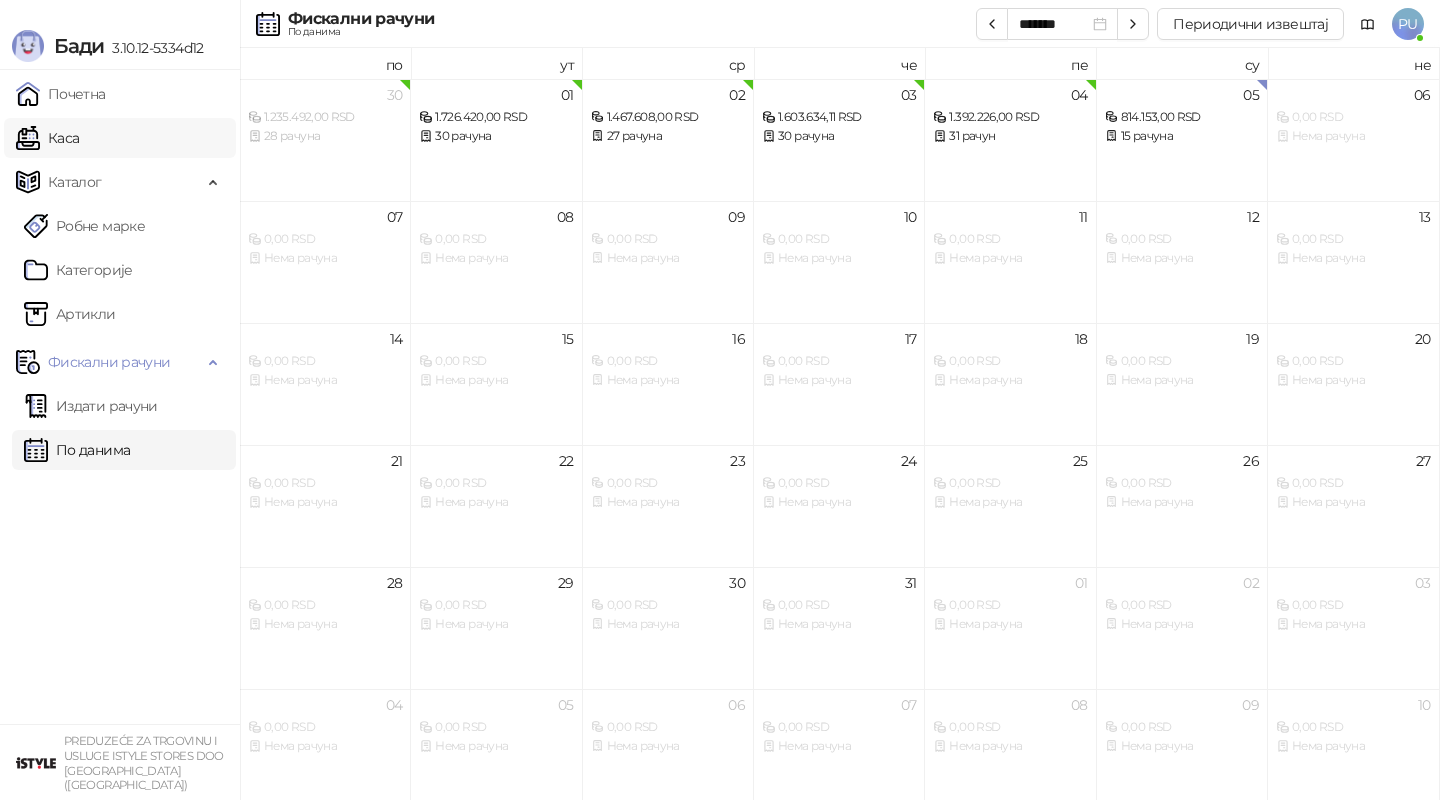 click on "Каса" at bounding box center (47, 138) 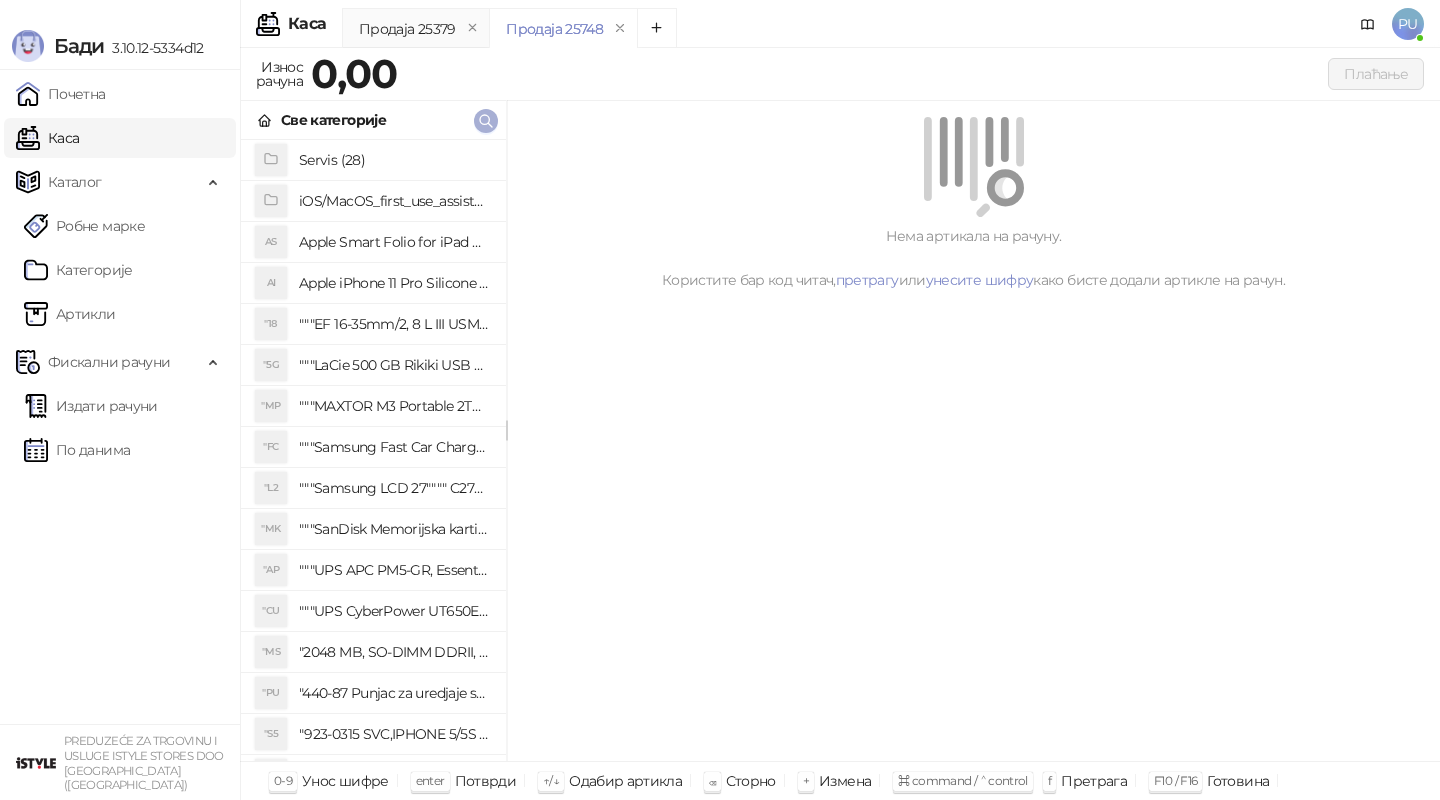 click 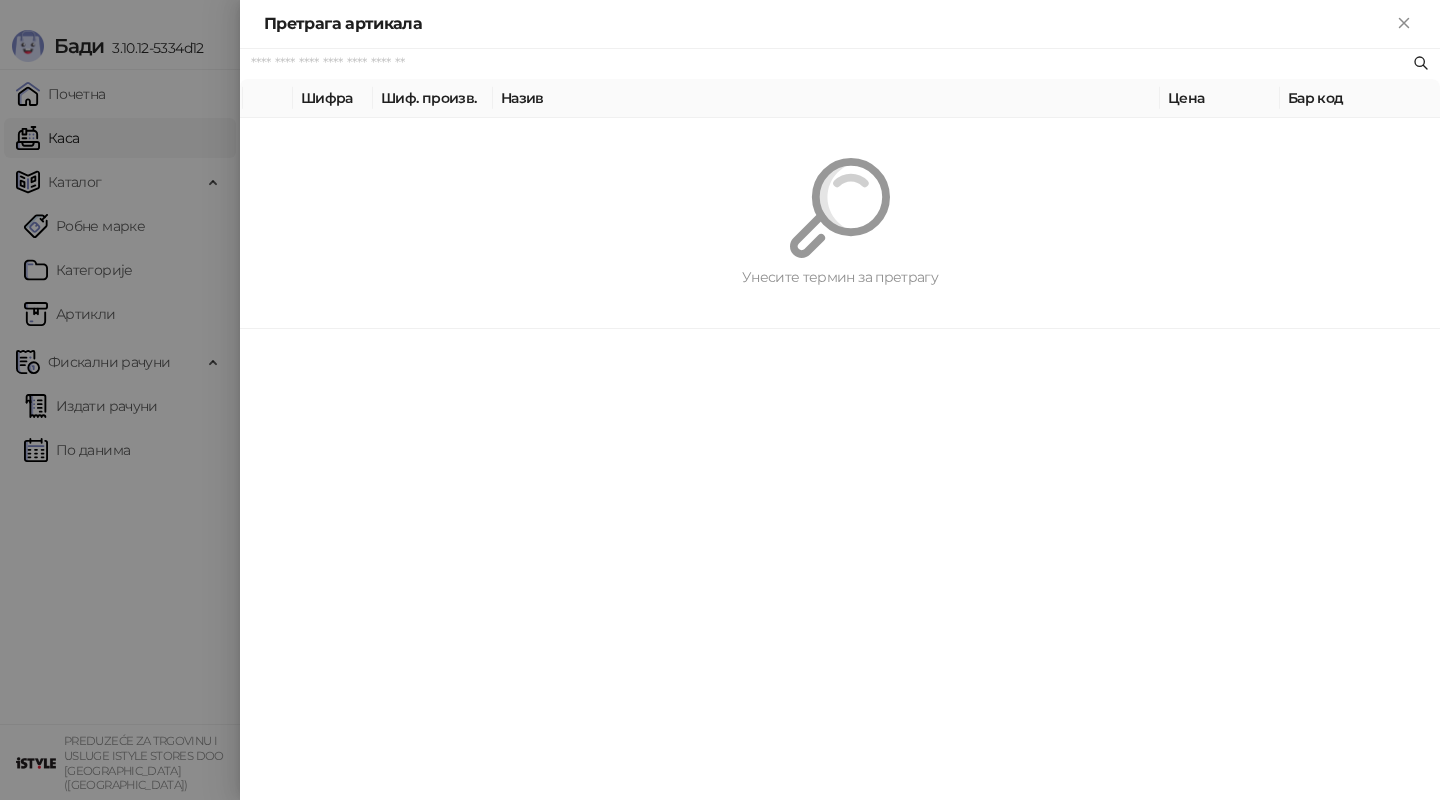 paste on "**********" 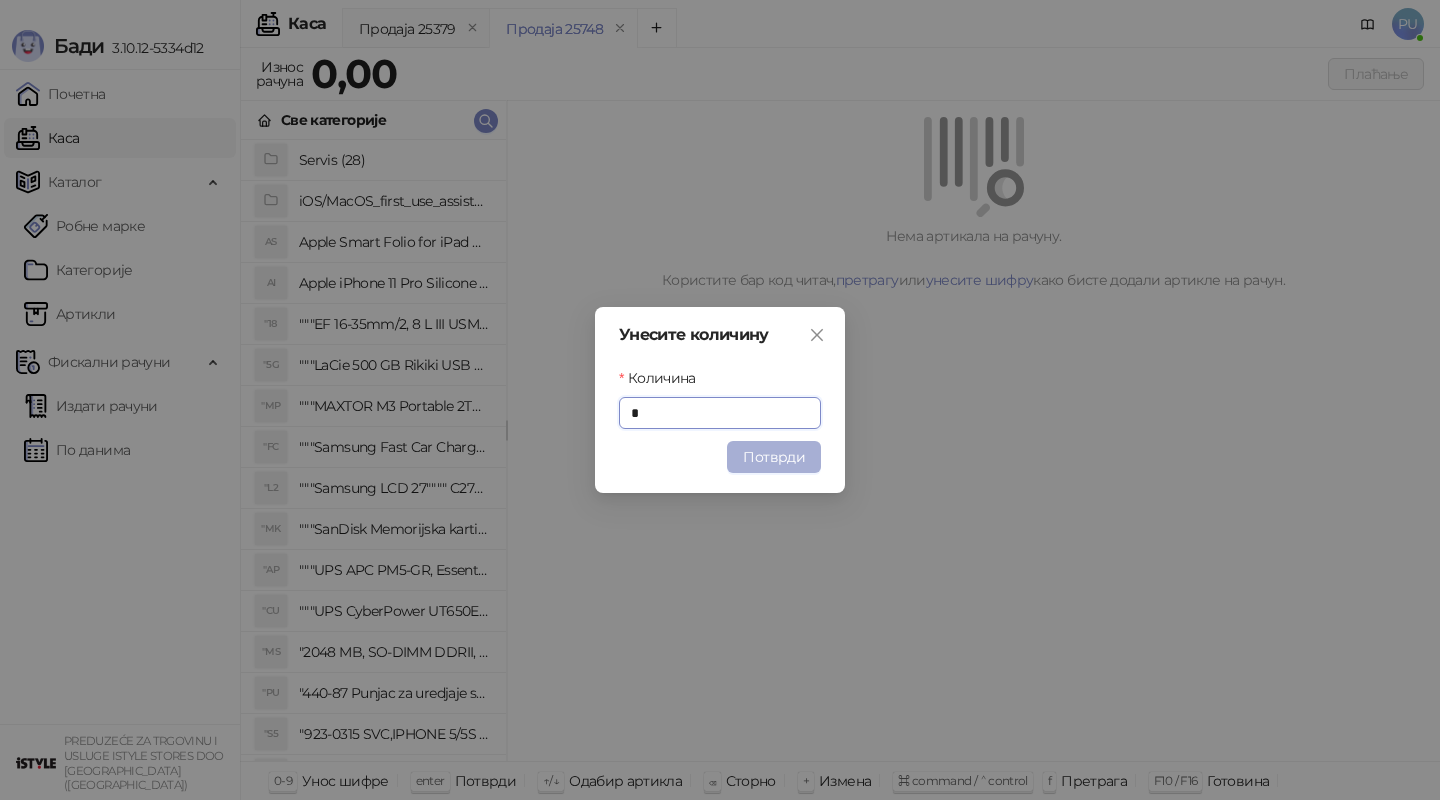click on "Потврди" at bounding box center [774, 457] 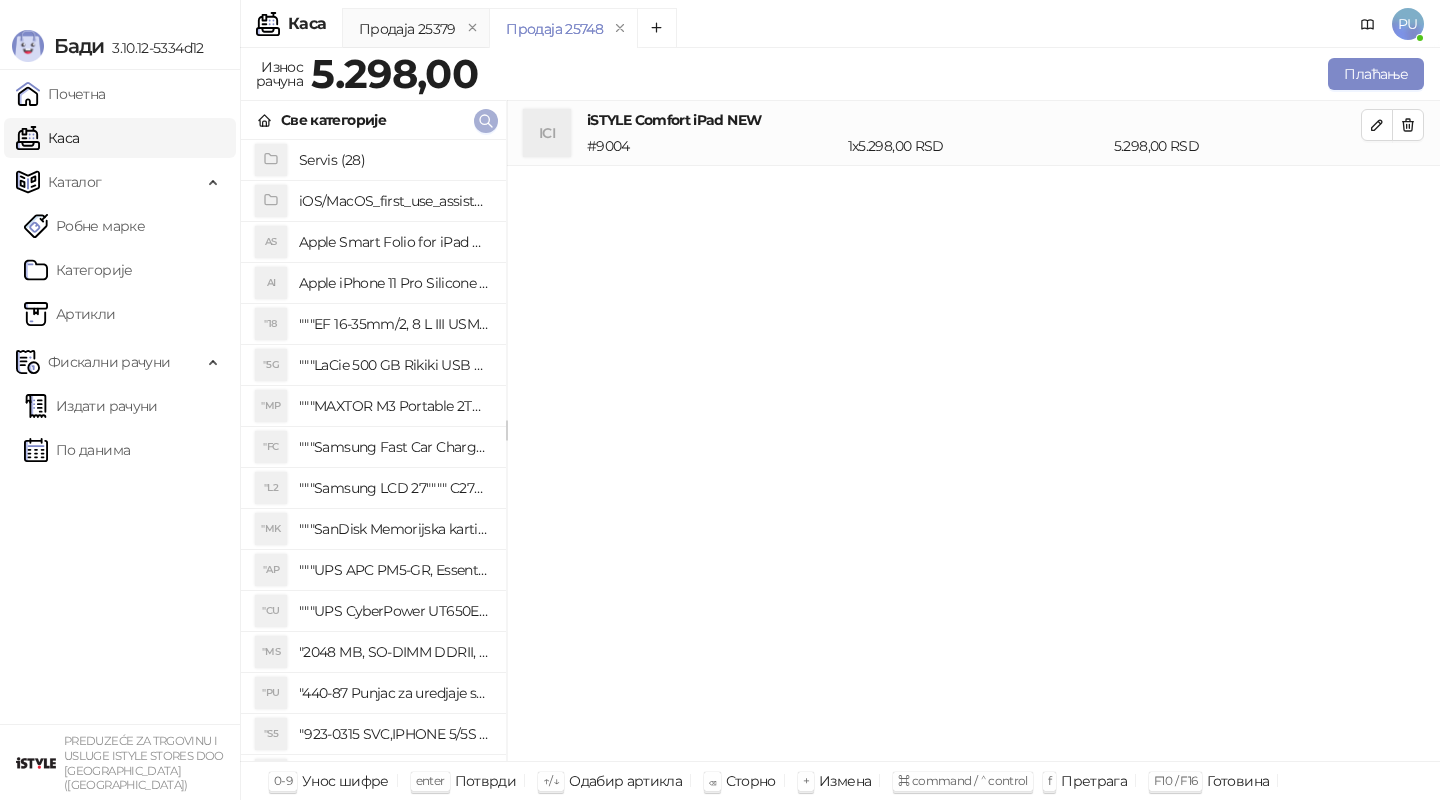 click 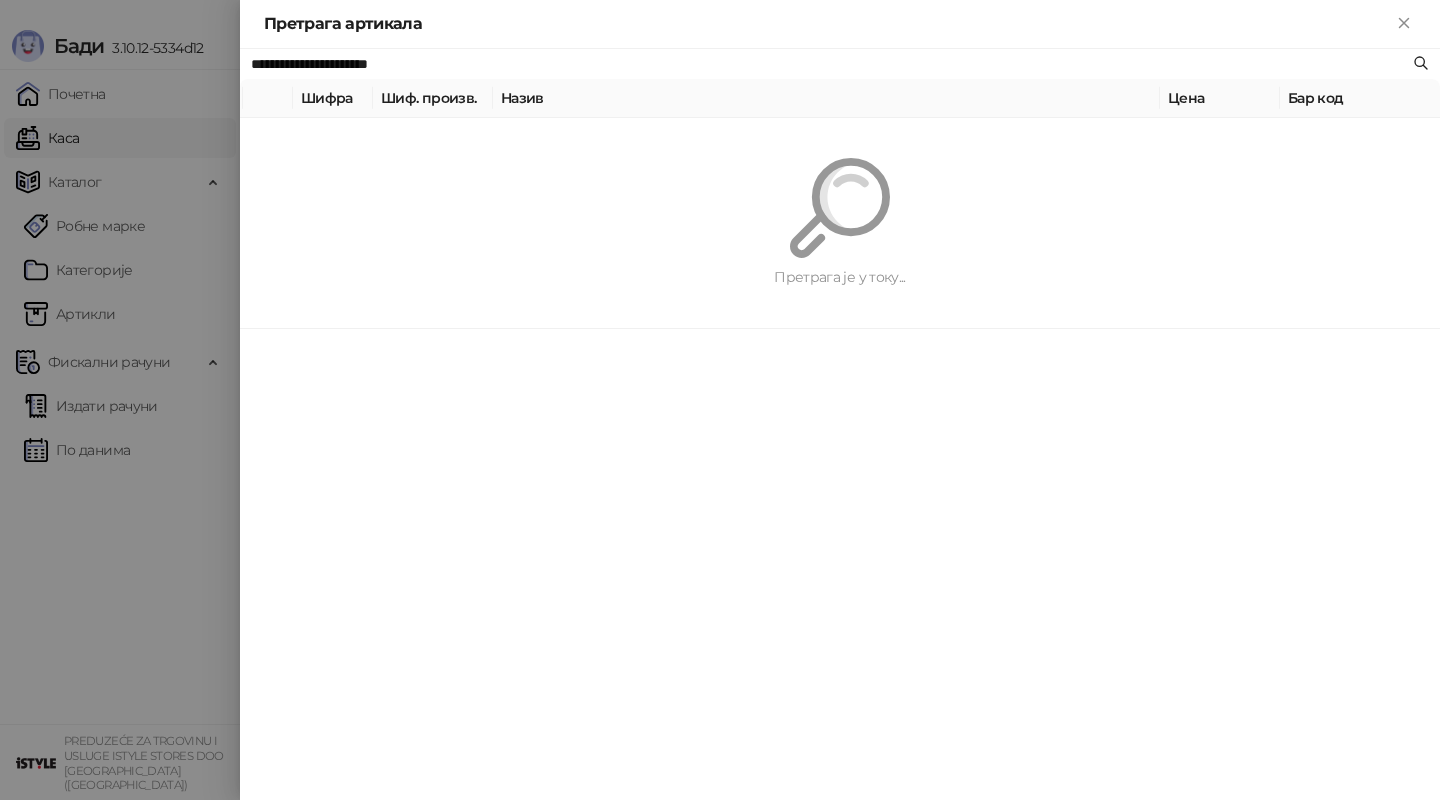 paste 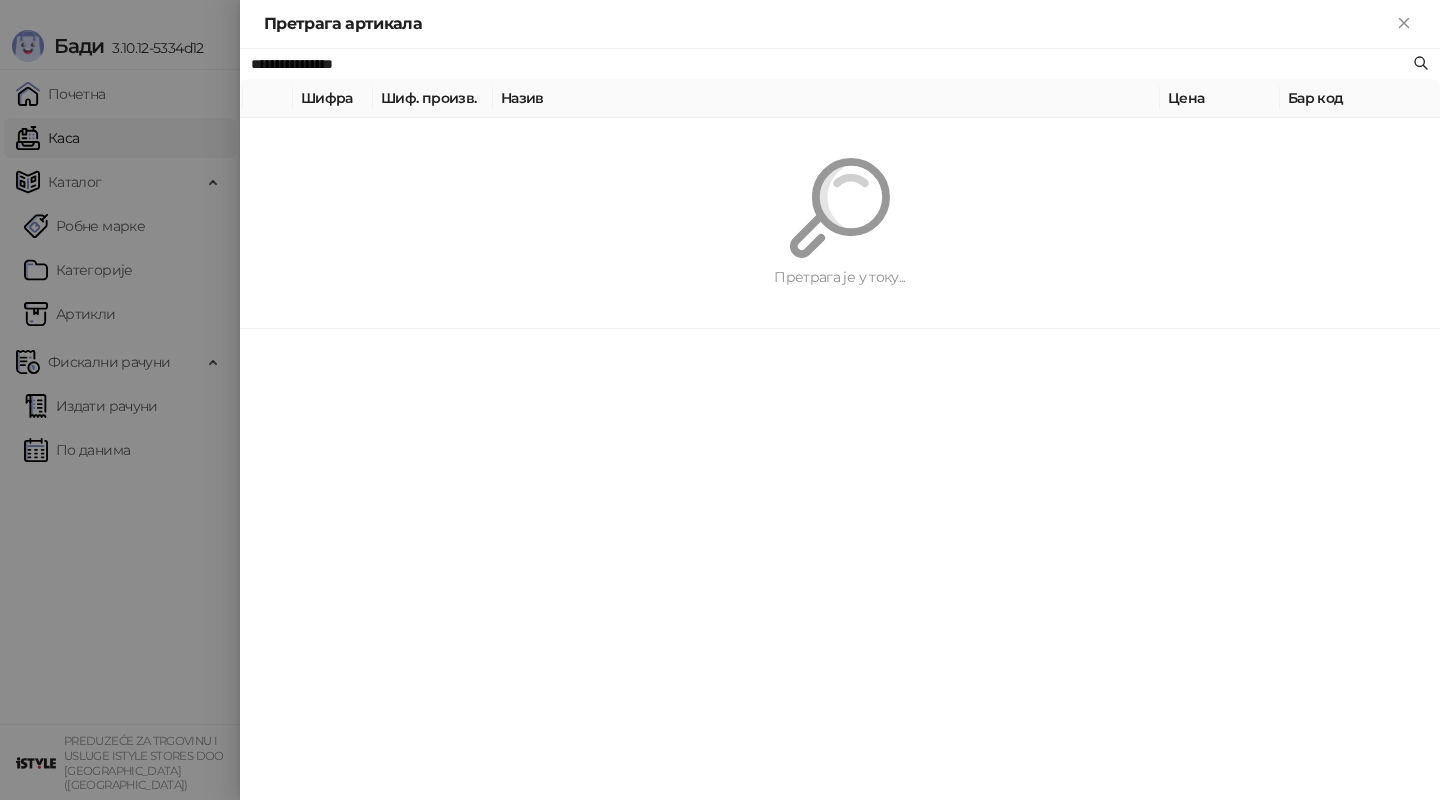 type on "**********" 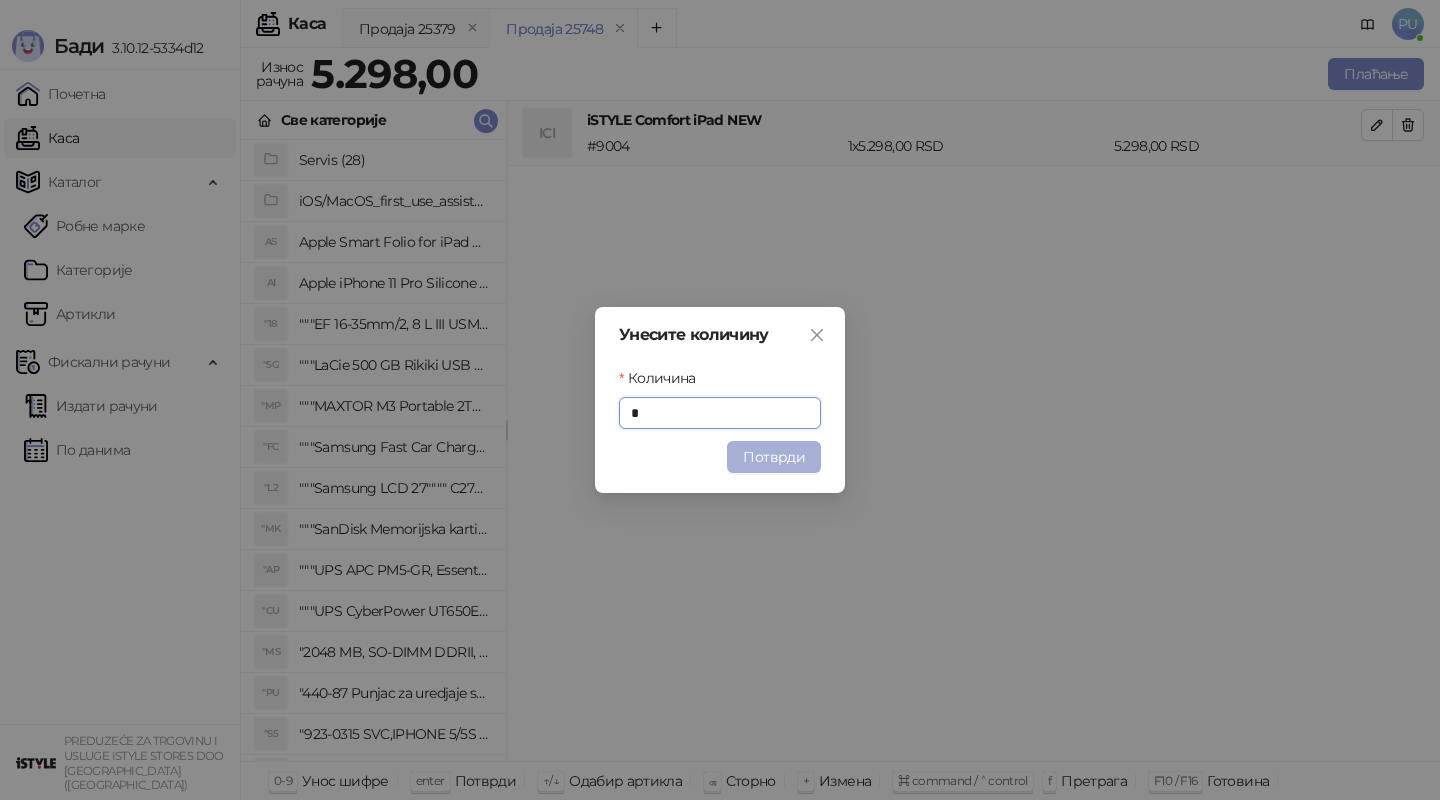 click on "Потврди" at bounding box center [774, 457] 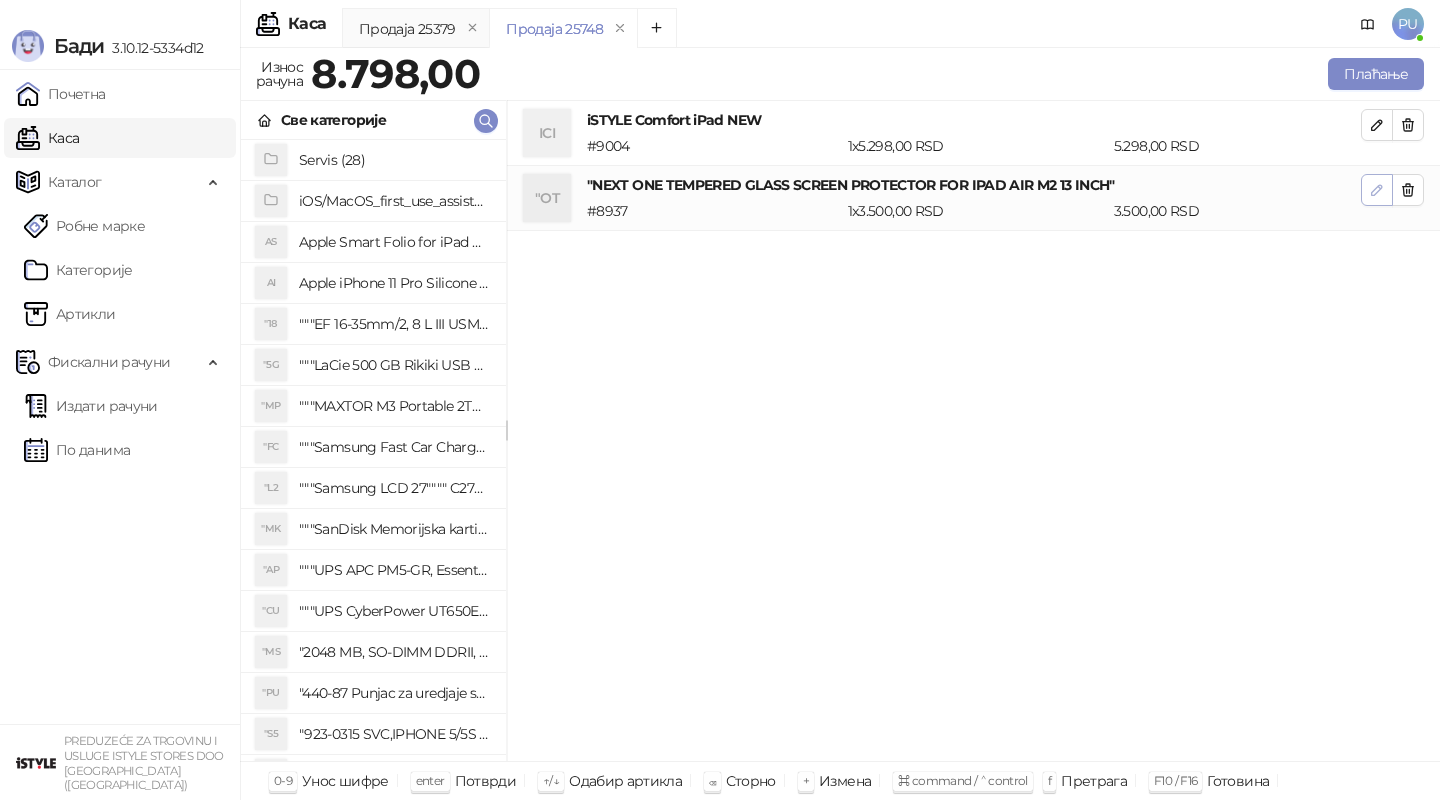 click 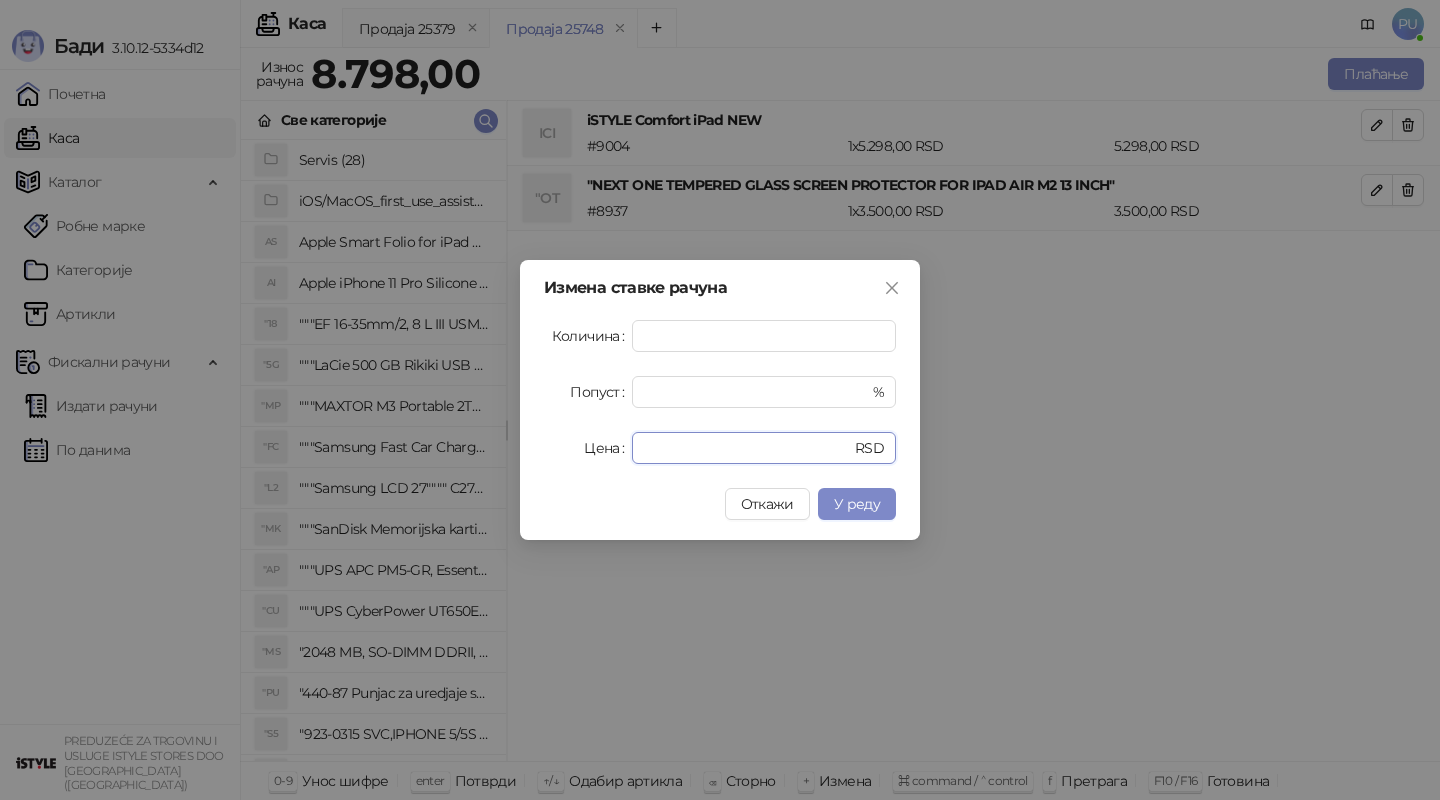 drag, startPoint x: 705, startPoint y: 454, endPoint x: 369, endPoint y: 368, distance: 346.83136 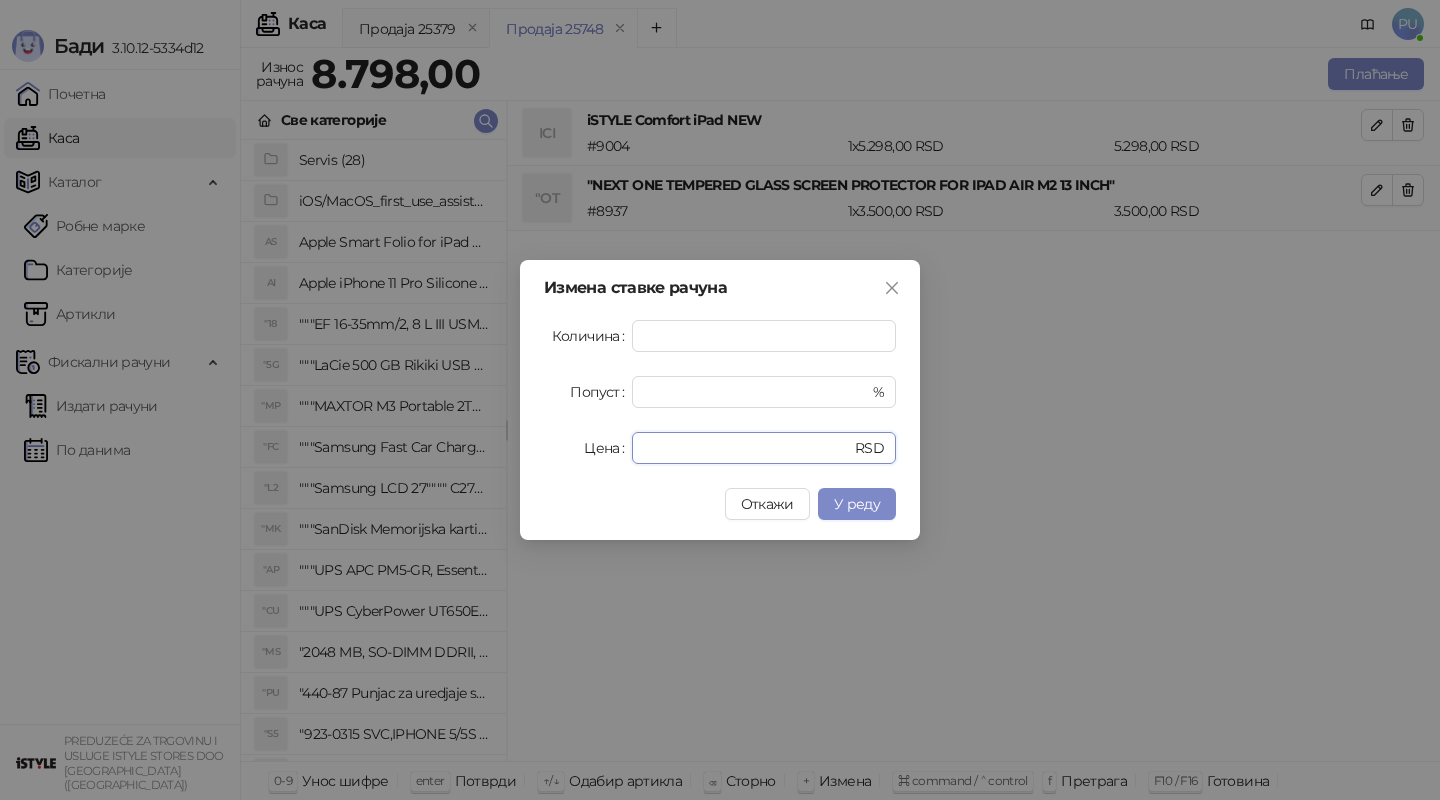 type on "*" 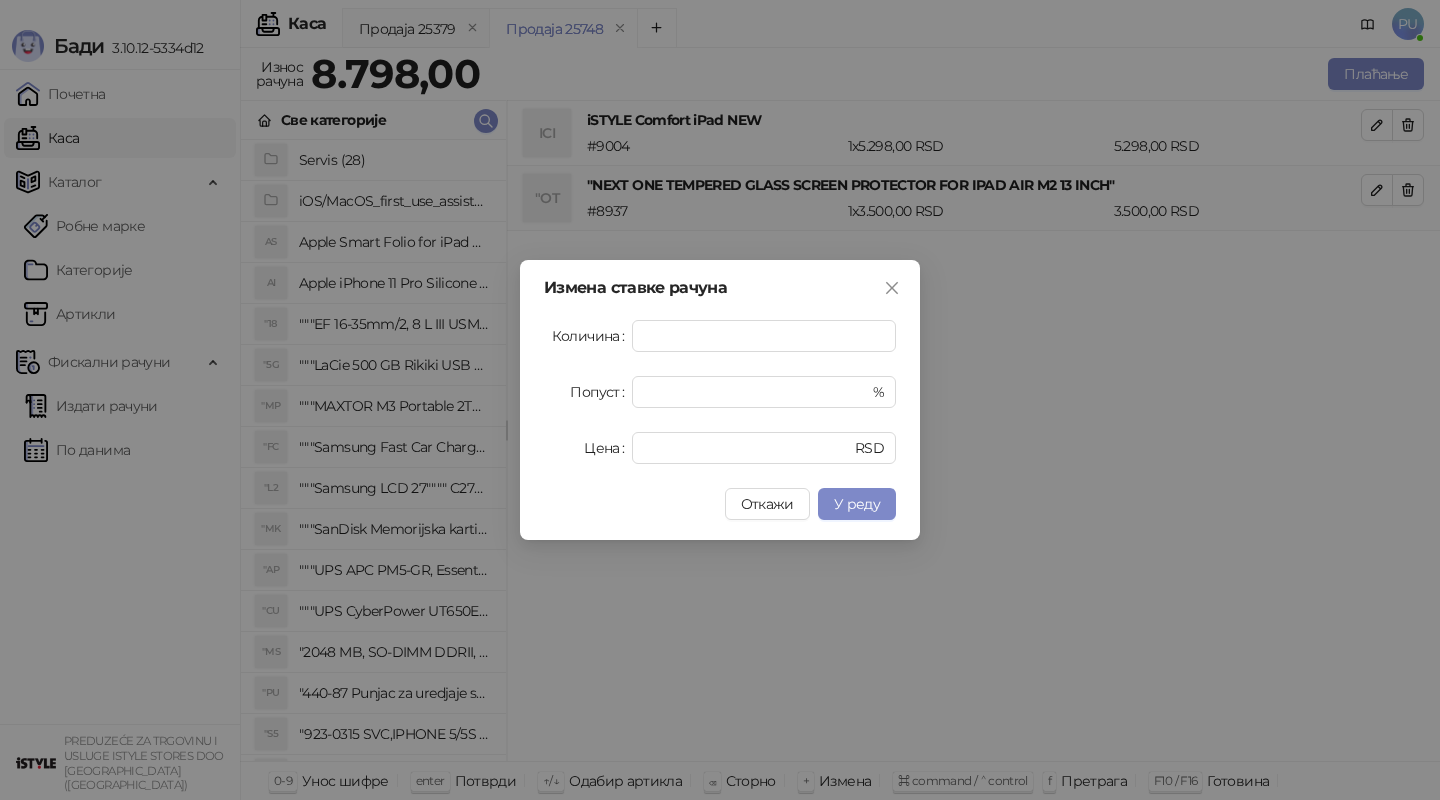 click on "Откажи У реду" at bounding box center (720, 504) 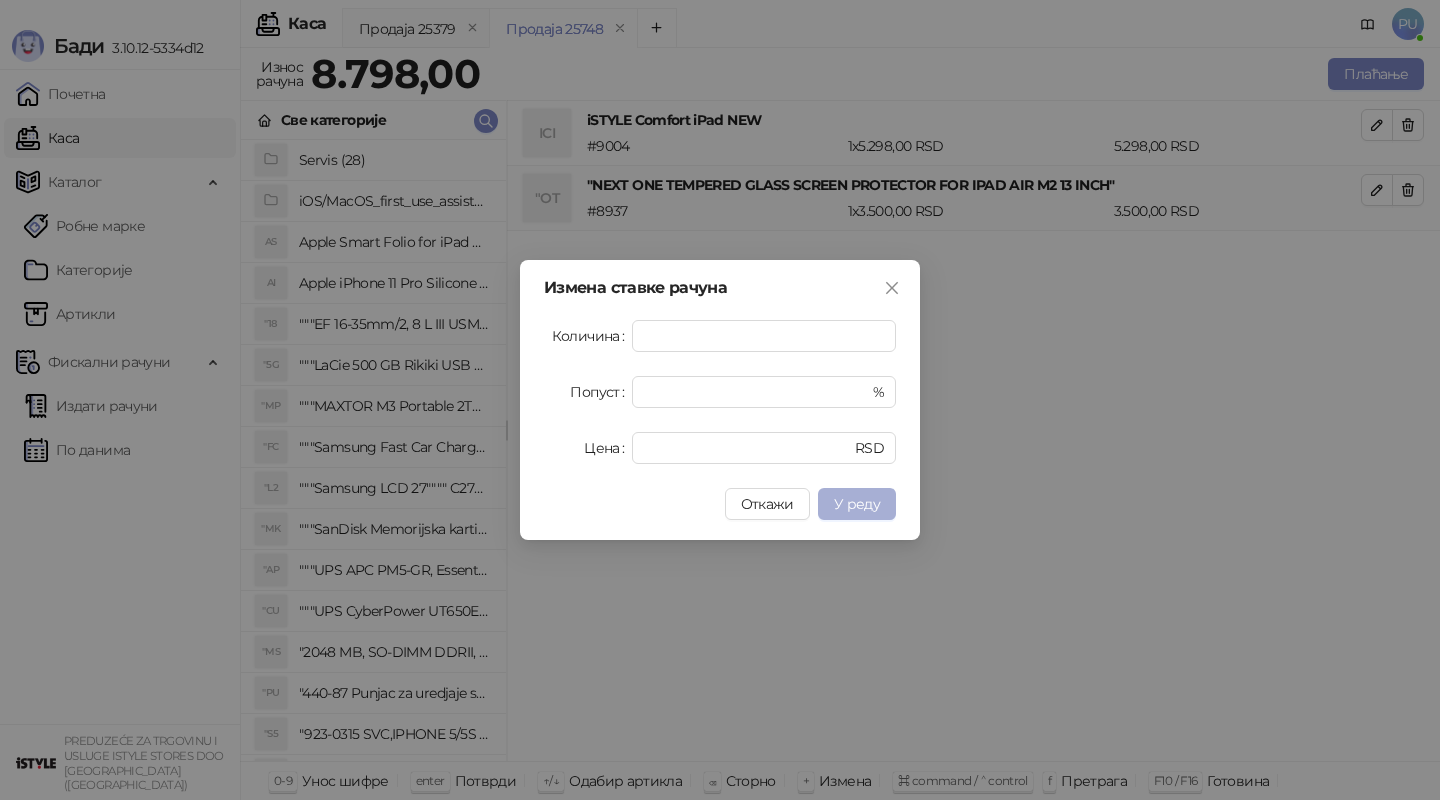 click on "У реду" at bounding box center (857, 504) 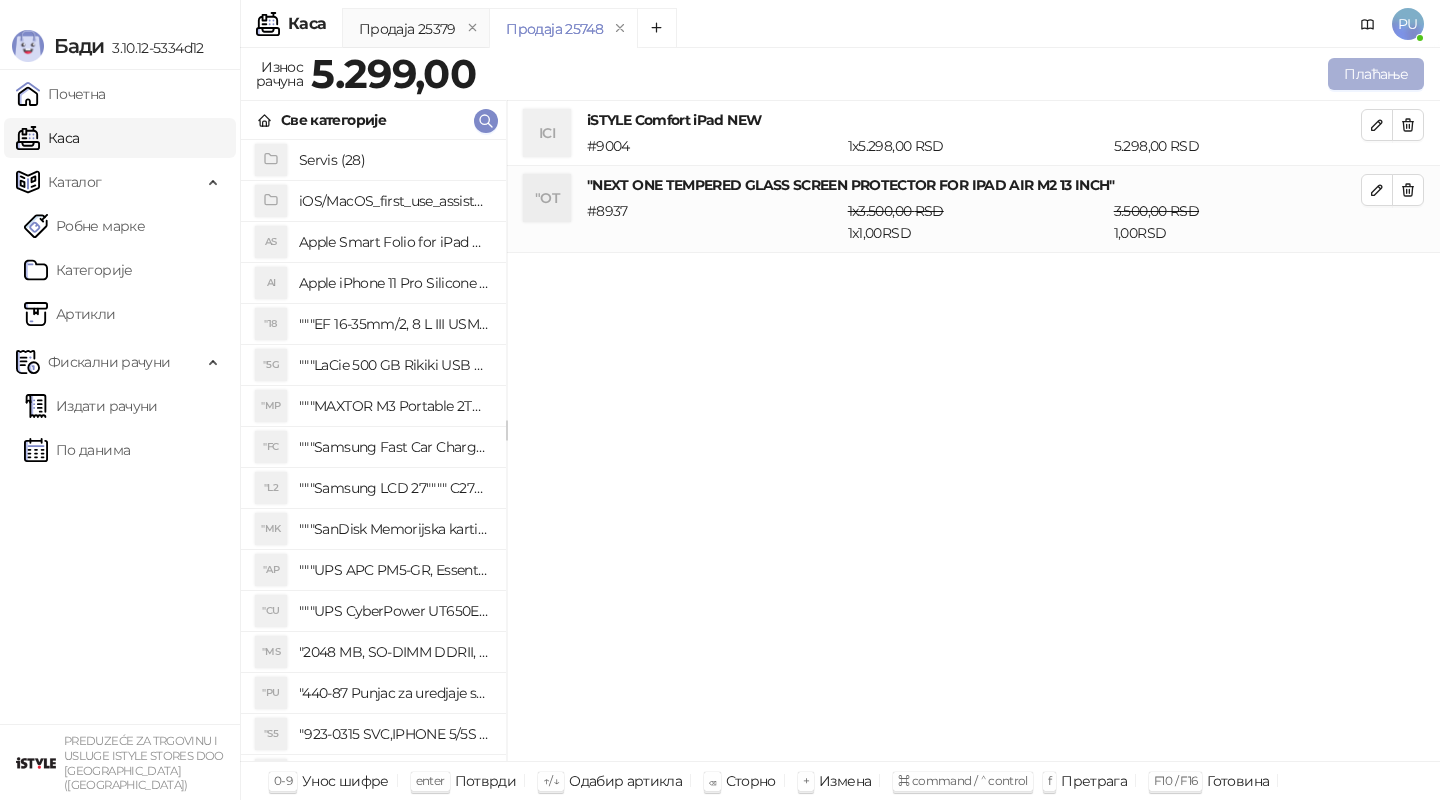 click on "Плаћање" at bounding box center [1376, 74] 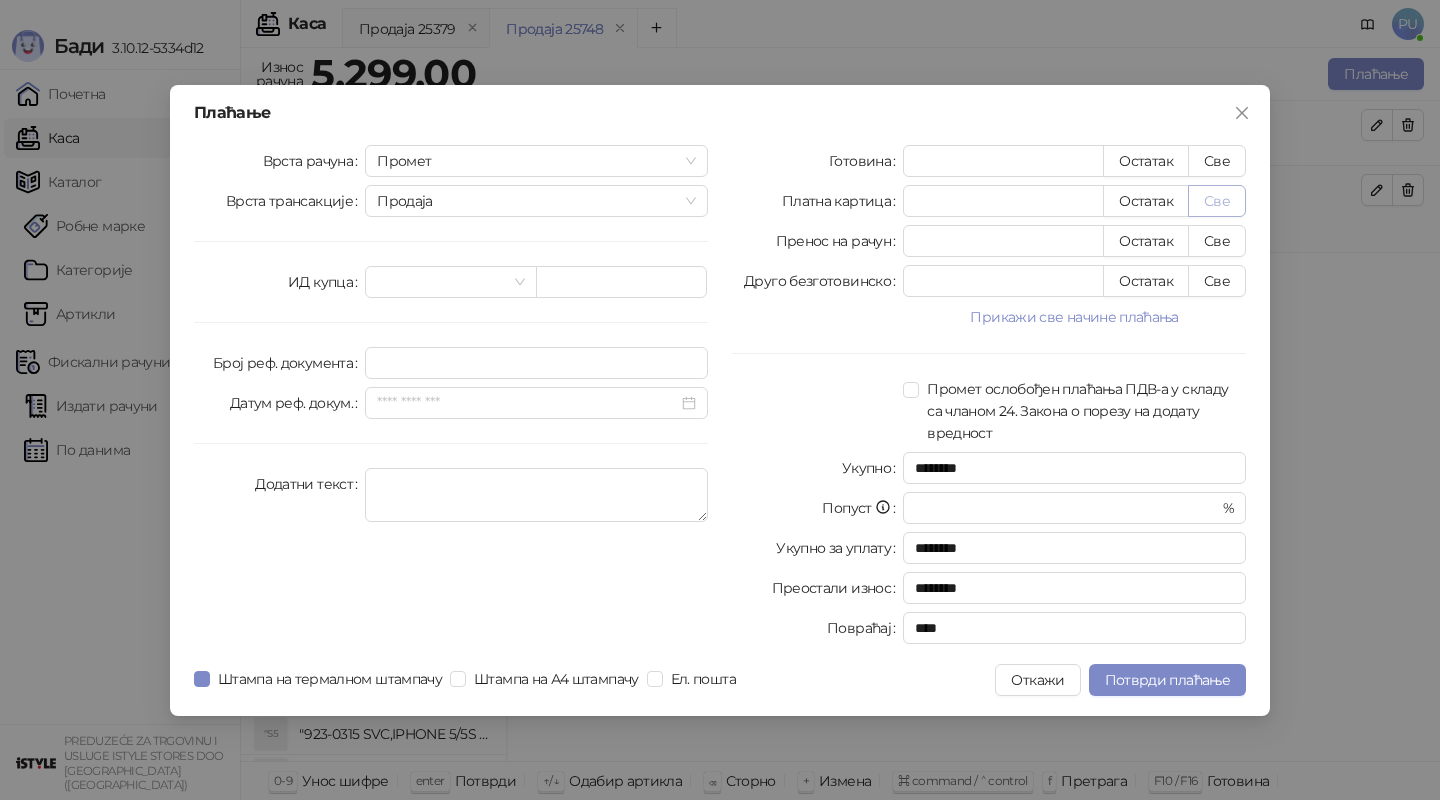click on "Све" at bounding box center (1217, 201) 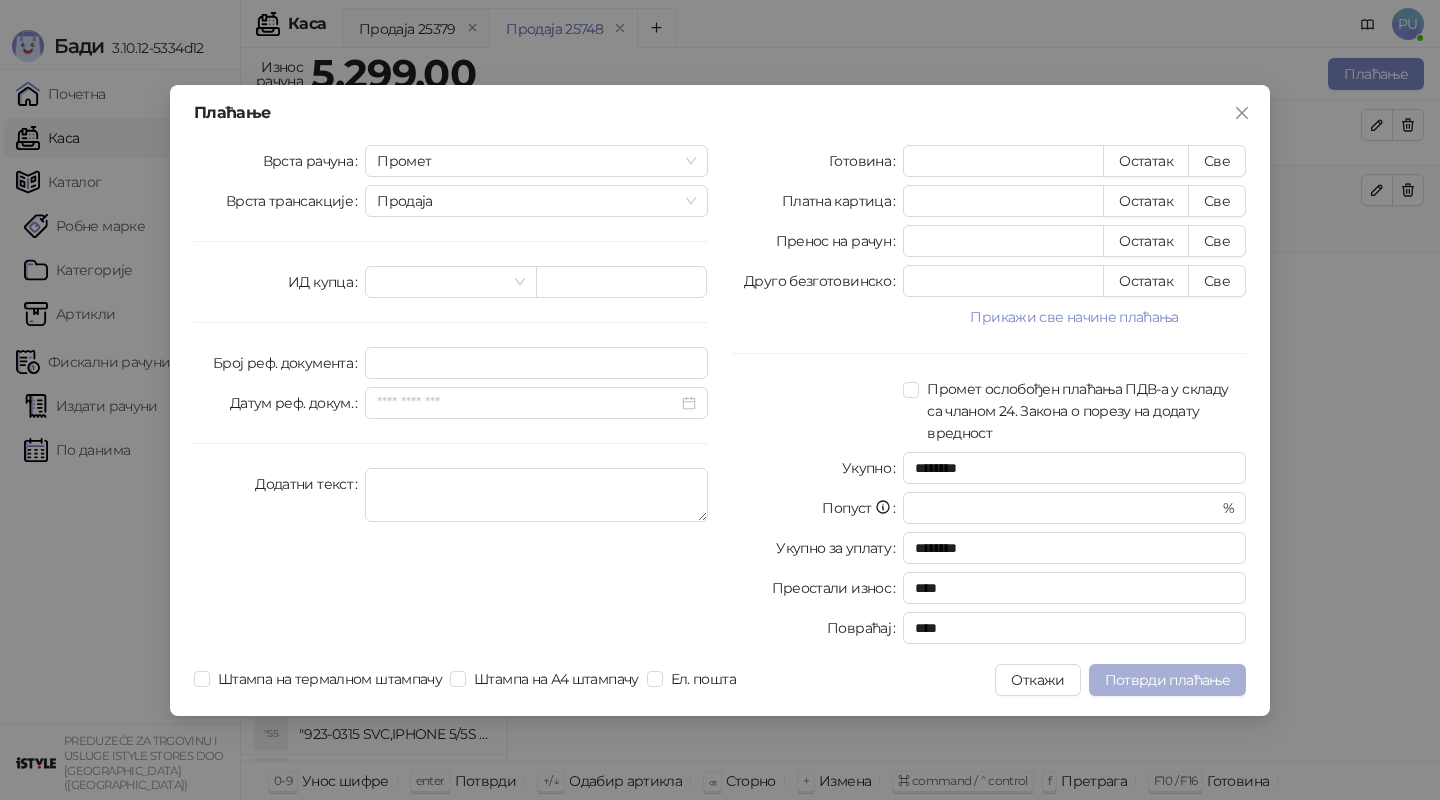 click on "Потврди плаћање" at bounding box center [1167, 680] 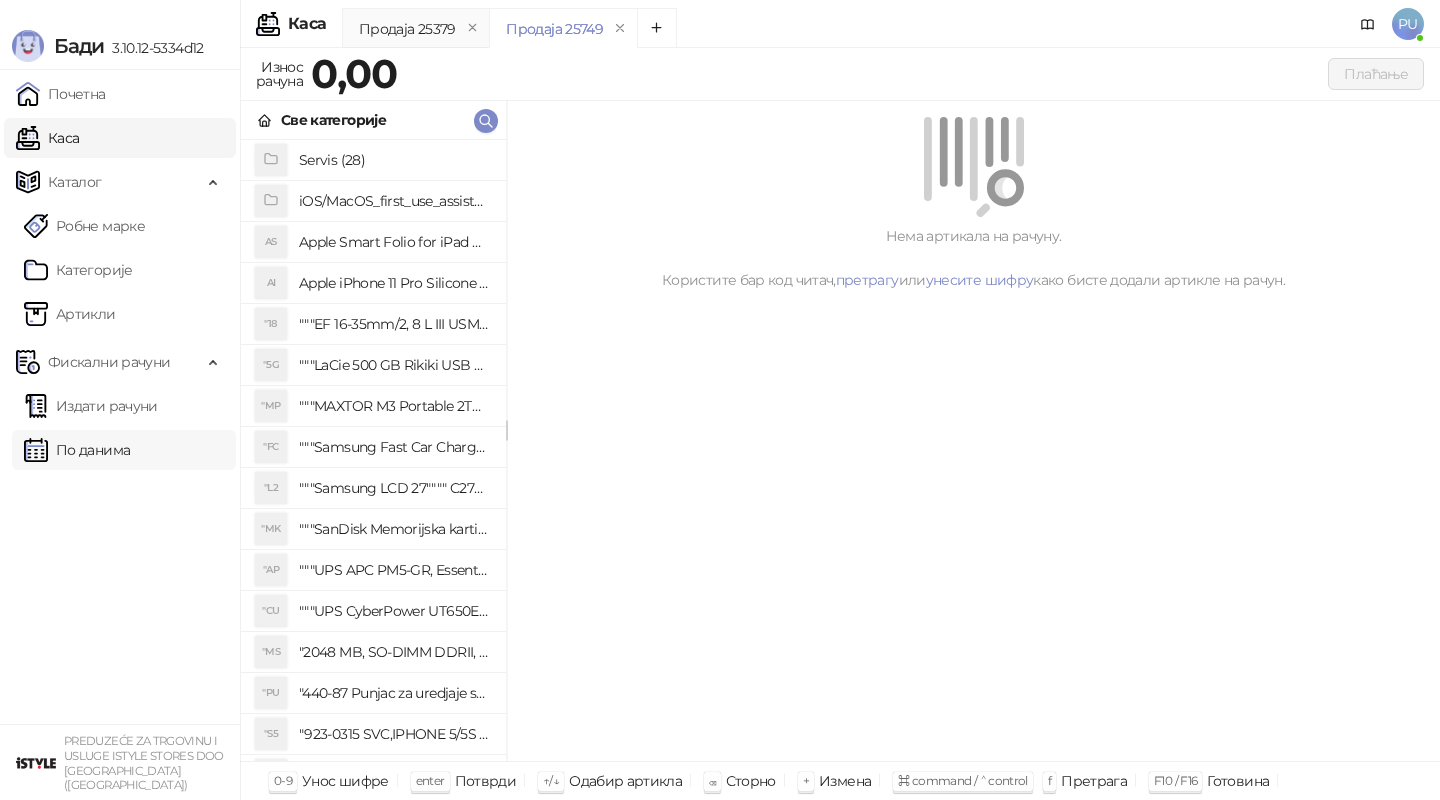click on "По данима" at bounding box center [77, 450] 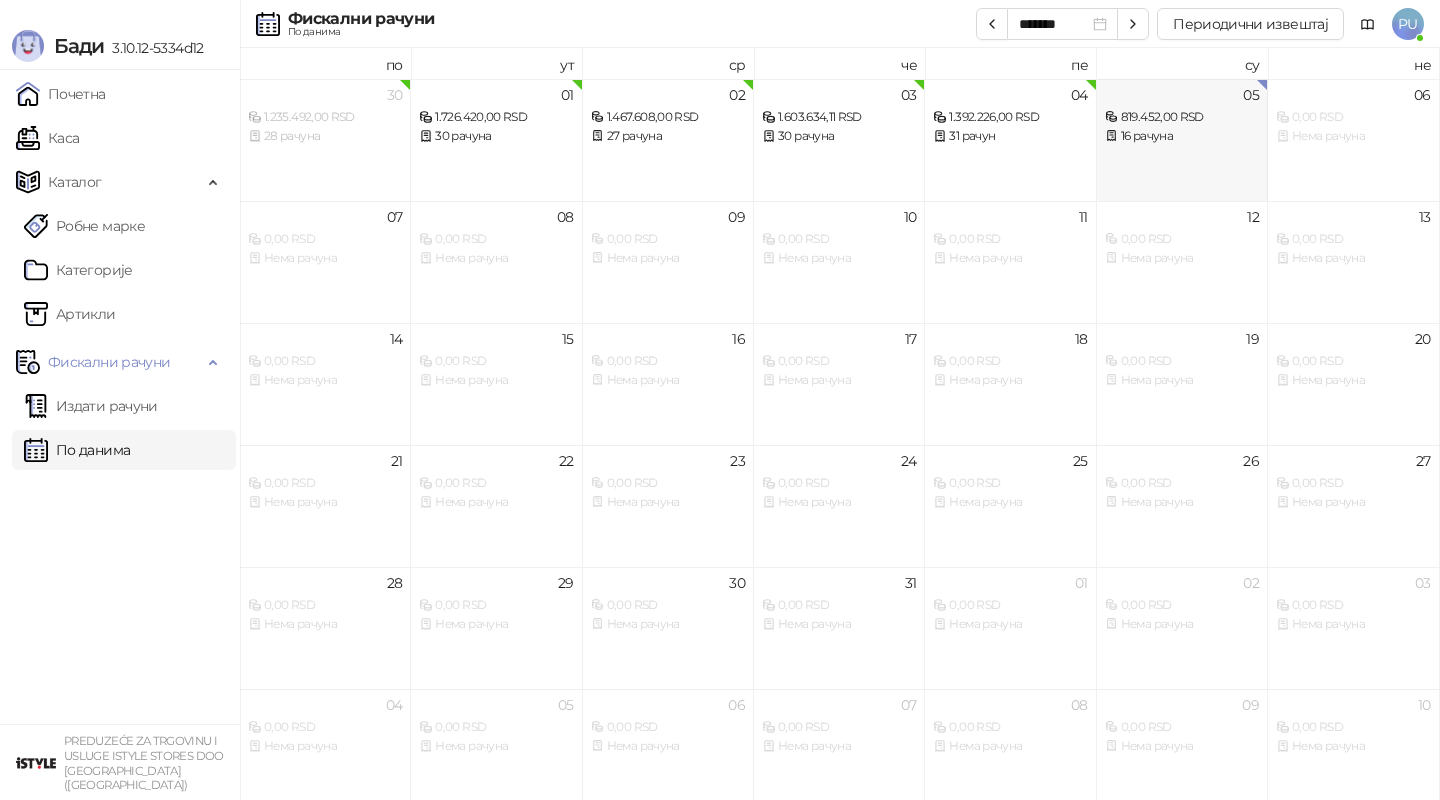 click on "16 рачуна" at bounding box center (1182, 136) 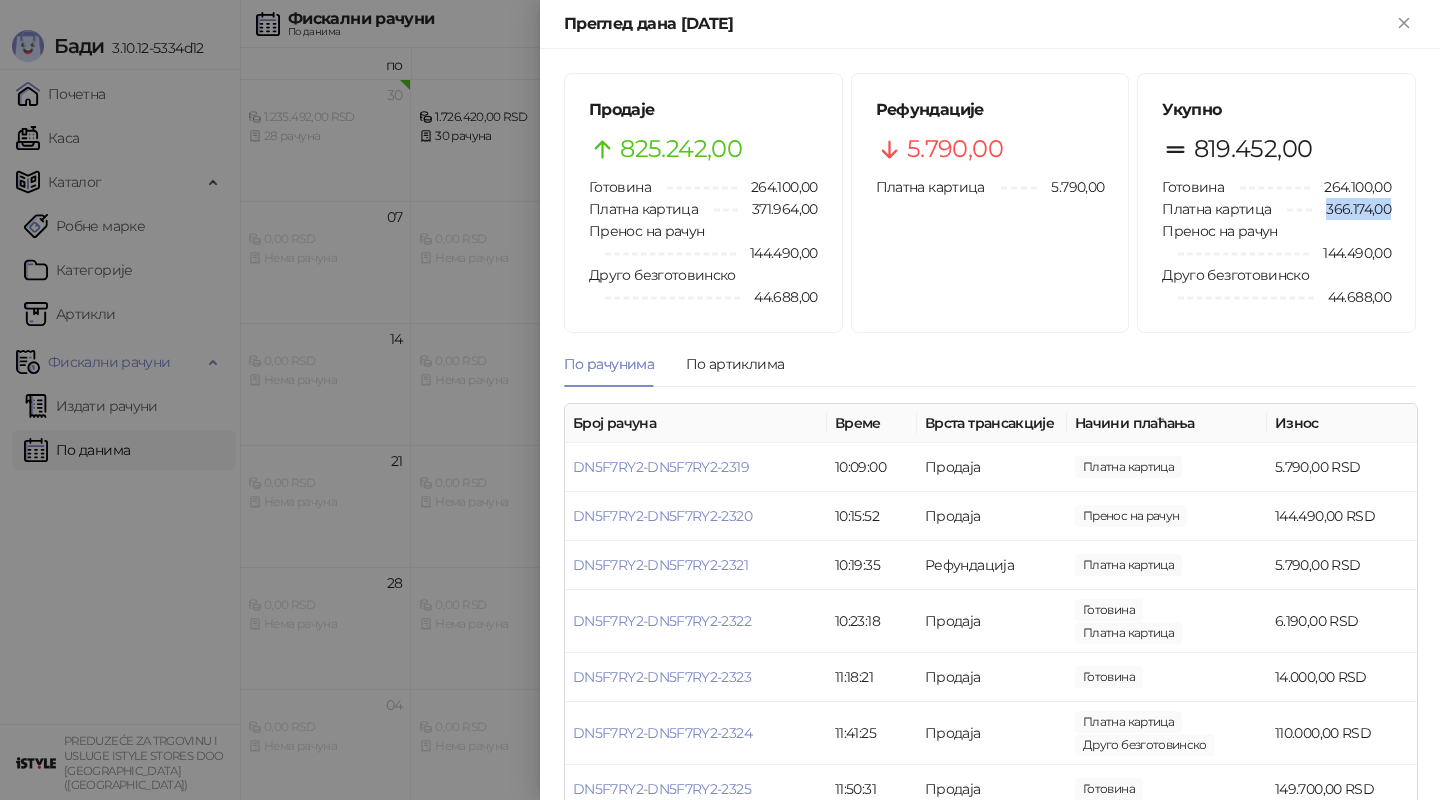 drag, startPoint x: 1321, startPoint y: 207, endPoint x: 1392, endPoint y: 212, distance: 71.17584 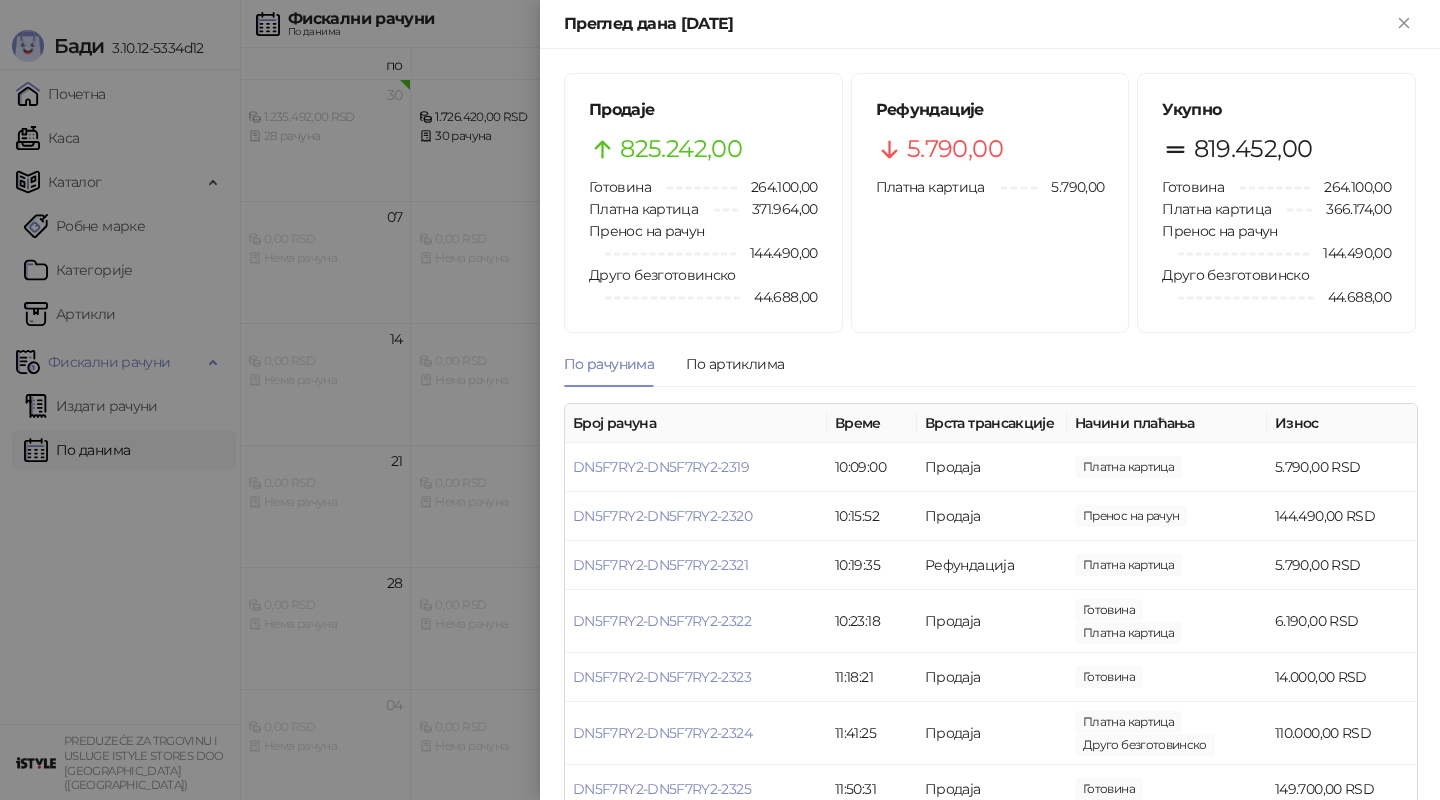 click at bounding box center [720, 400] 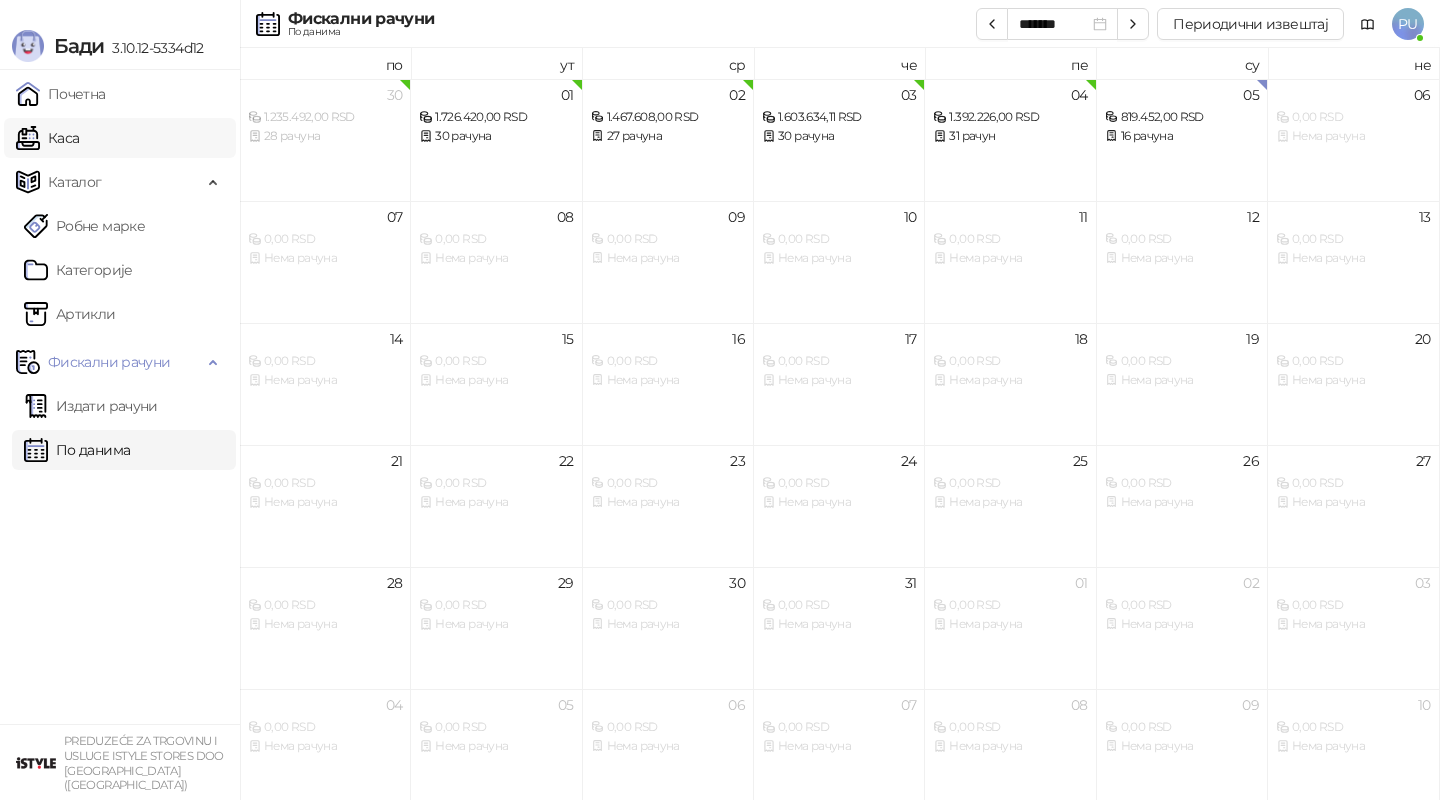 click on "Каса" at bounding box center (47, 138) 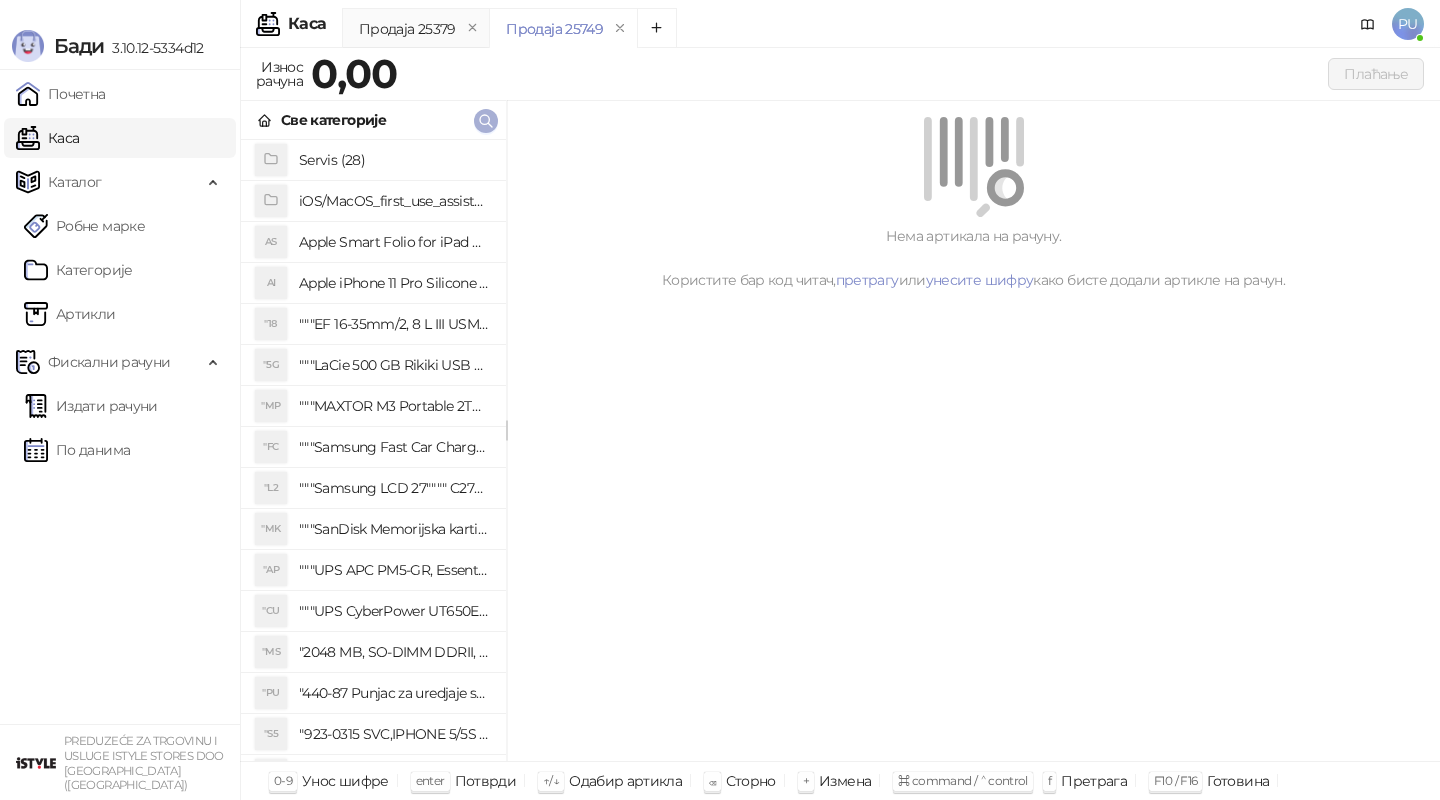 click 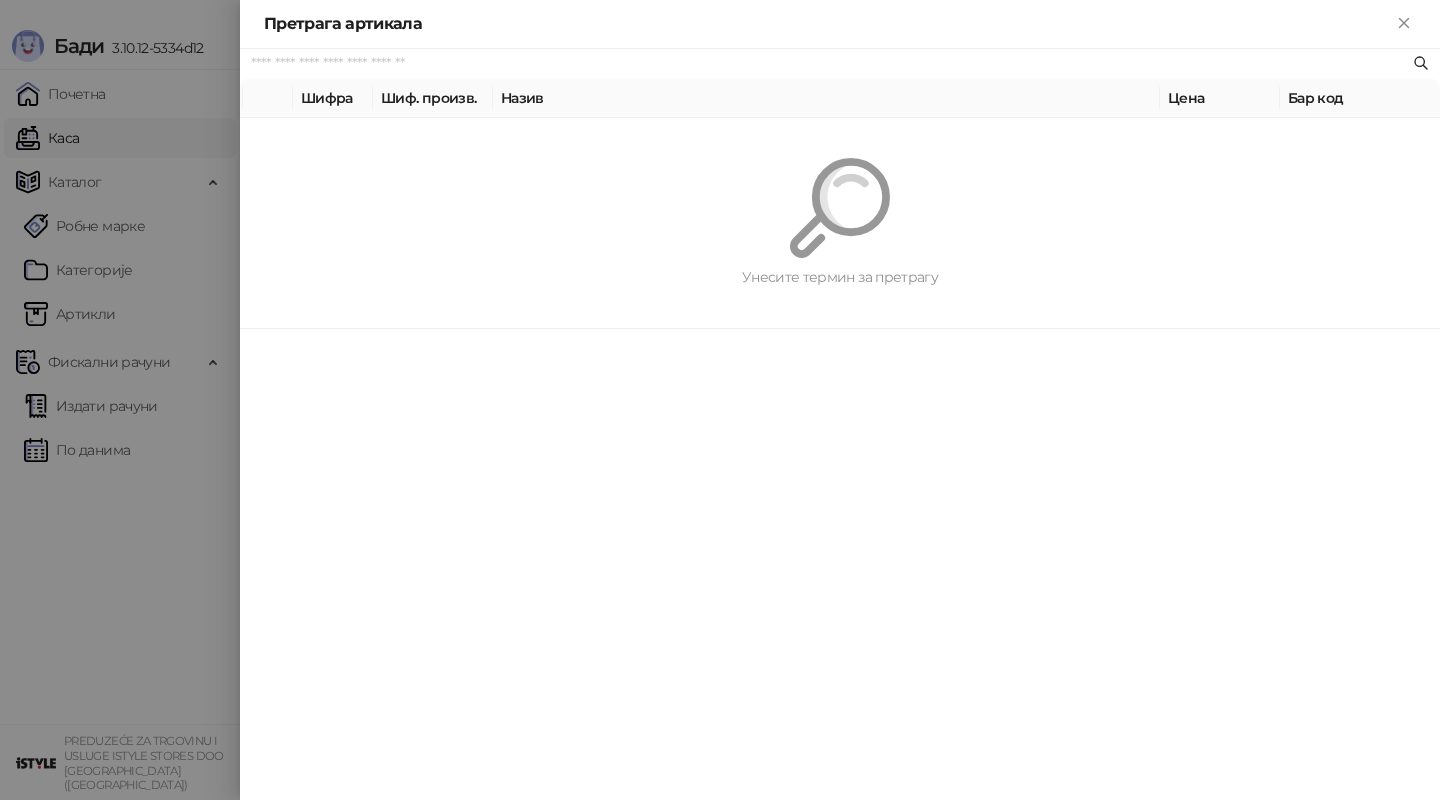 paste on "*********" 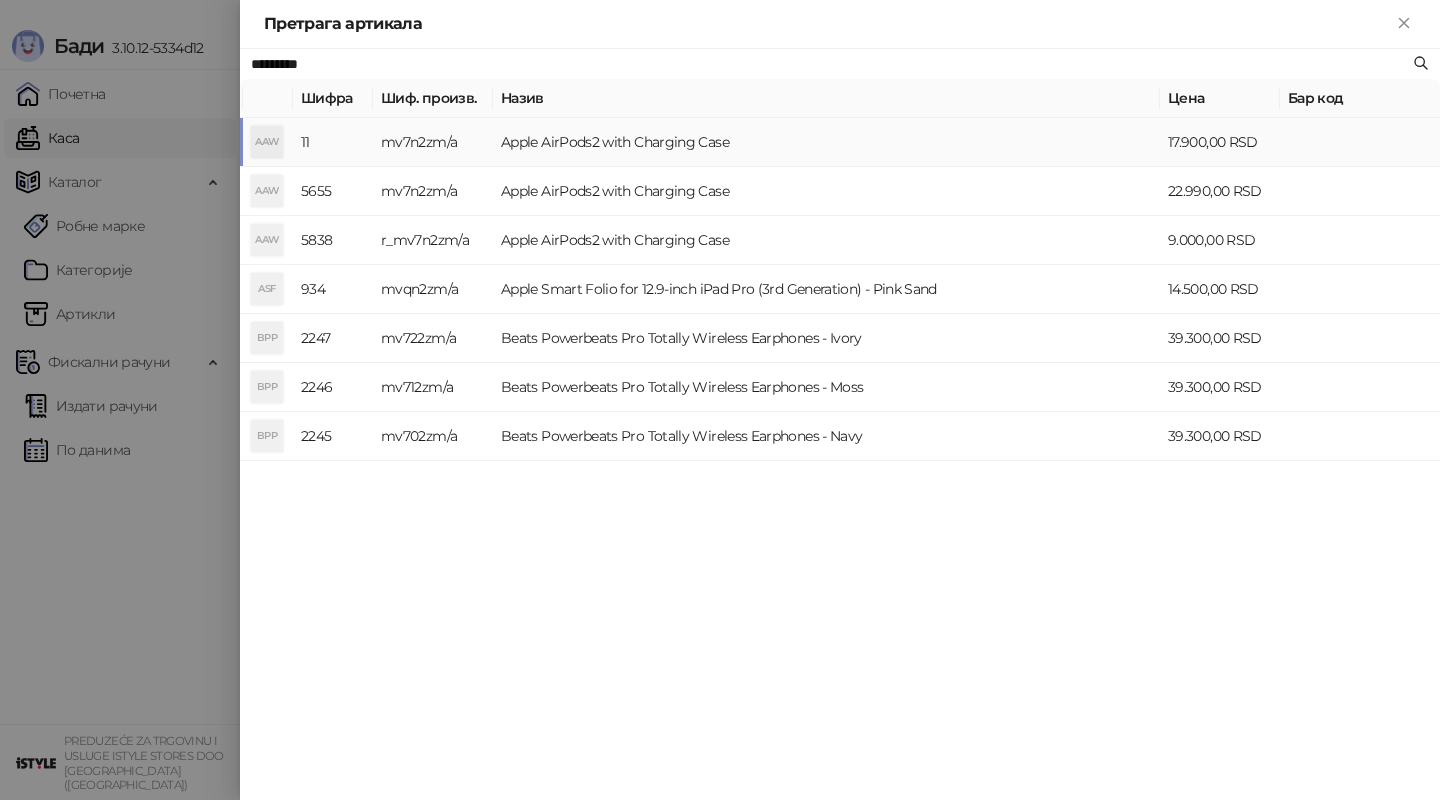 click on "Apple AirPods2 with Charging Case" at bounding box center [826, 142] 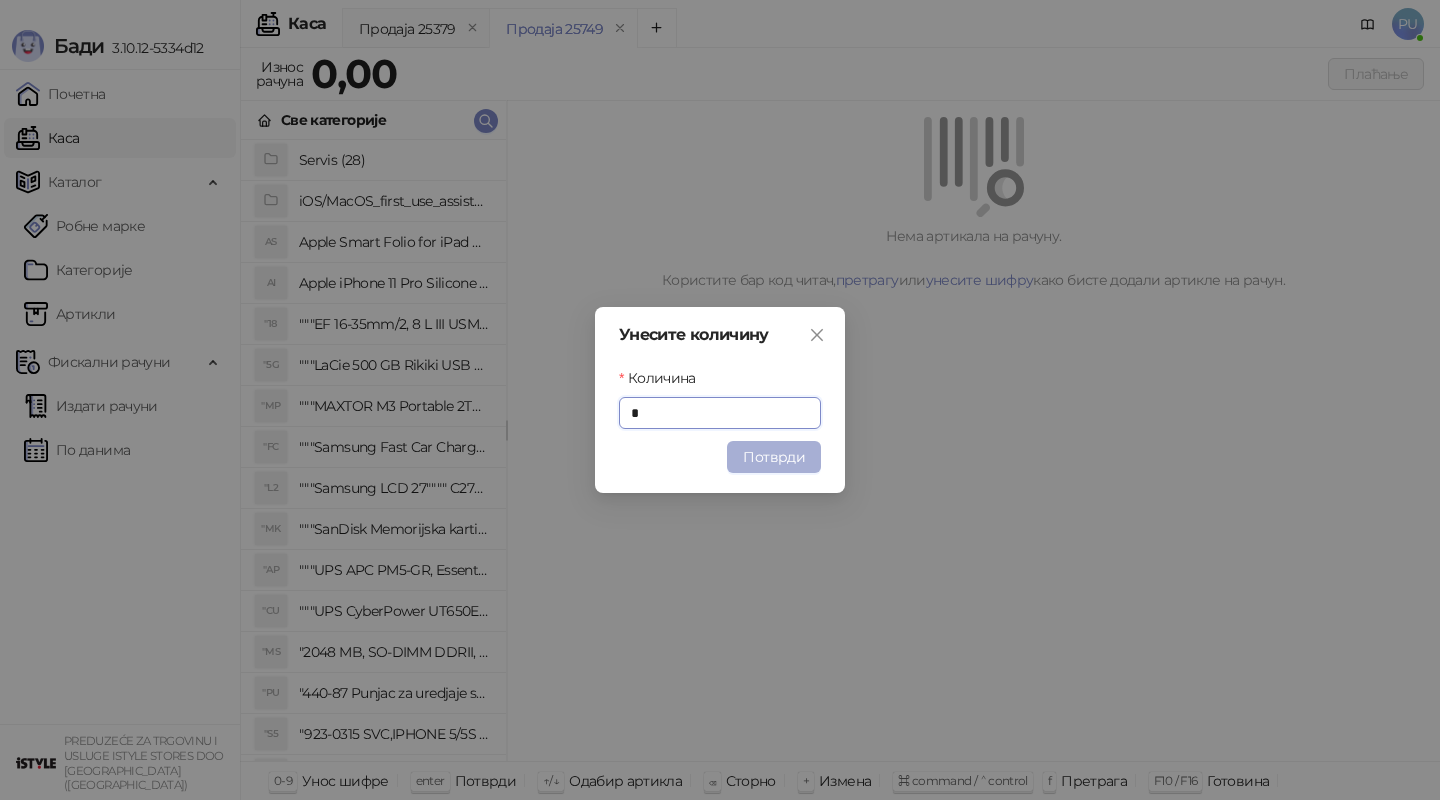 click on "Потврди" at bounding box center (774, 457) 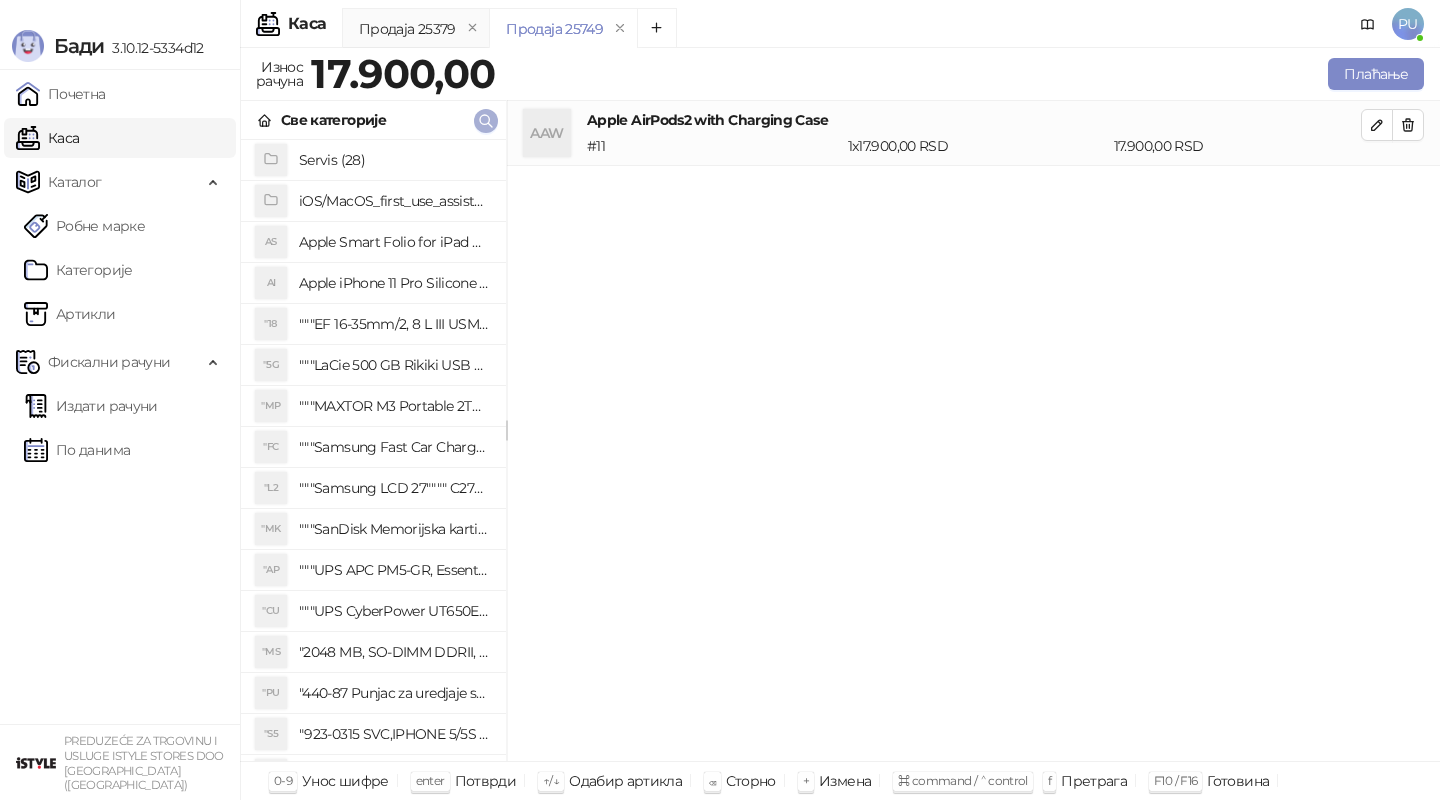 click 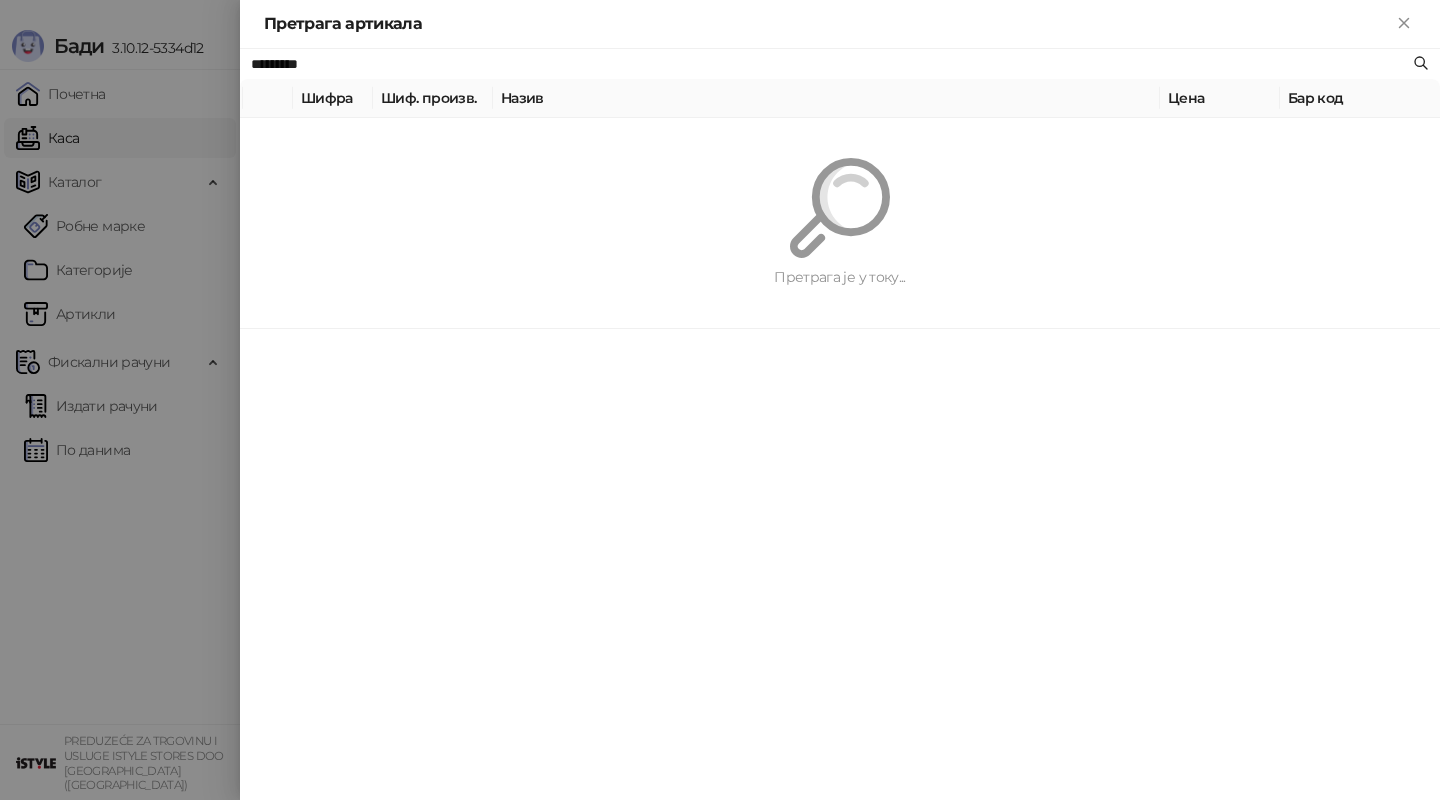 paste on "****" 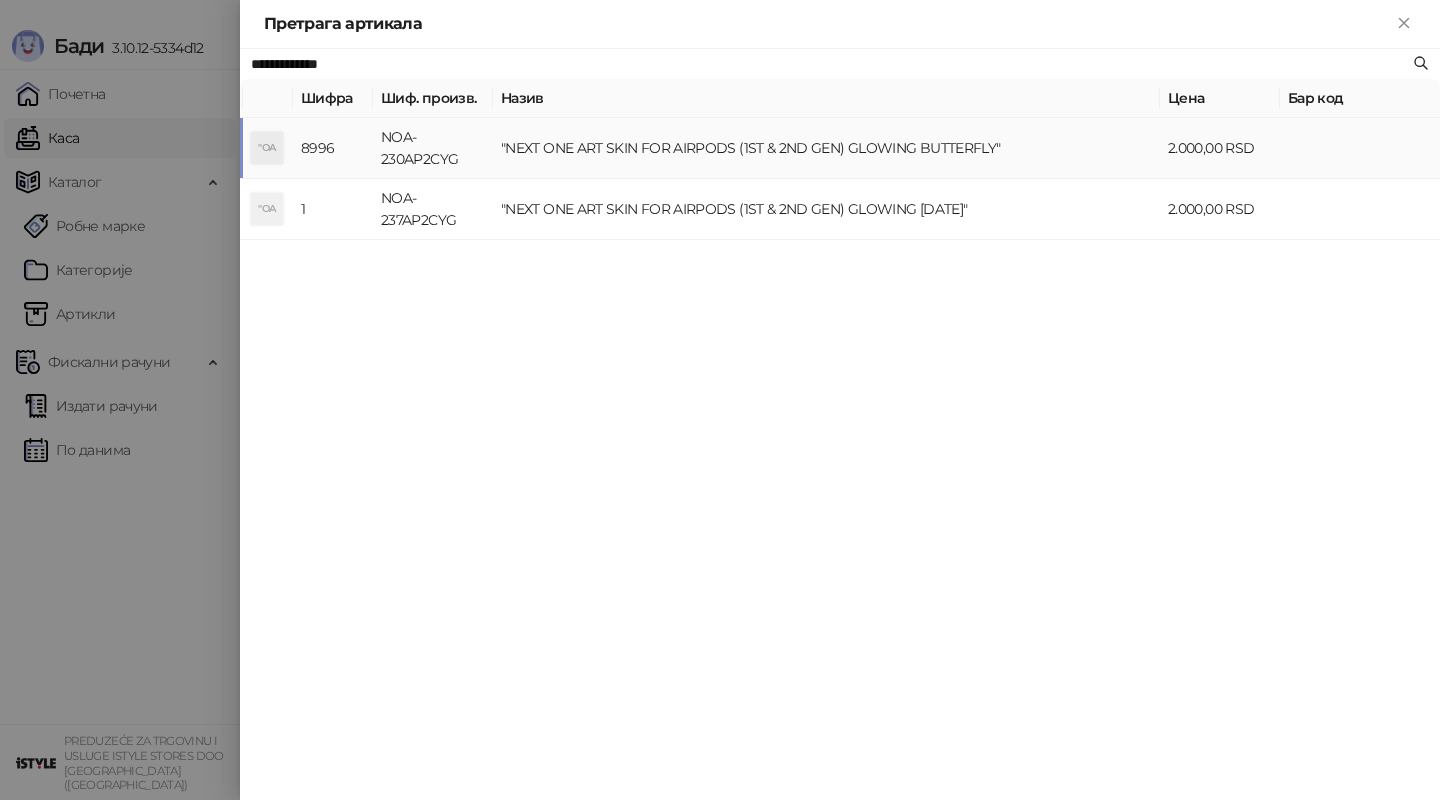 click on ""NEXT ONE ART SKIN FOR AIRPODS (1ST & 2ND GEN) GLOWING BUTTERFLY"" at bounding box center [826, 148] 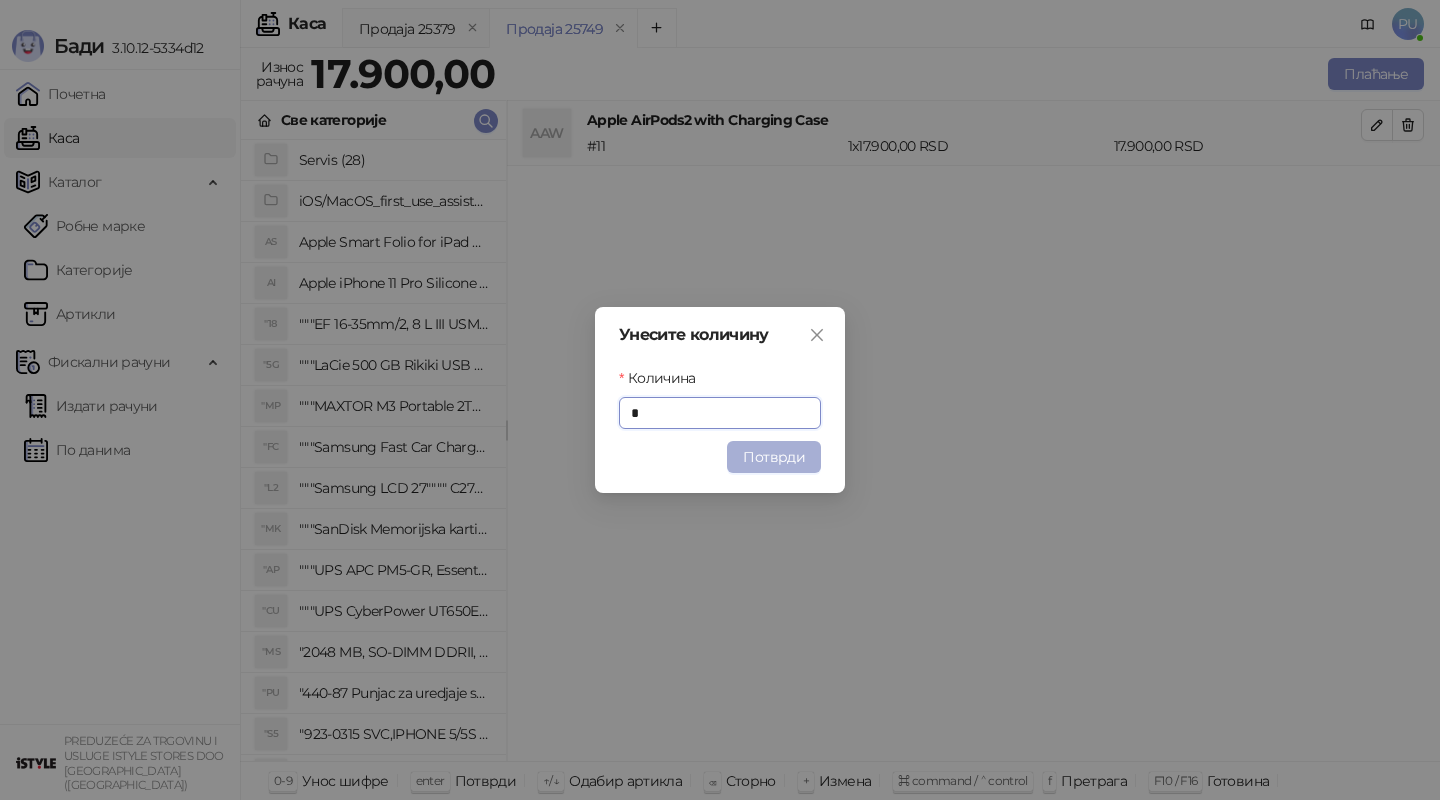 click on "Потврди" at bounding box center (774, 457) 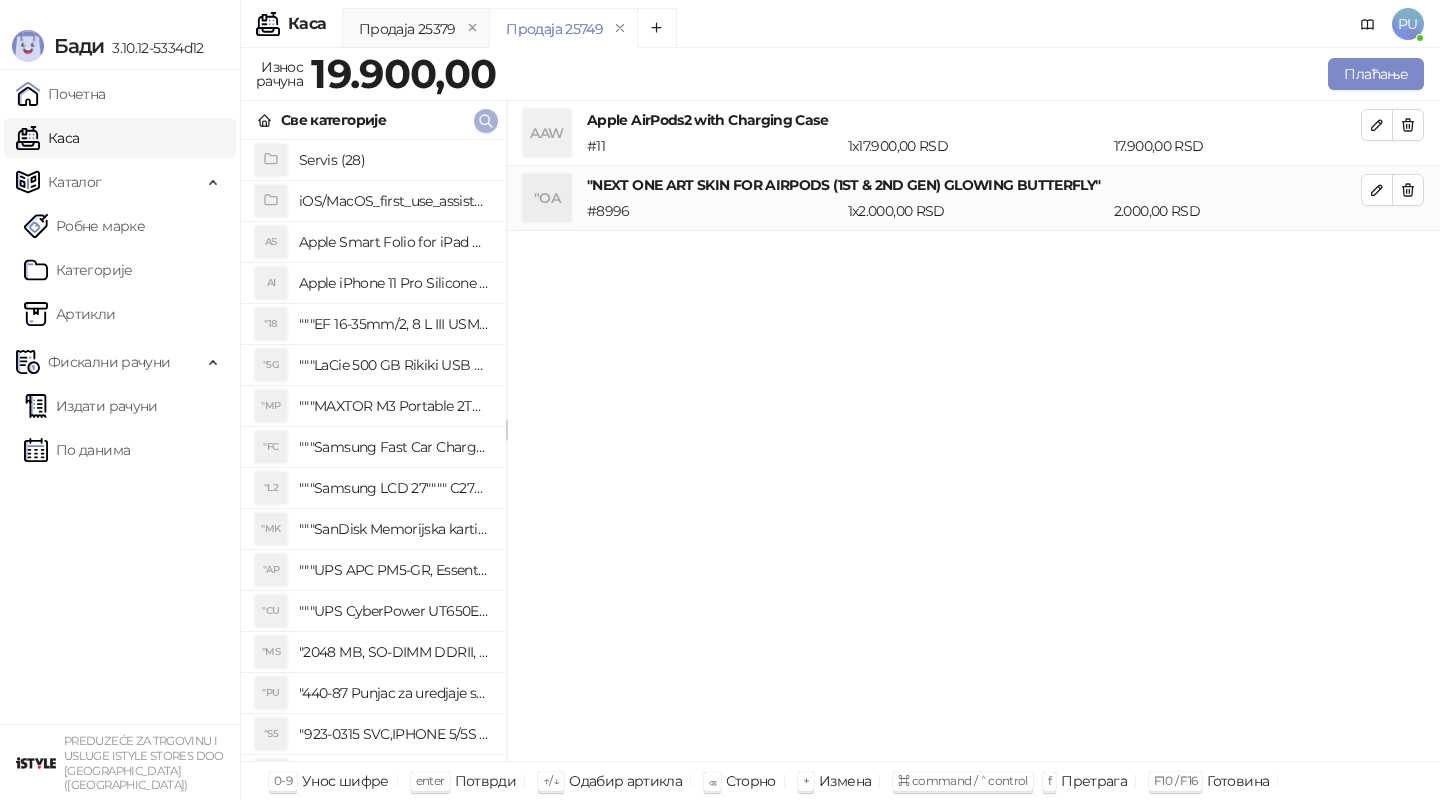 click 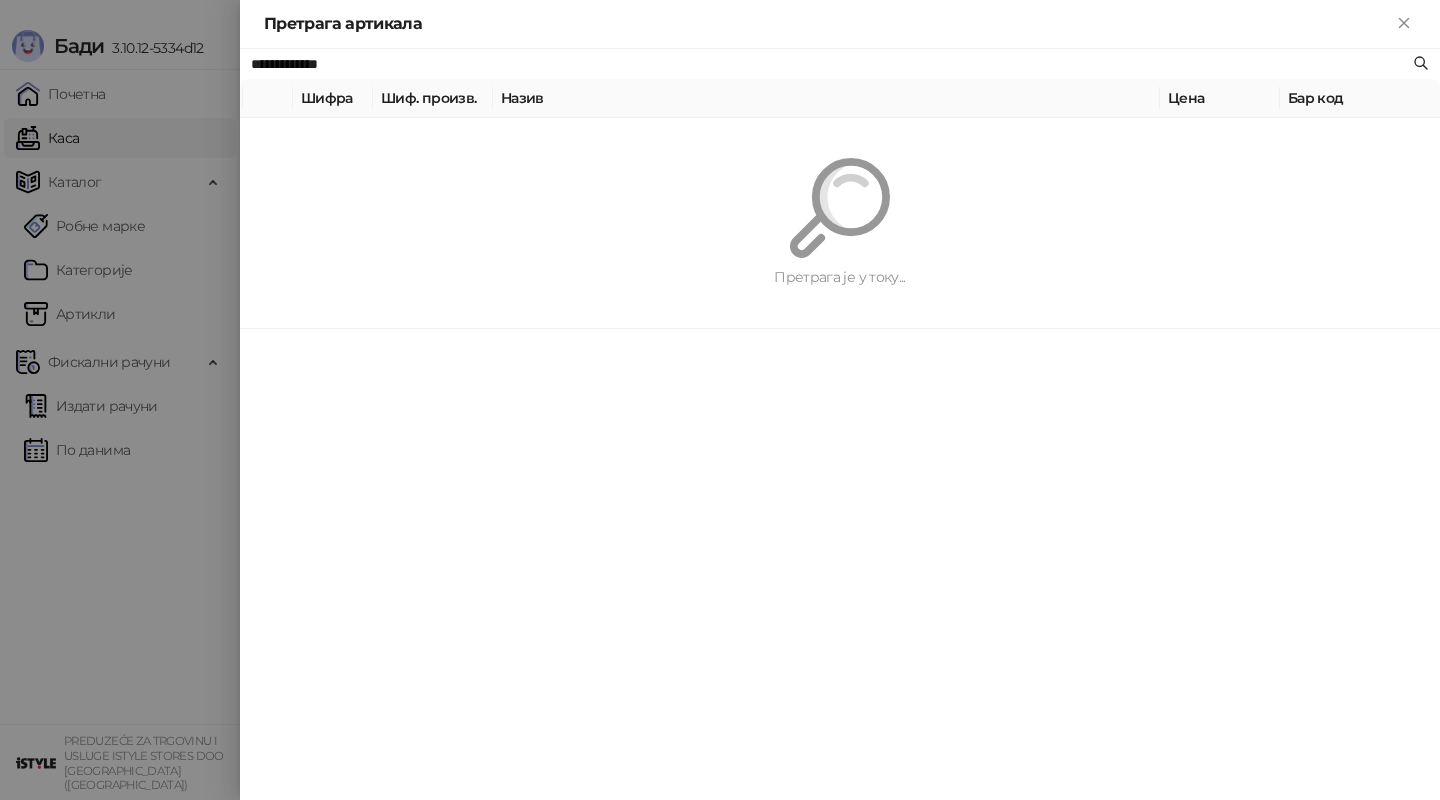 paste on "******" 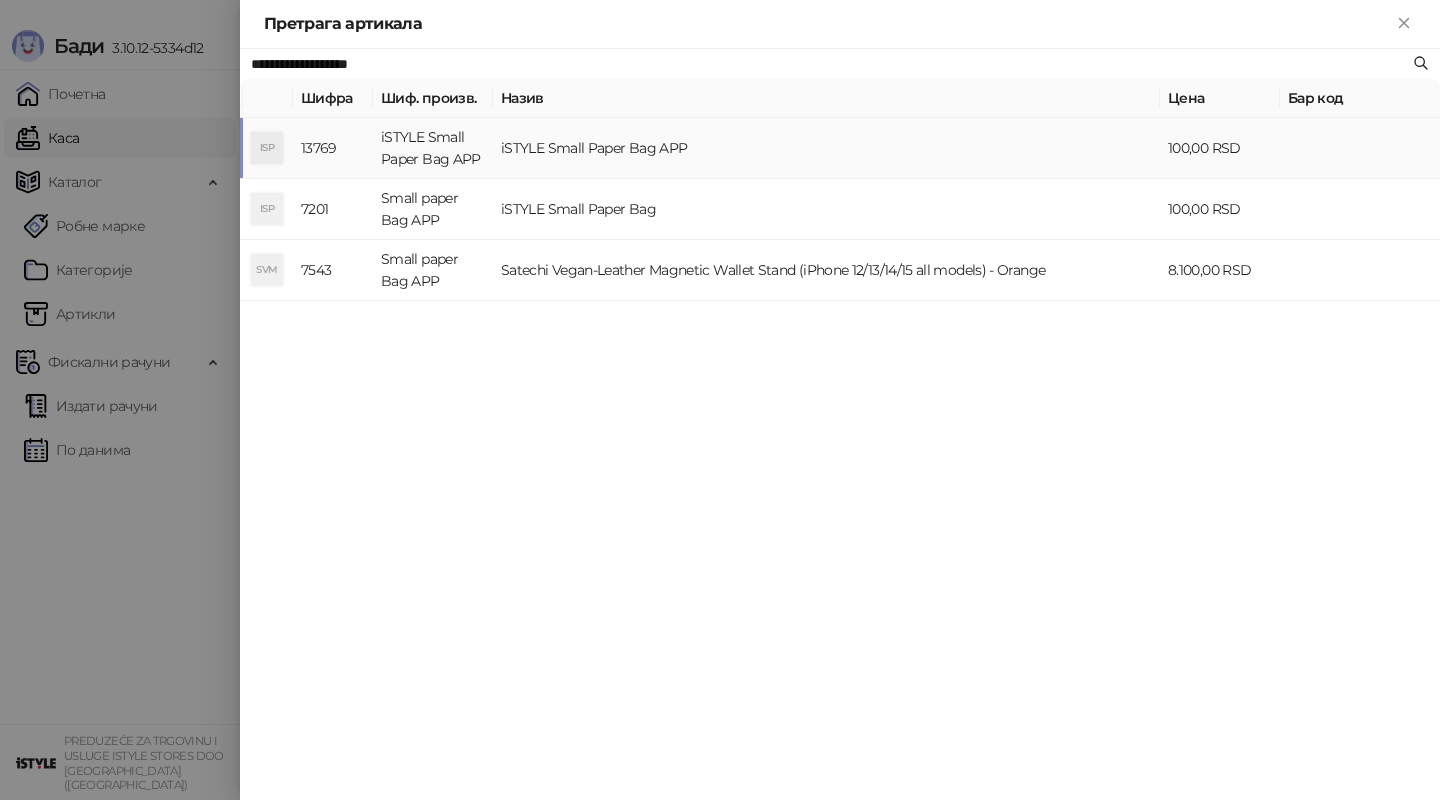 type on "**********" 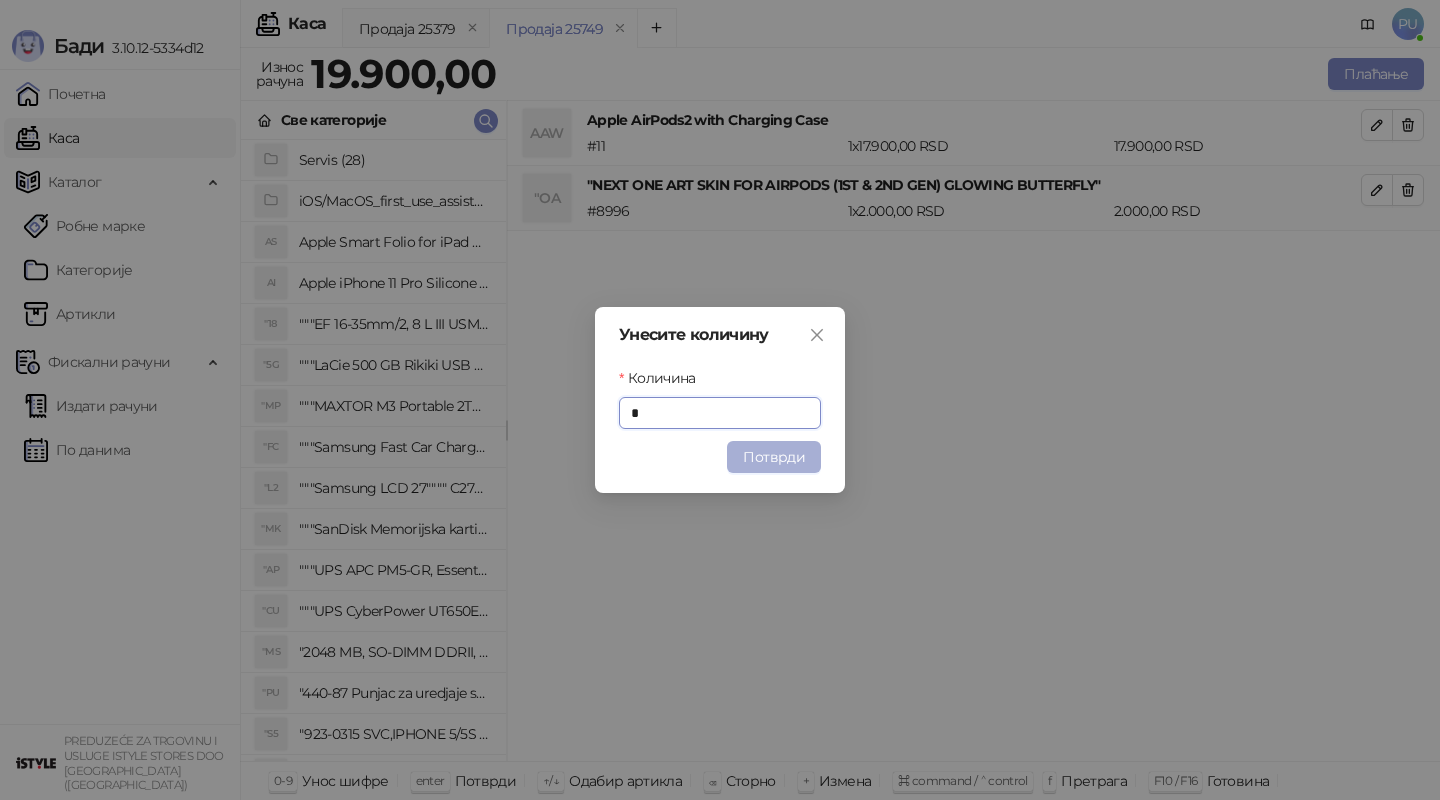 click on "Потврди" at bounding box center (774, 457) 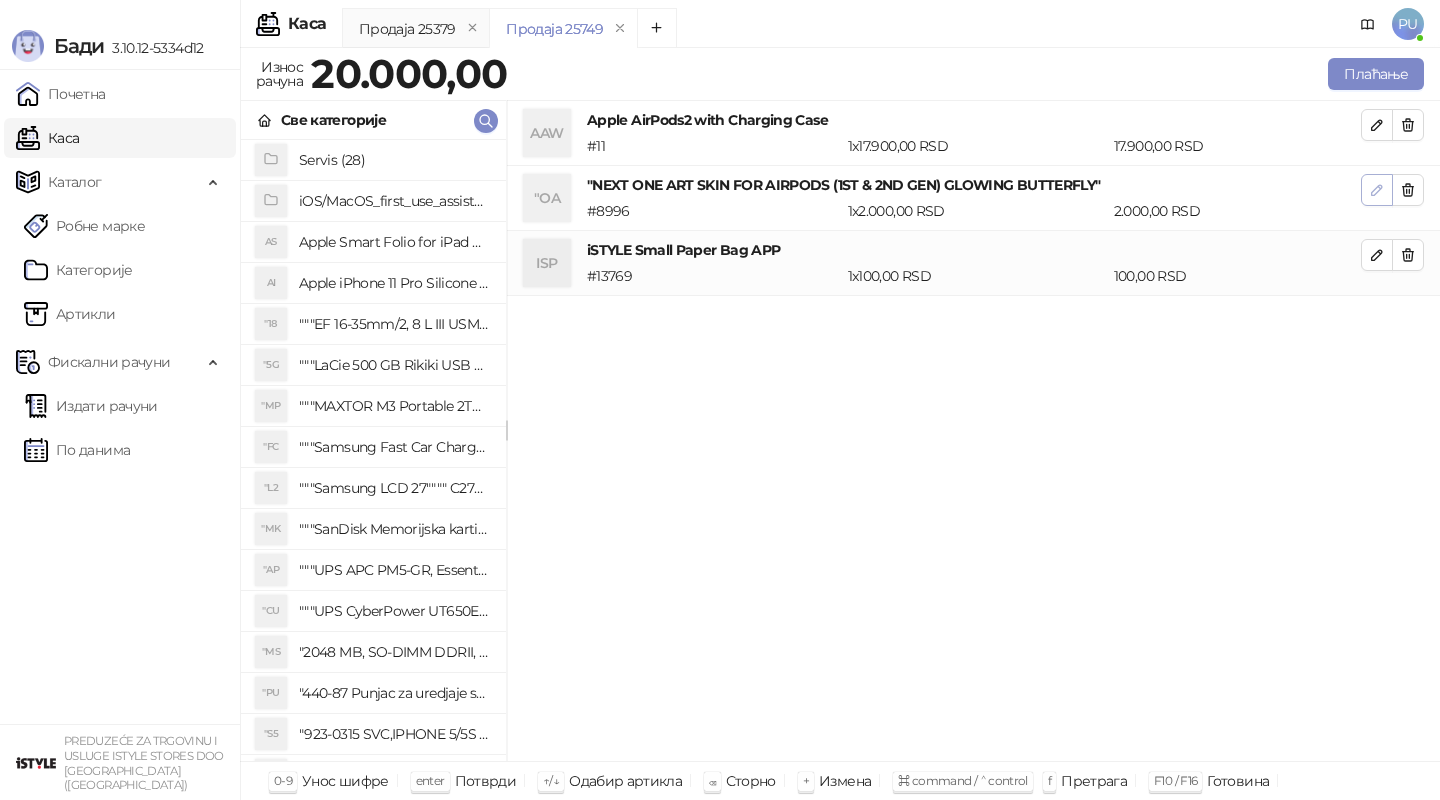 click 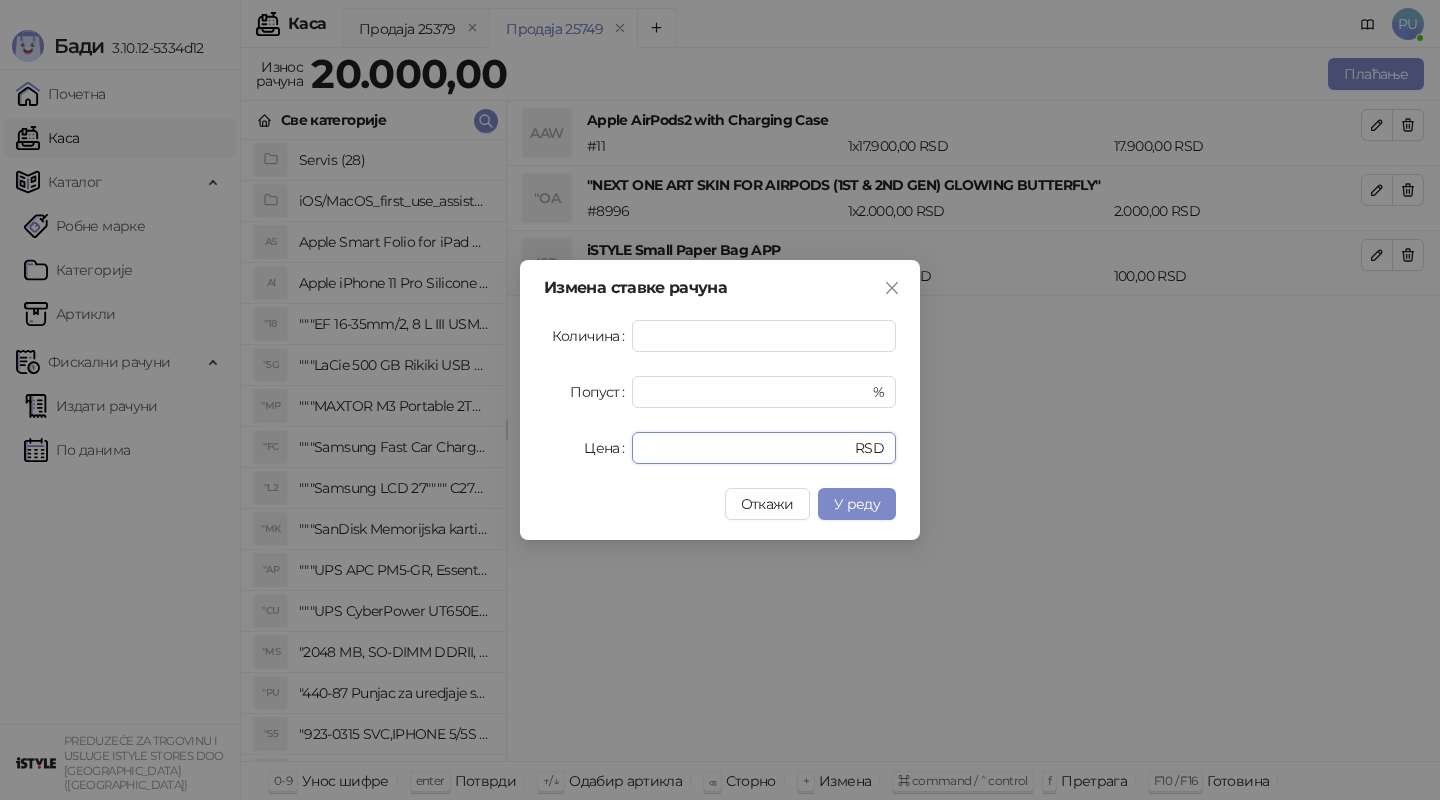 drag, startPoint x: 722, startPoint y: 446, endPoint x: 539, endPoint y: 446, distance: 183 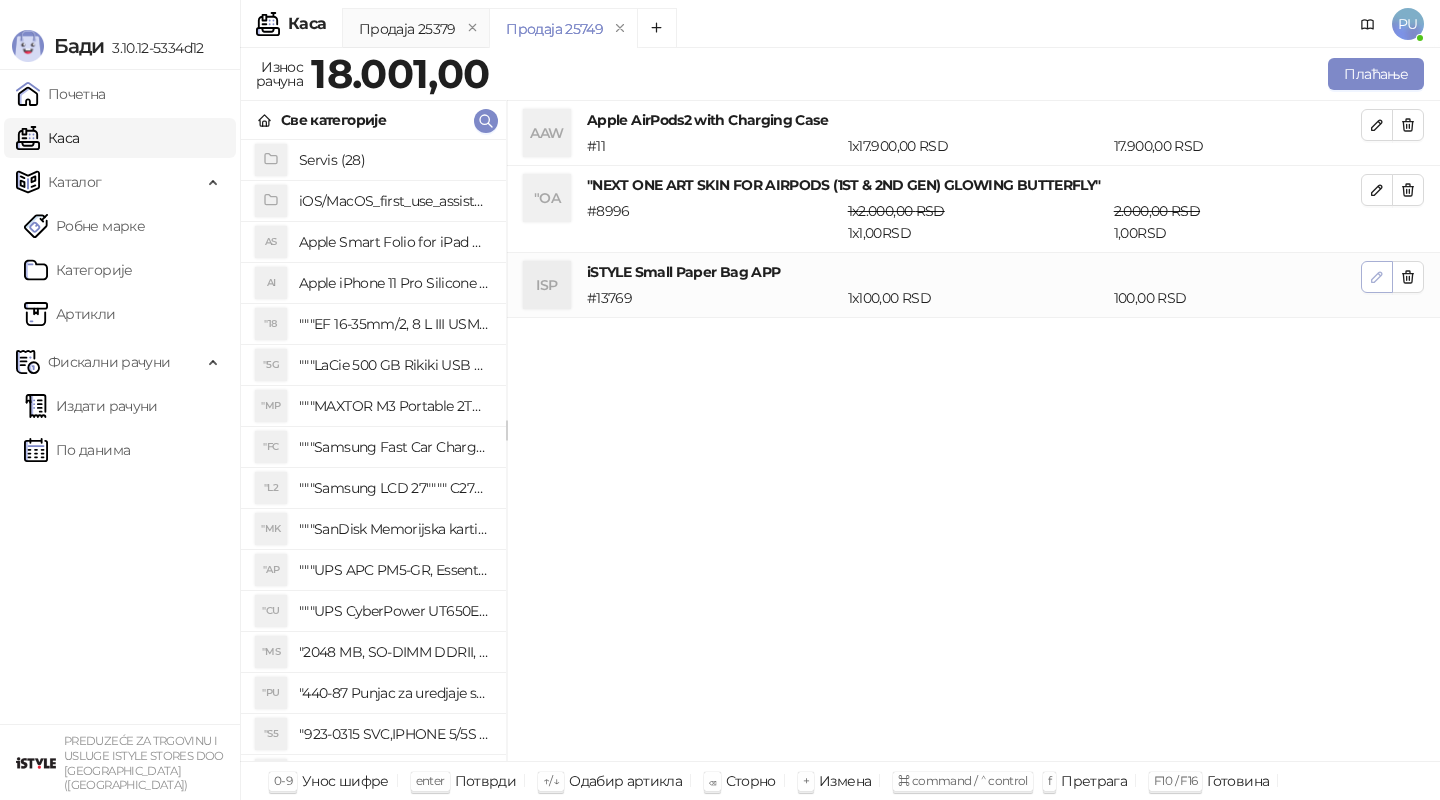 click 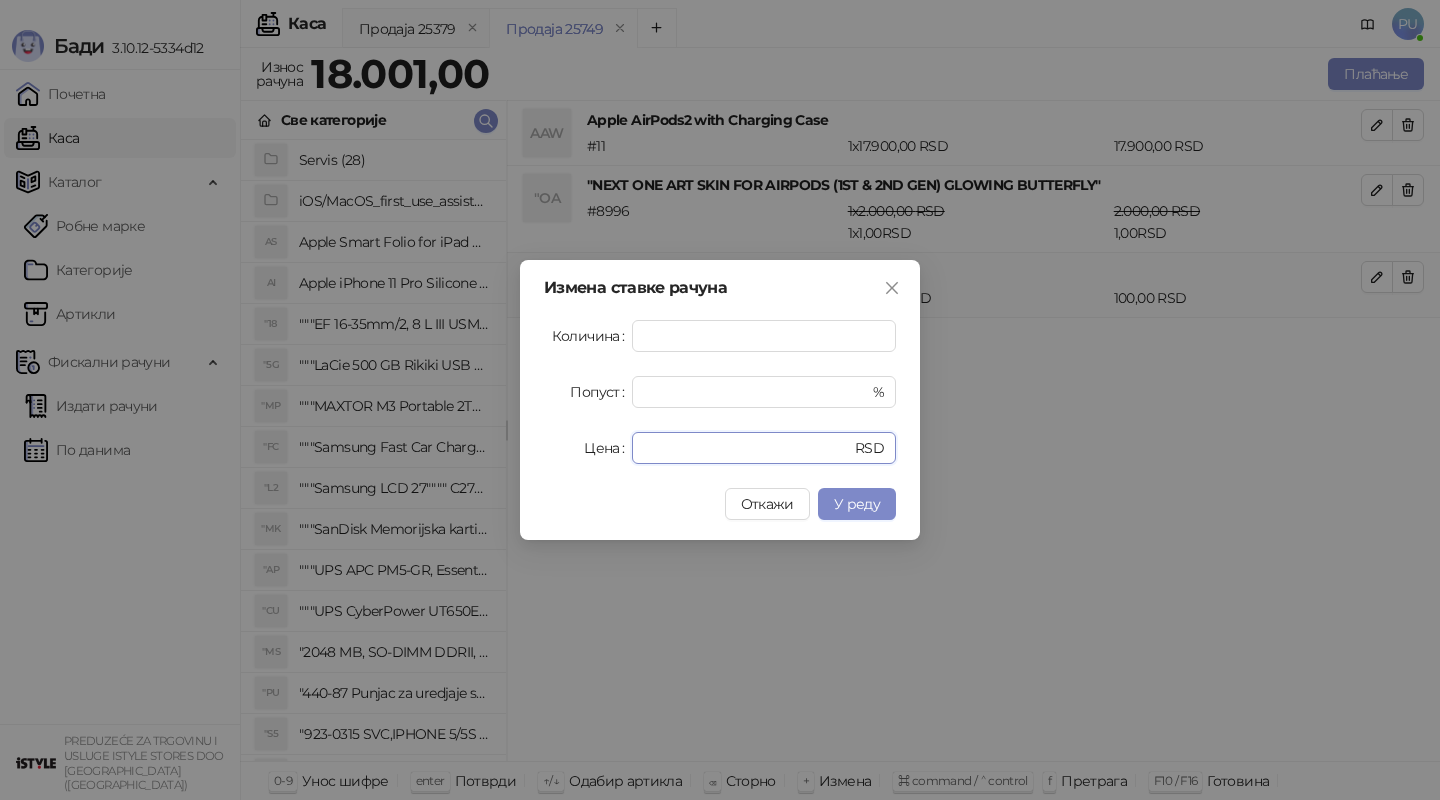 drag, startPoint x: 755, startPoint y: 446, endPoint x: 526, endPoint y: 446, distance: 229 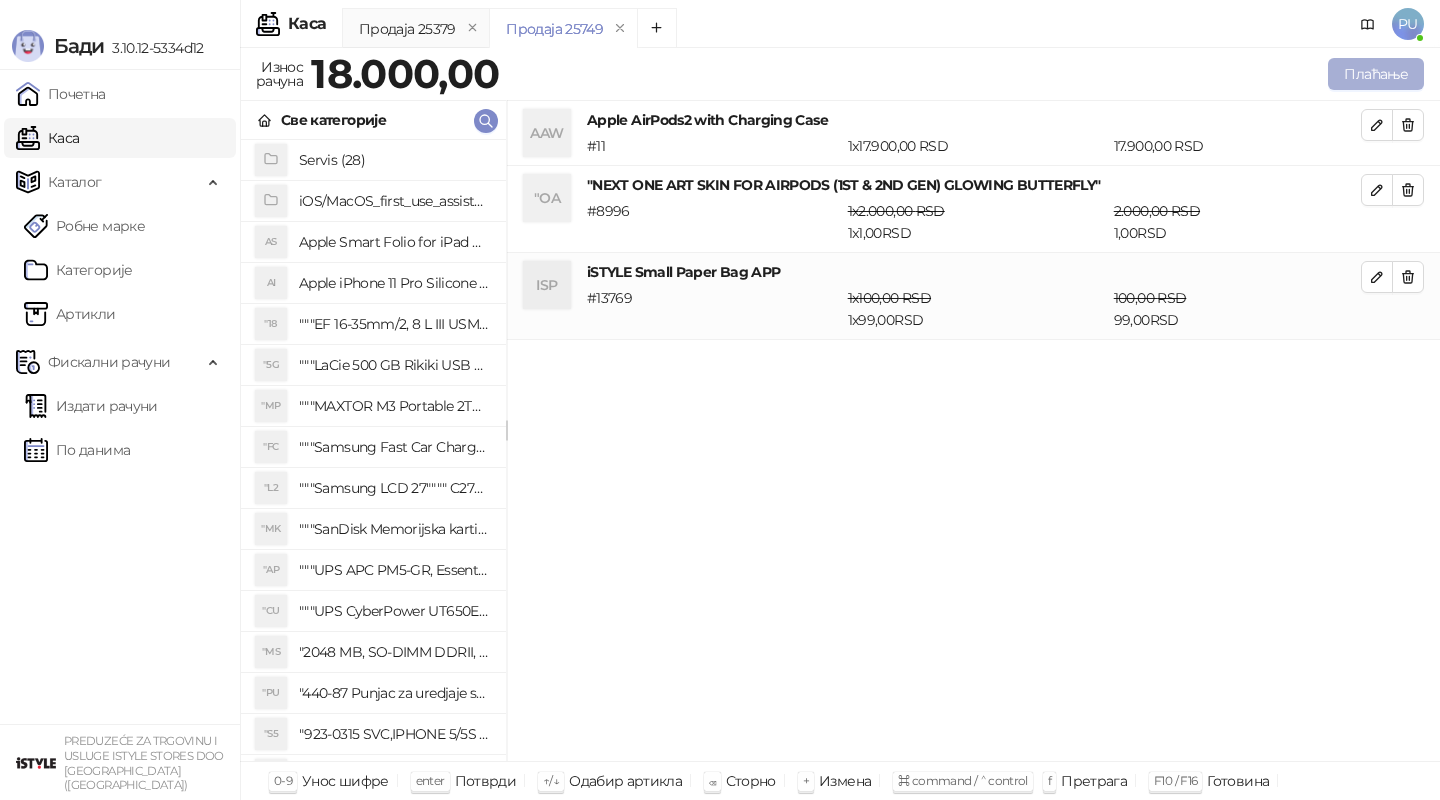 click on "Плаћање" at bounding box center [1376, 74] 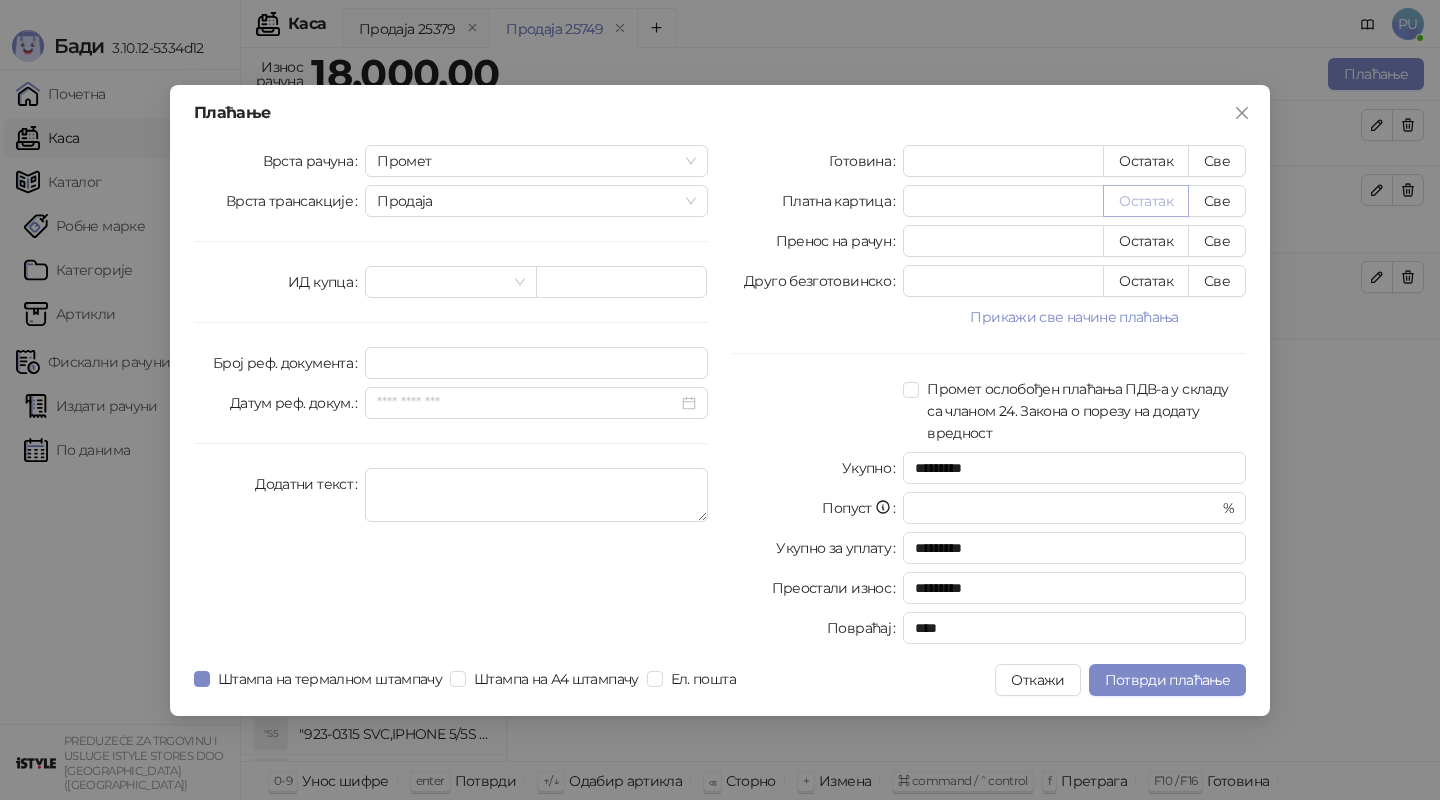 click on "Остатак" at bounding box center (1146, 201) 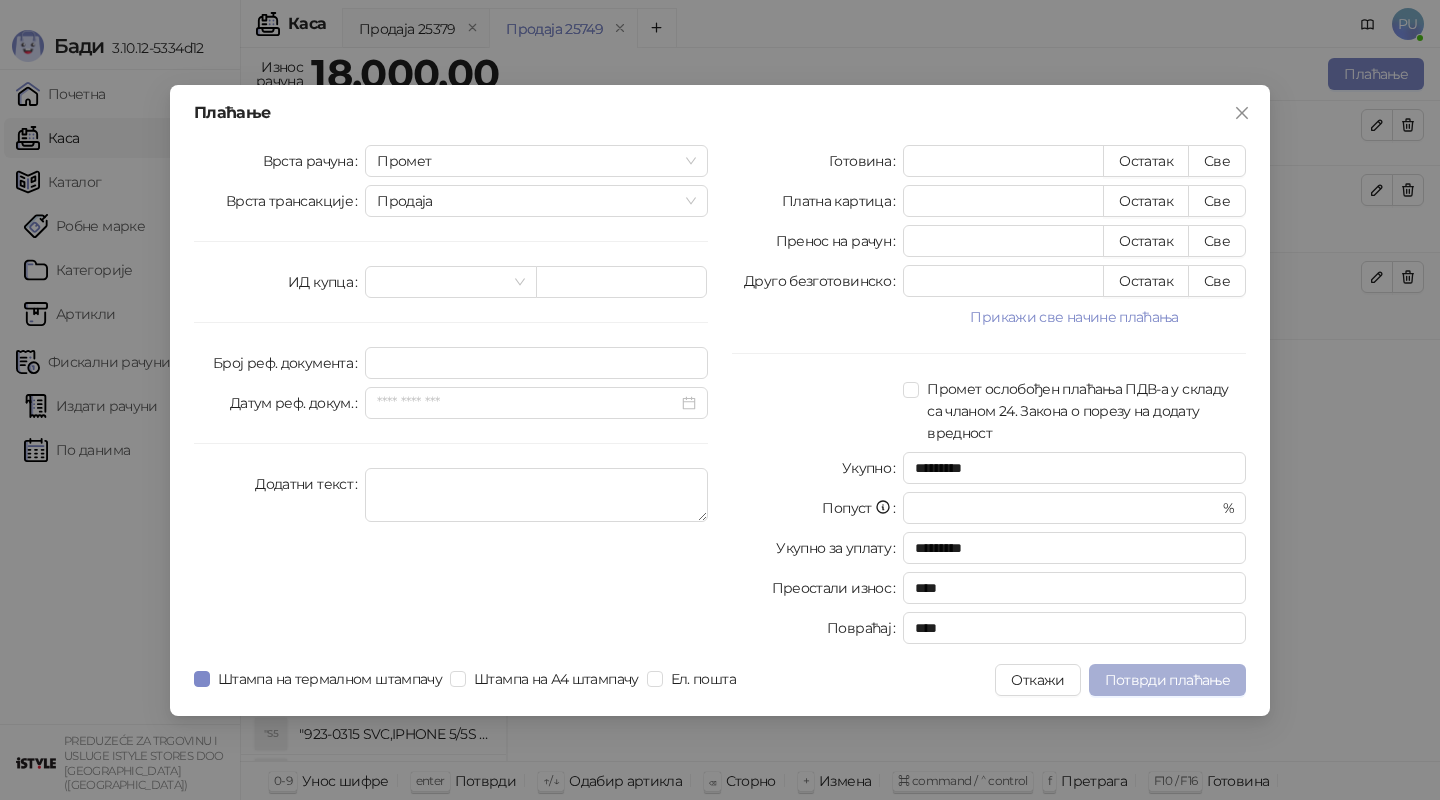 click on "Потврди плаћање" at bounding box center (1167, 680) 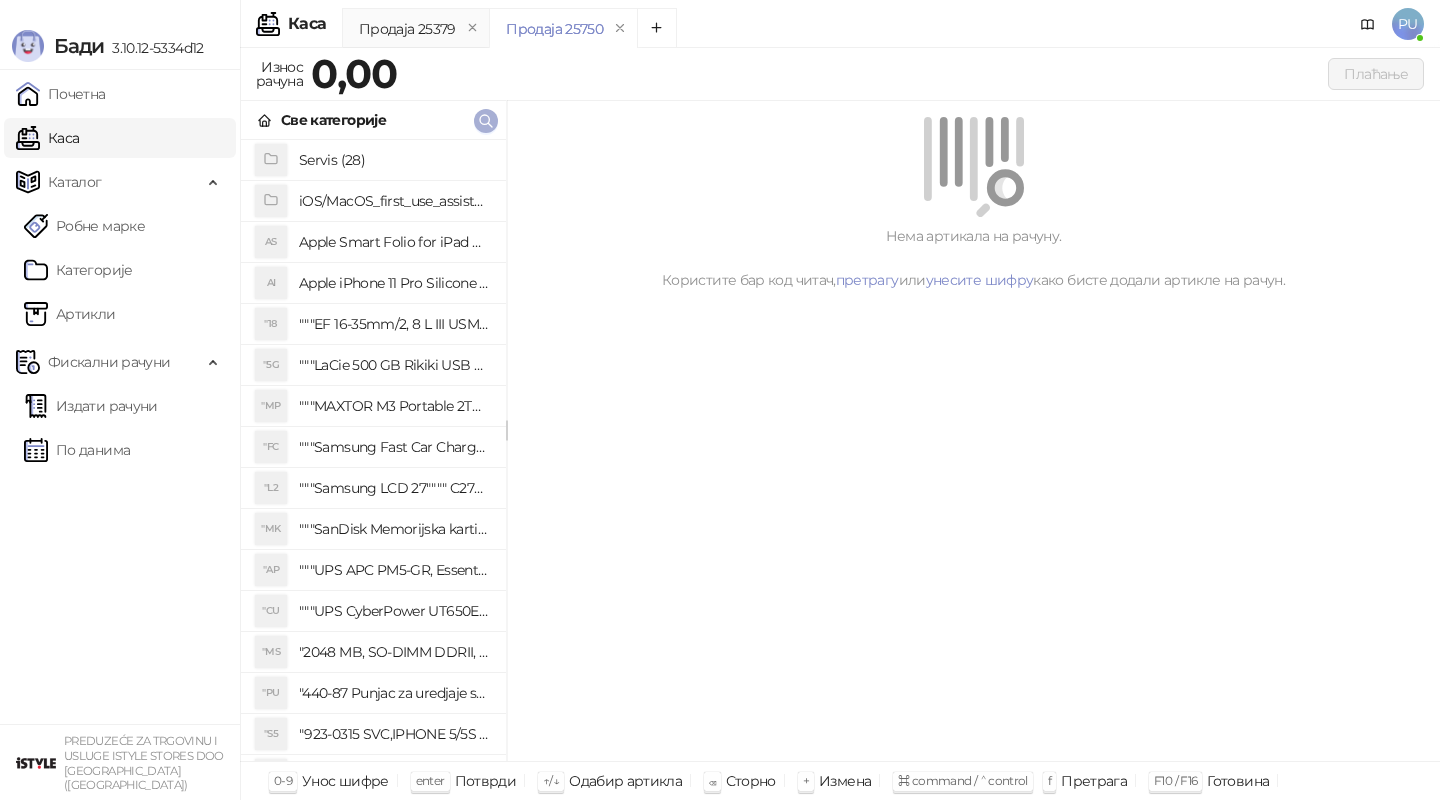 click 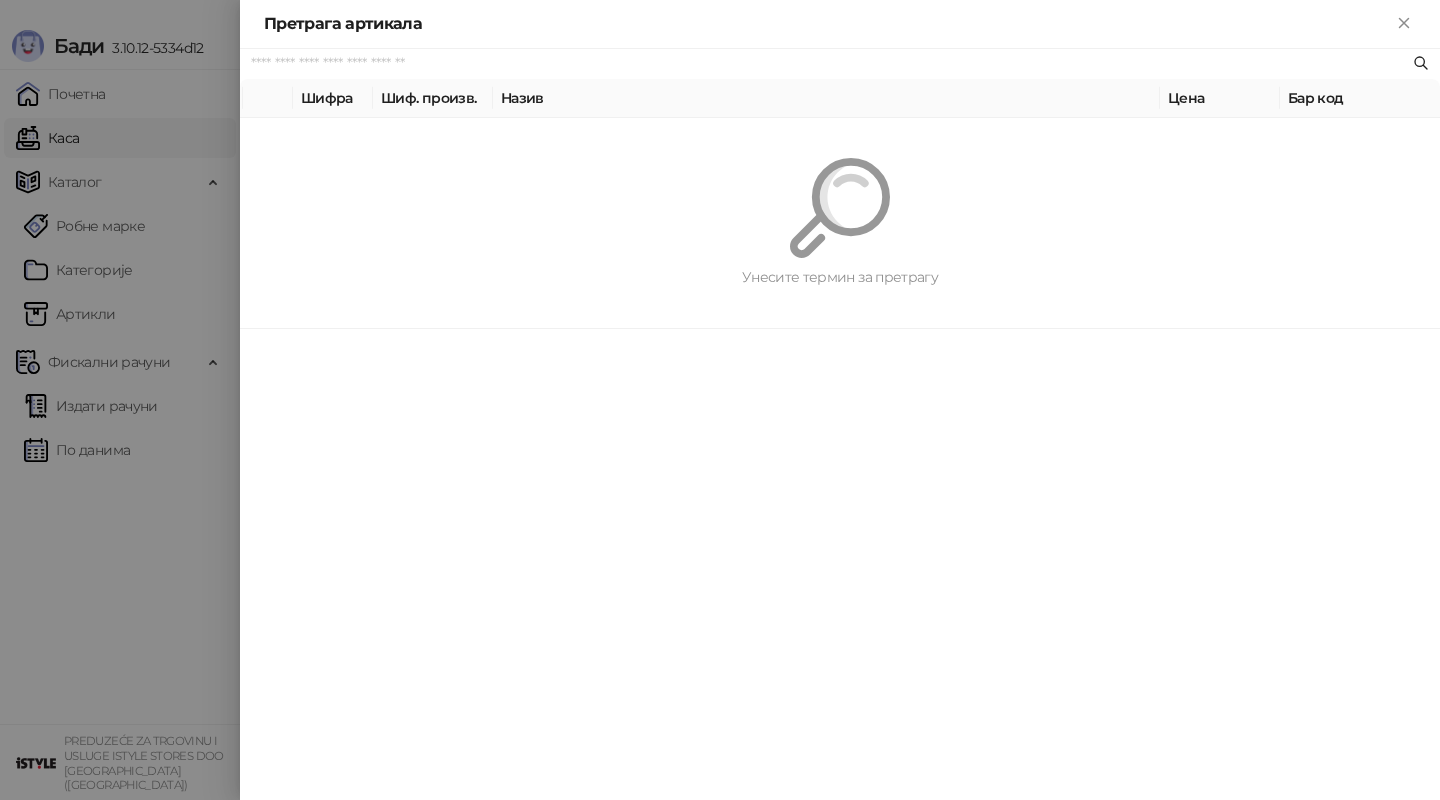 paste on "*********" 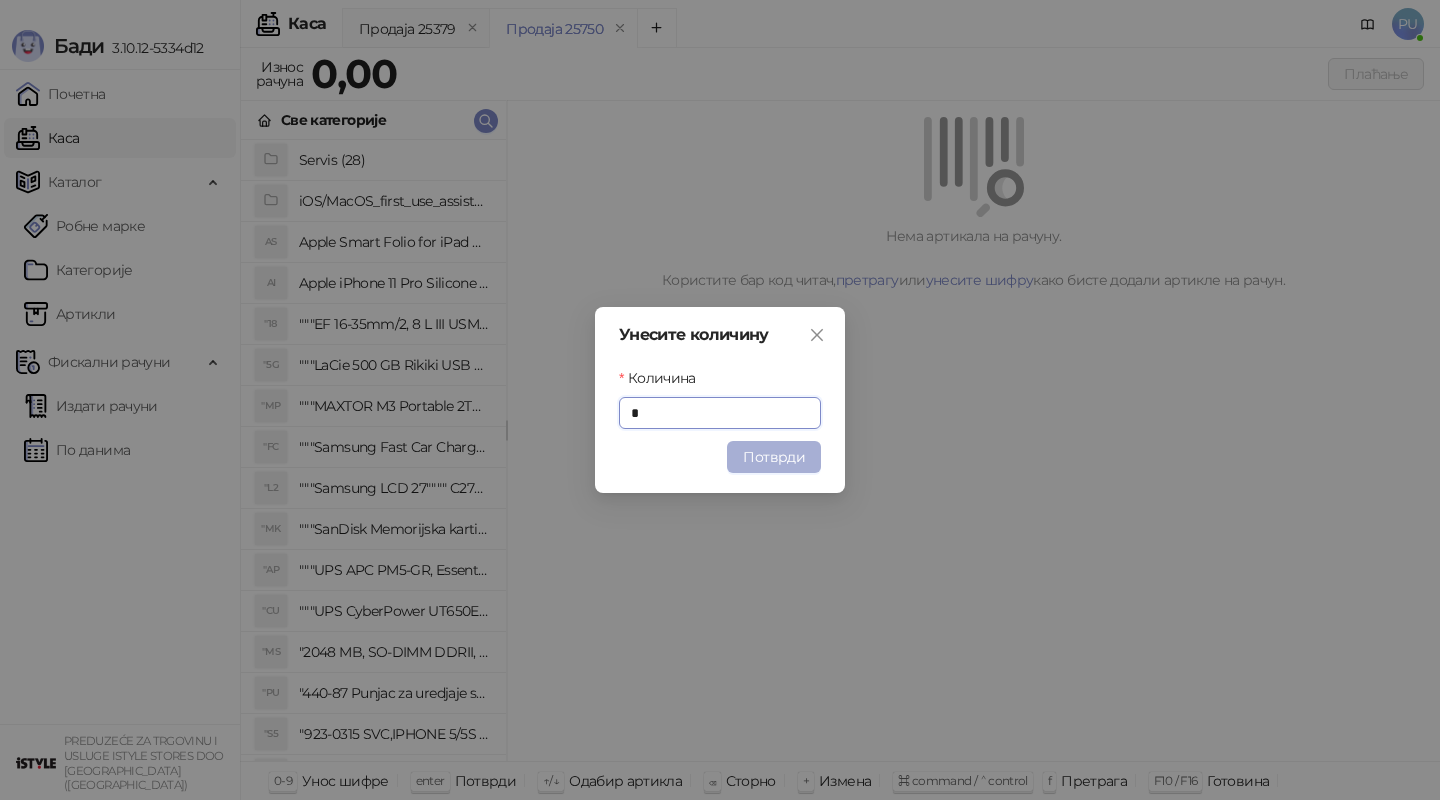 click on "Потврди" at bounding box center [774, 457] 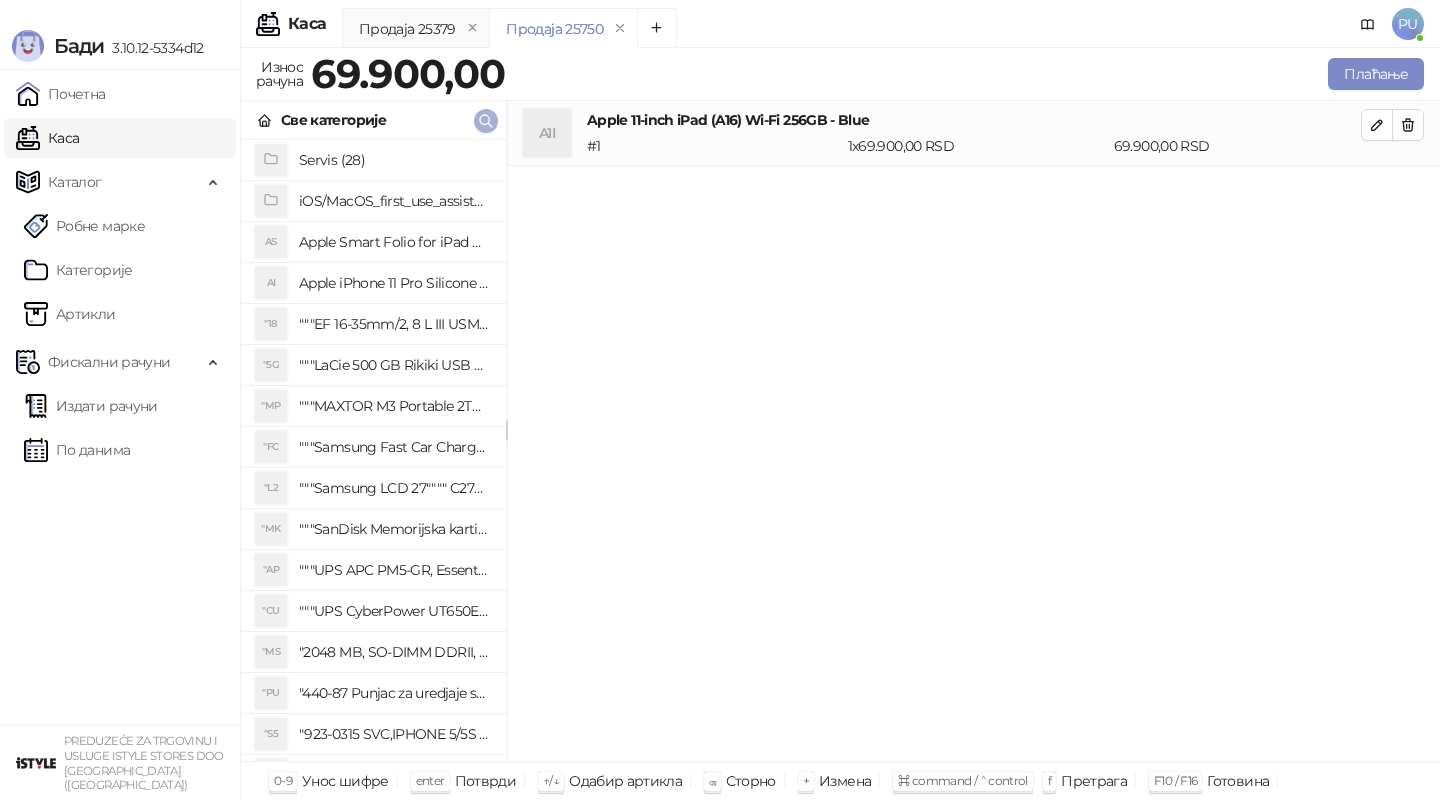 click 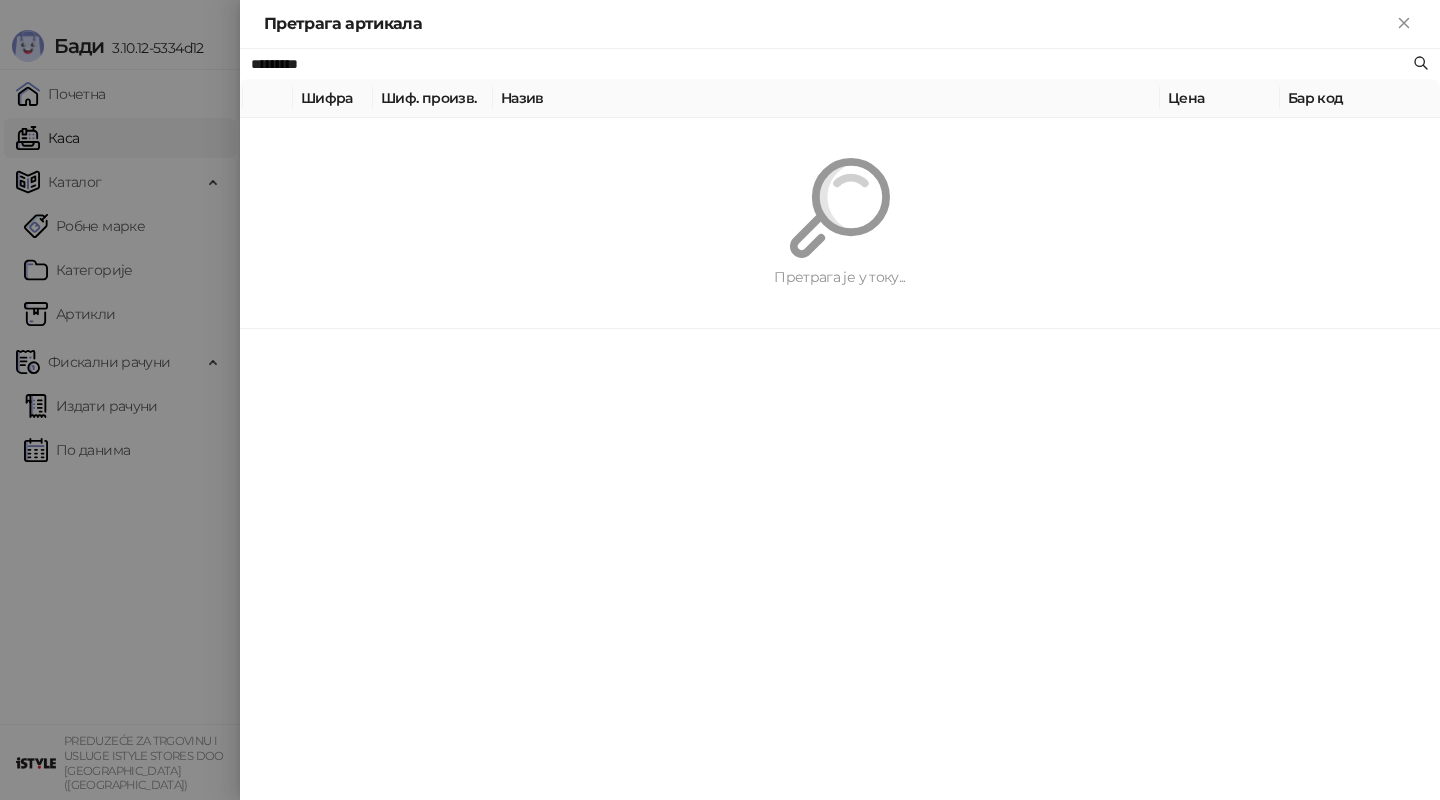 paste on "**********" 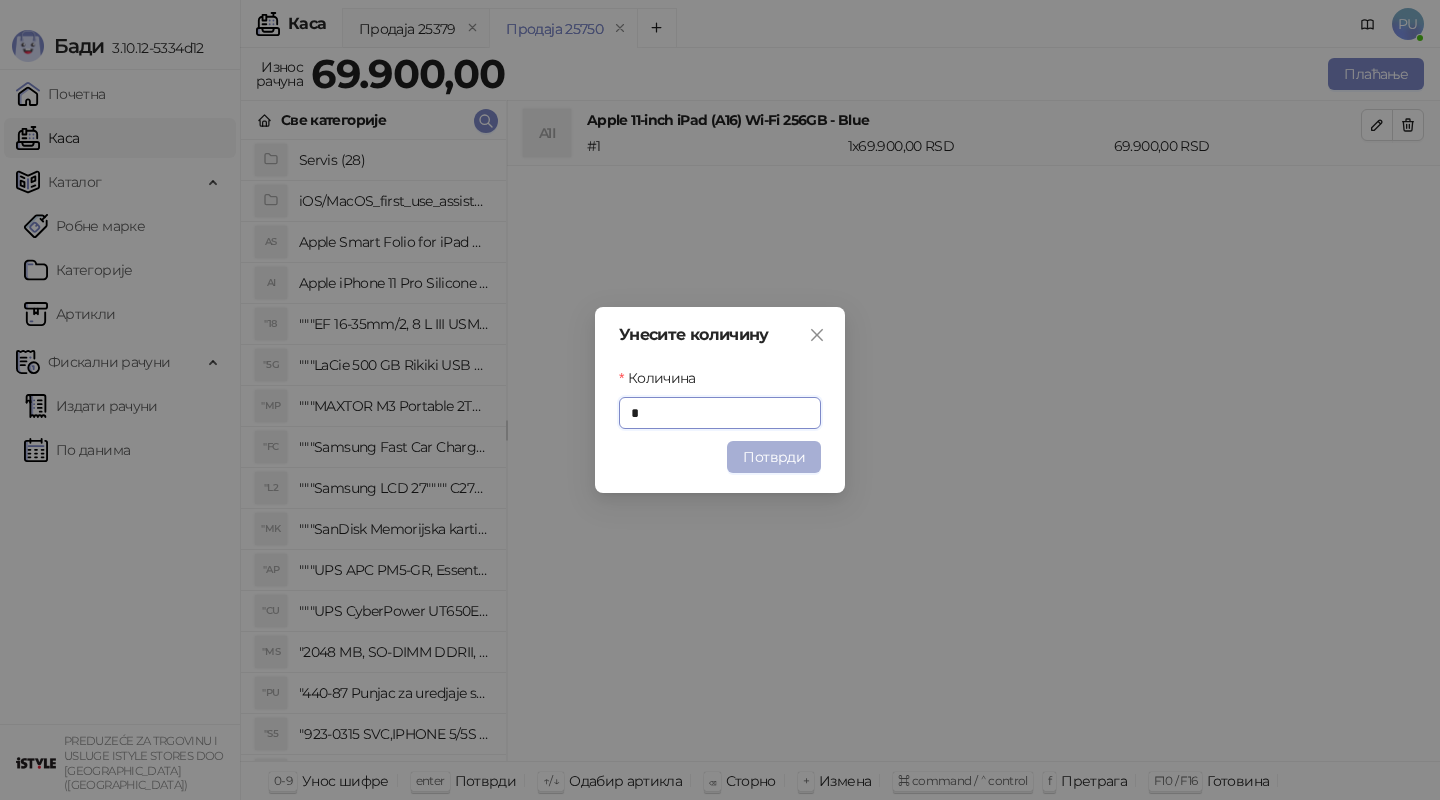 click on "Потврди" at bounding box center (774, 457) 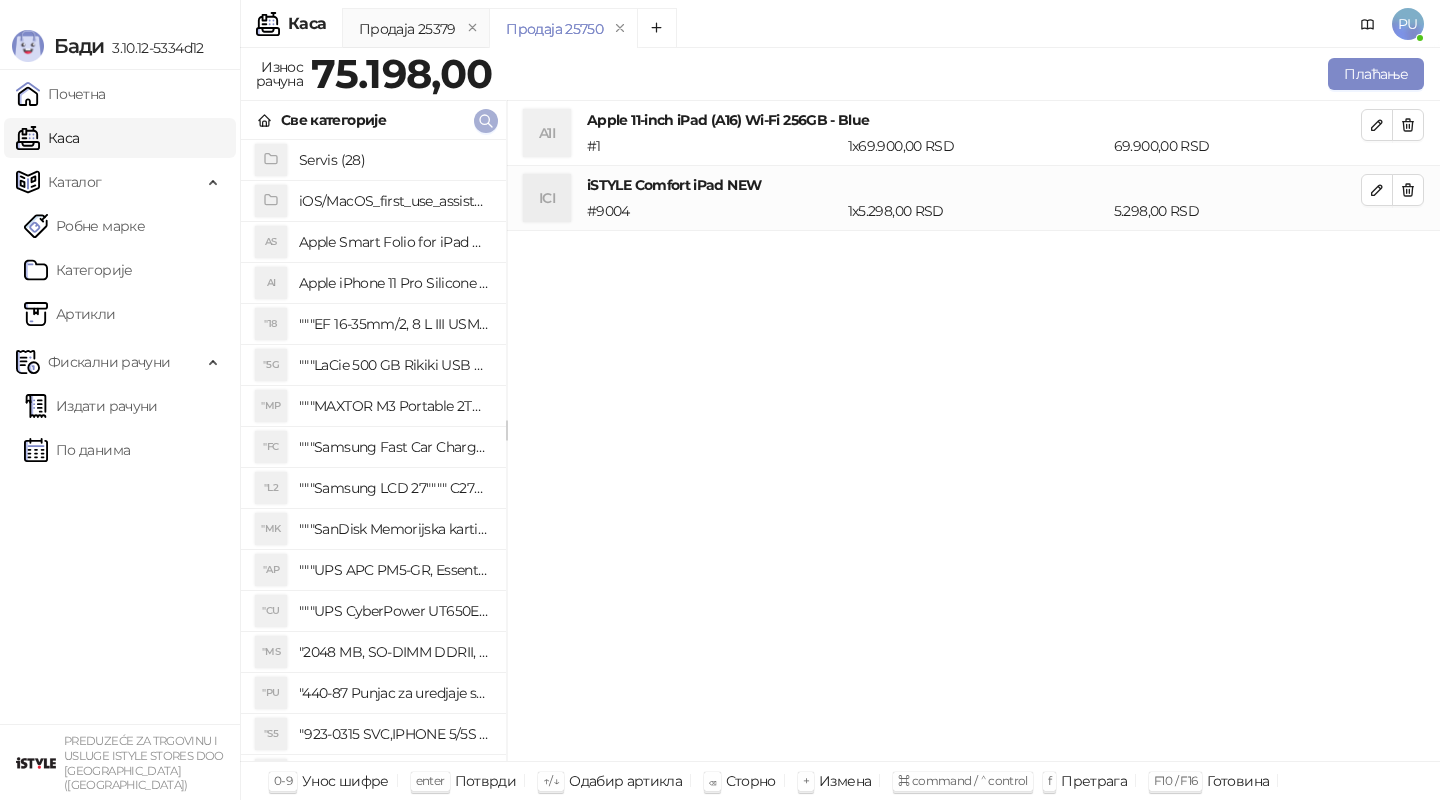 click 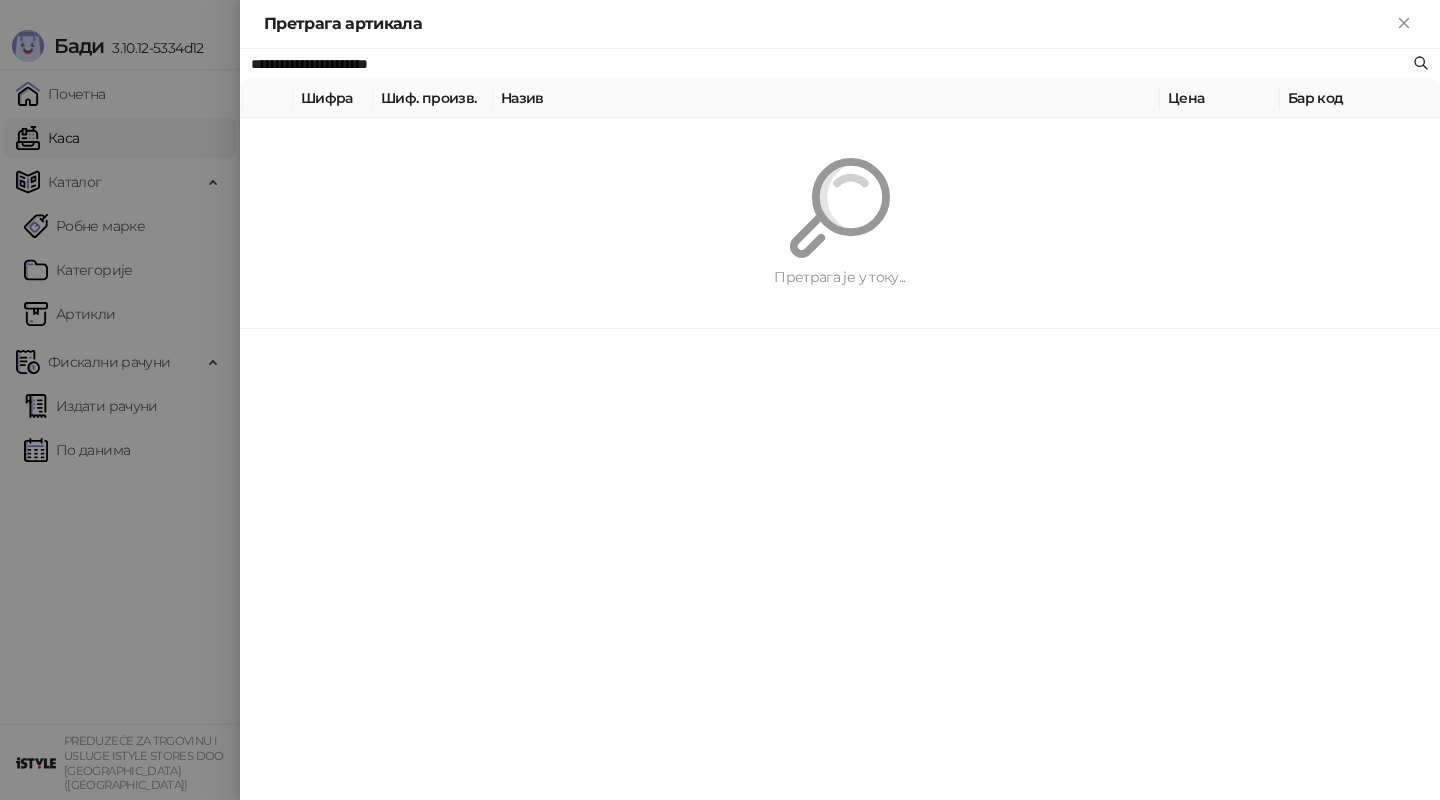 paste 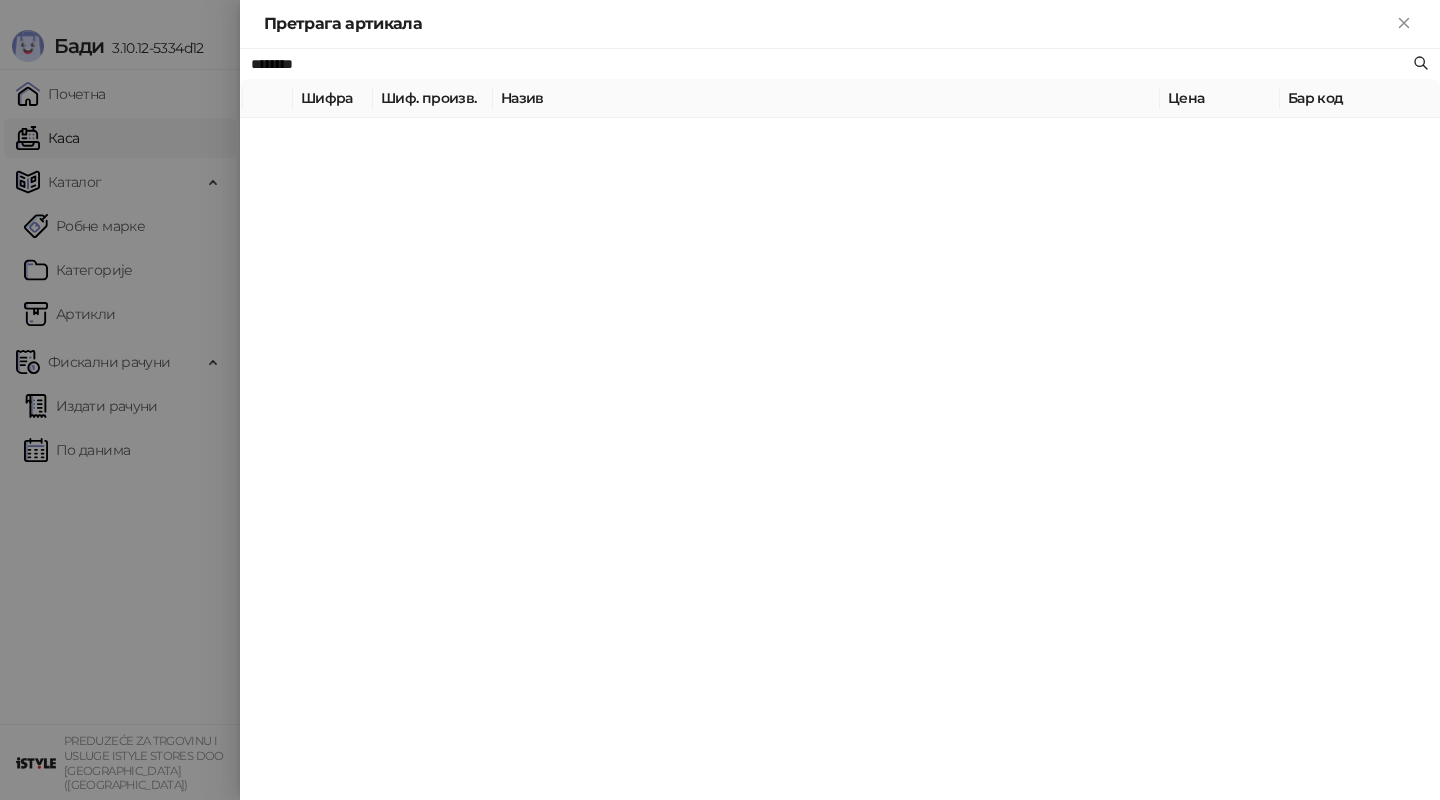 type on "********" 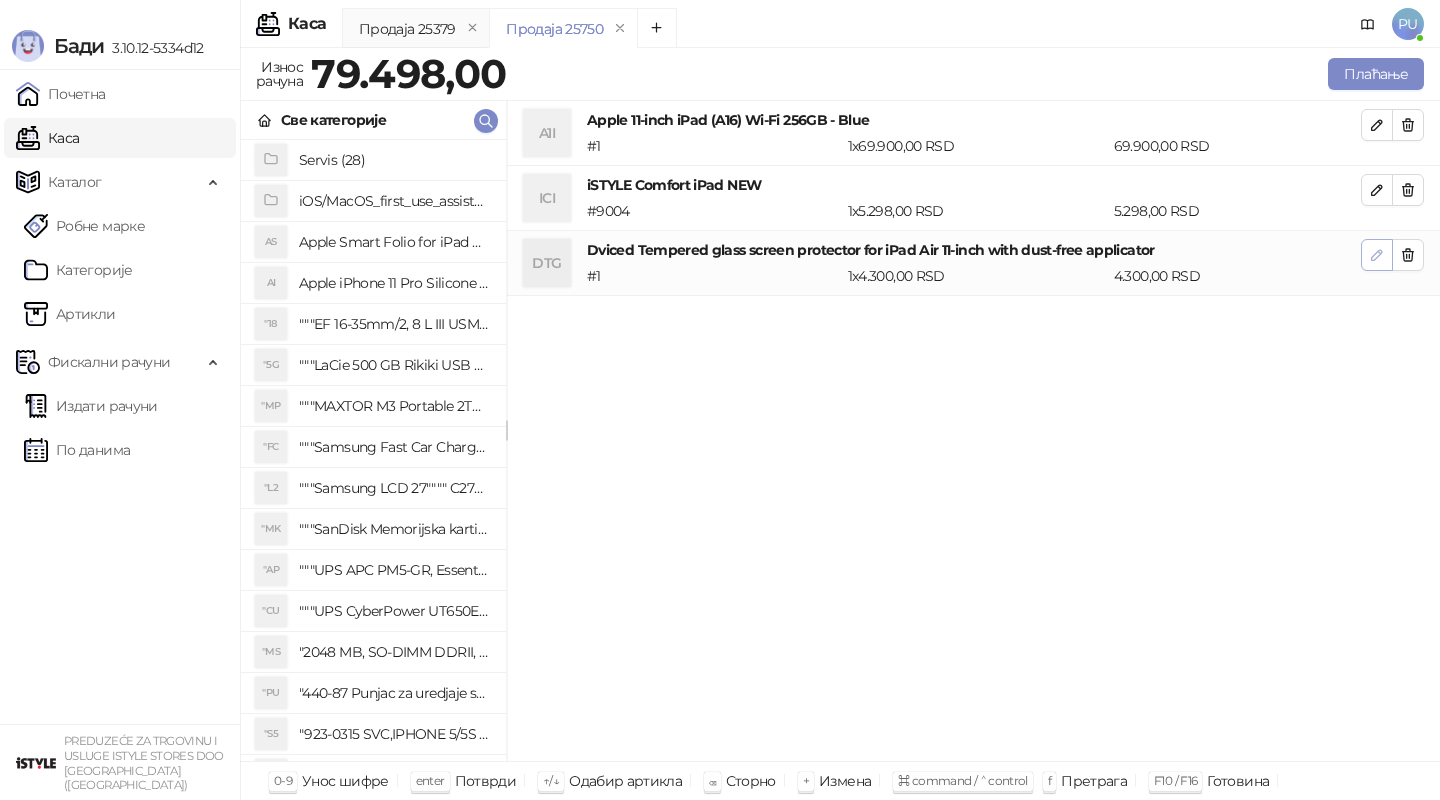 click 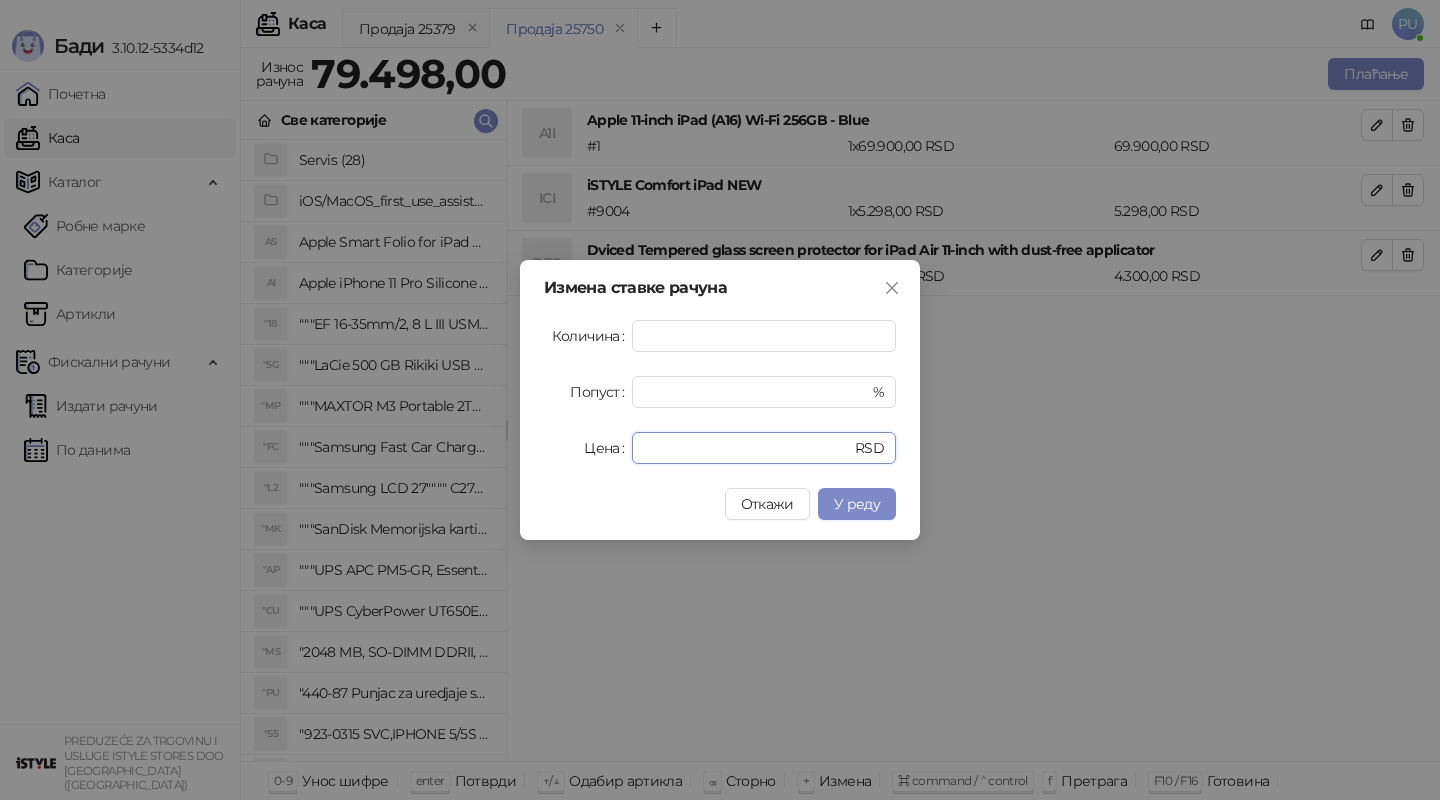 drag, startPoint x: 712, startPoint y: 449, endPoint x: 548, endPoint y: 425, distance: 165.7468 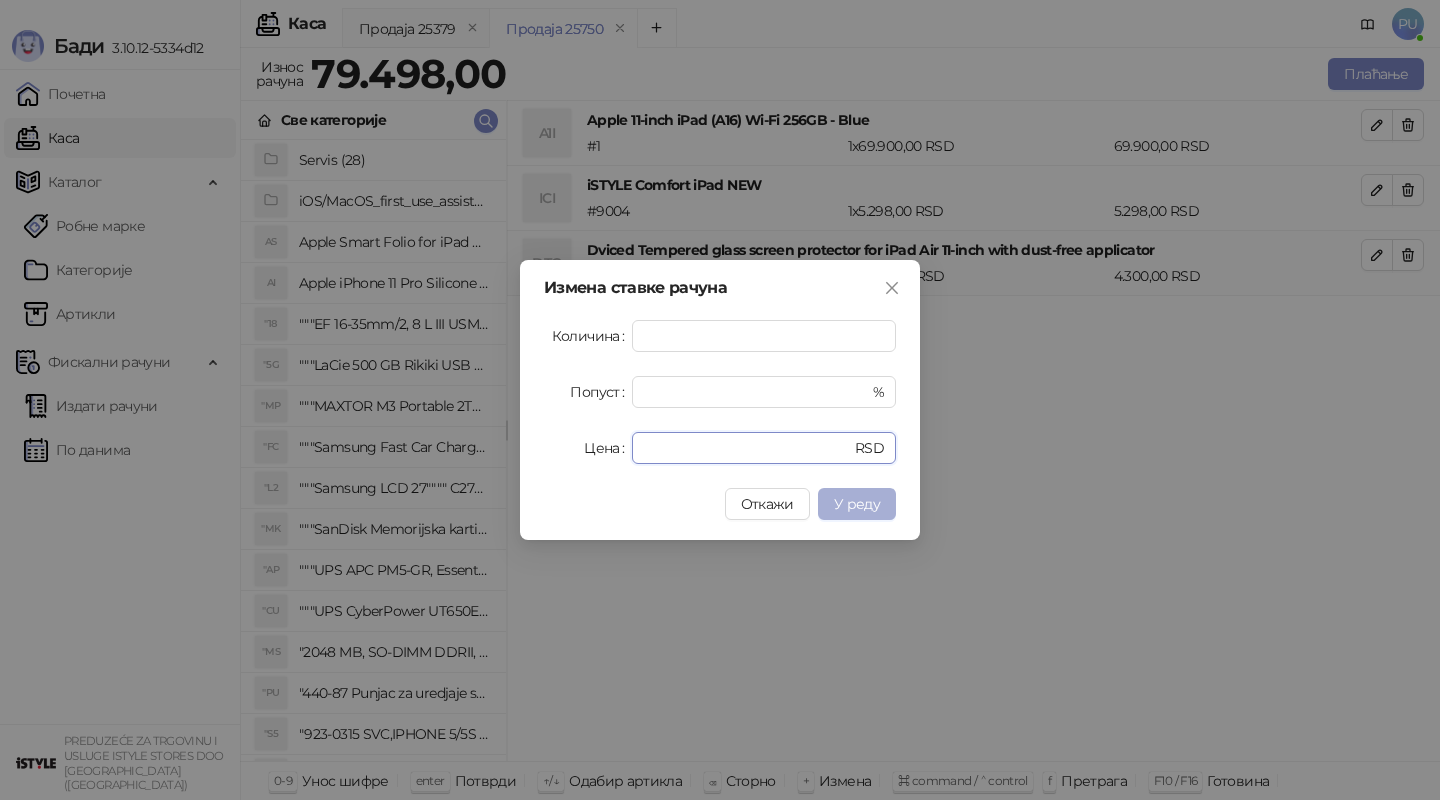 type on "*" 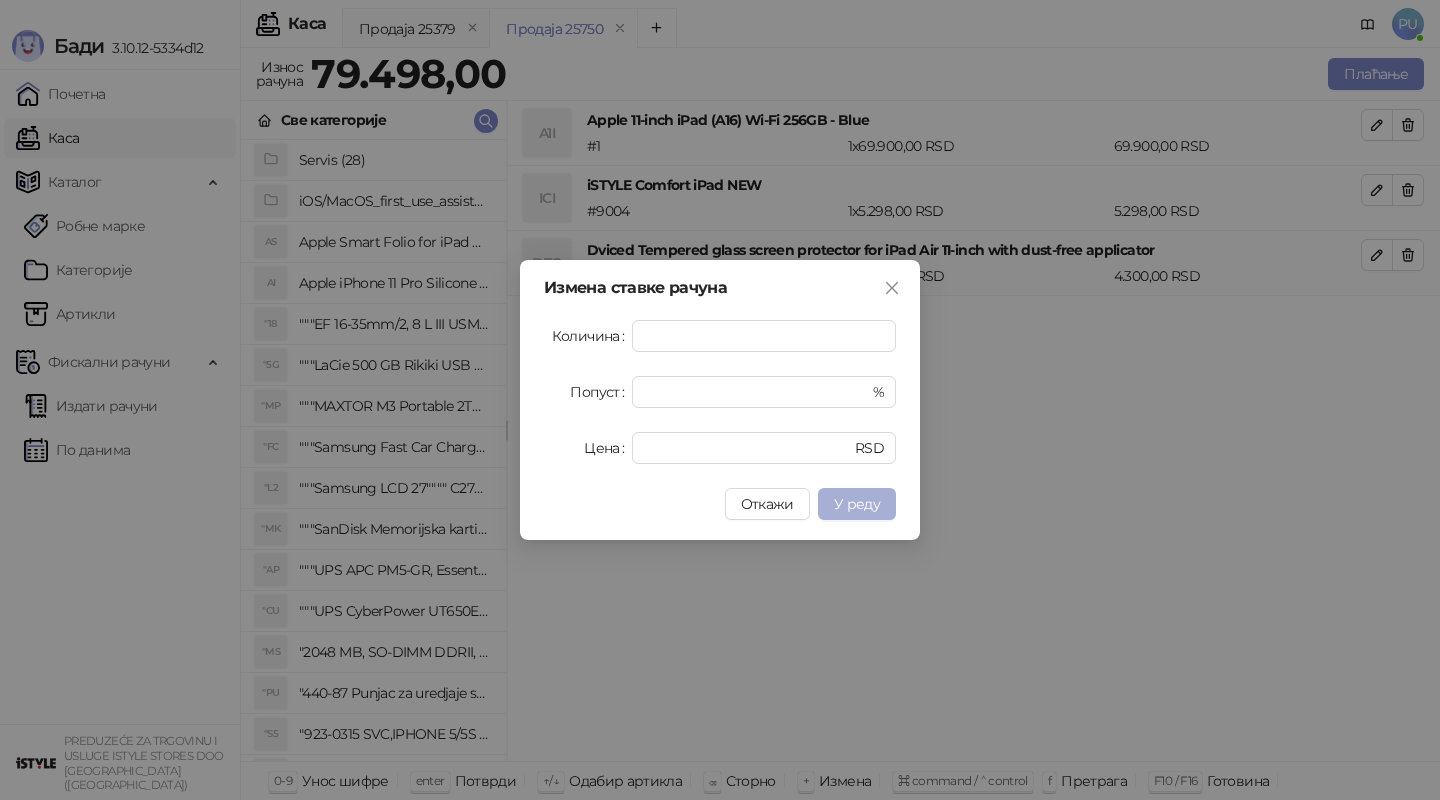 click on "У реду" at bounding box center (857, 504) 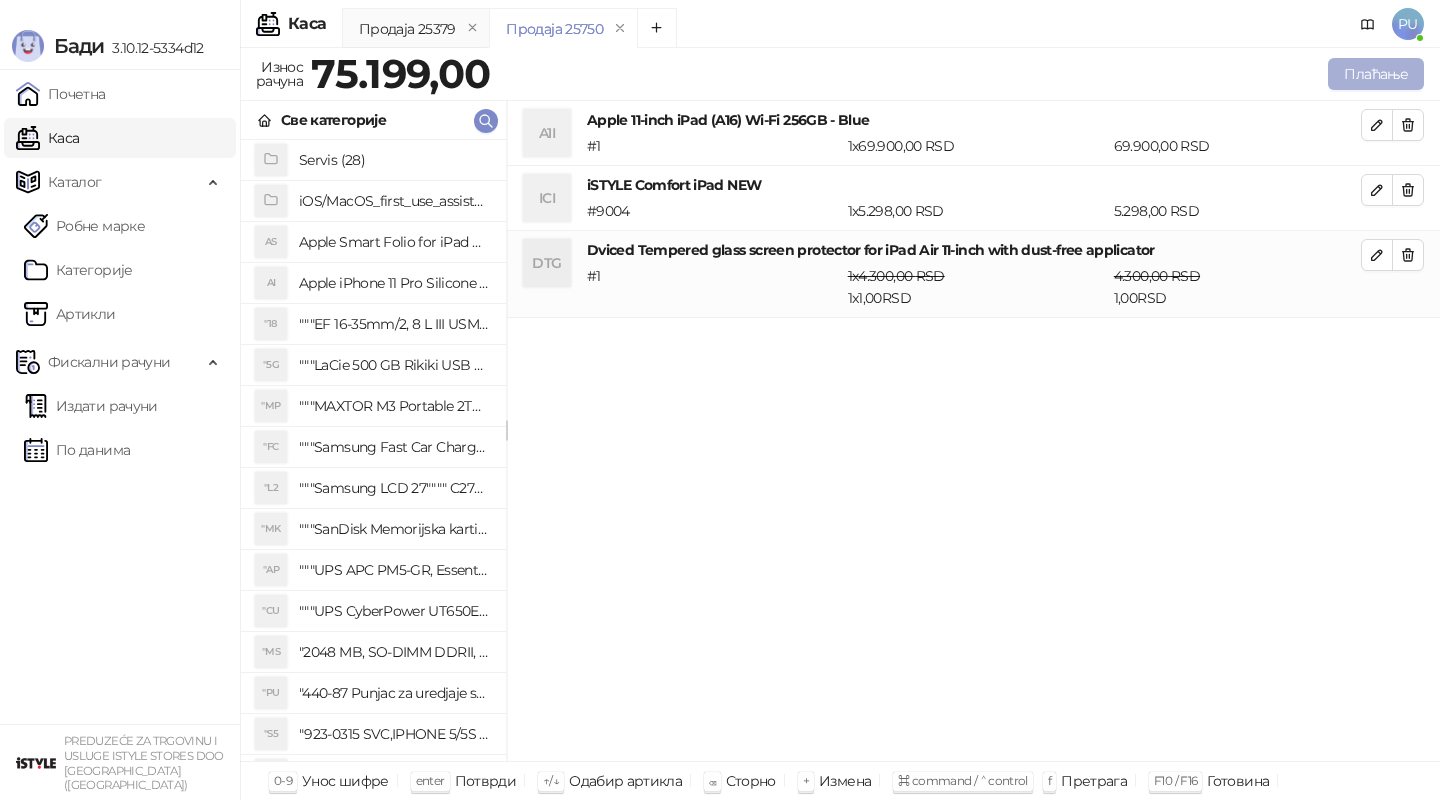 click on "Плаћање" at bounding box center (1376, 74) 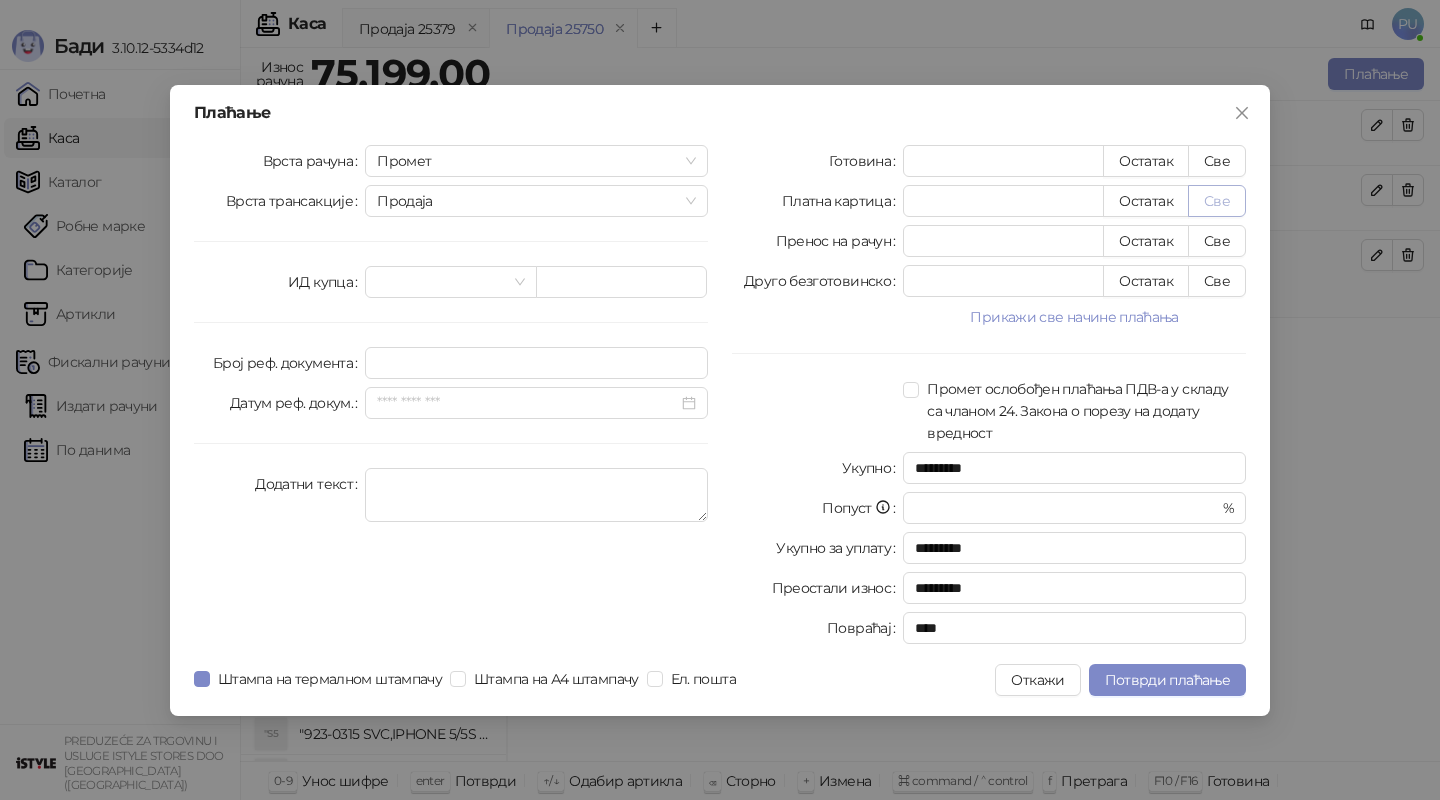 click on "Све" at bounding box center [1217, 201] 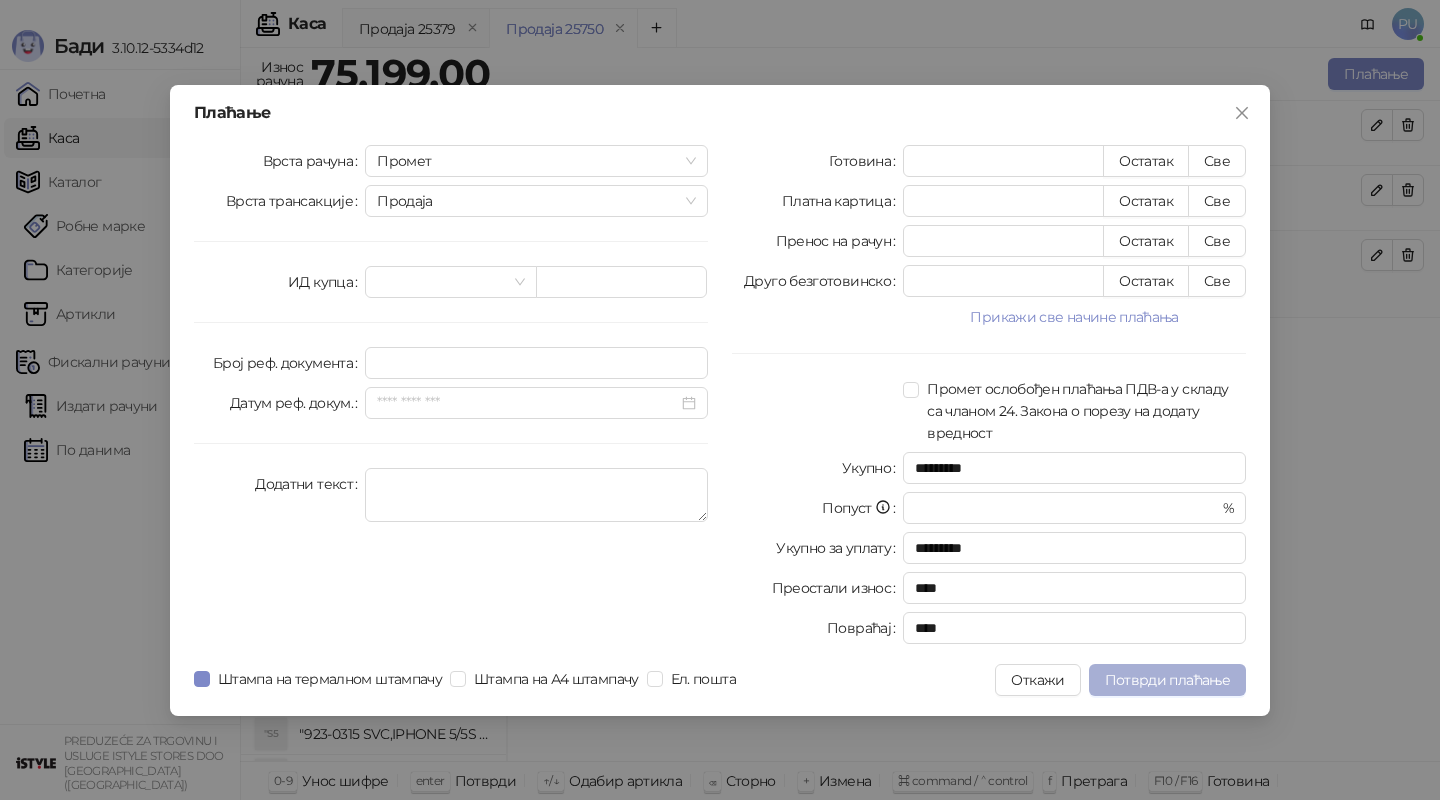 click on "Потврди плаћање" at bounding box center (1167, 680) 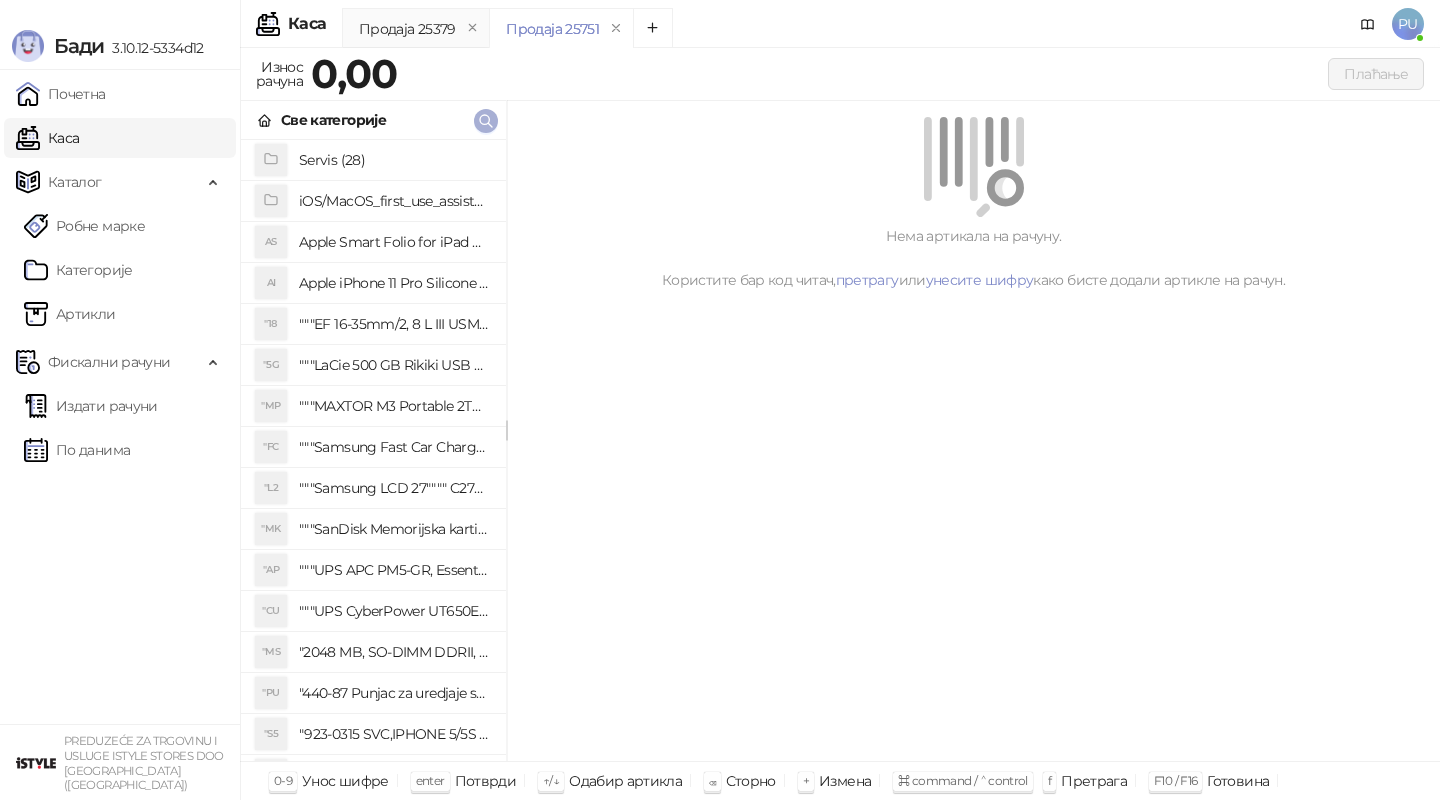 click 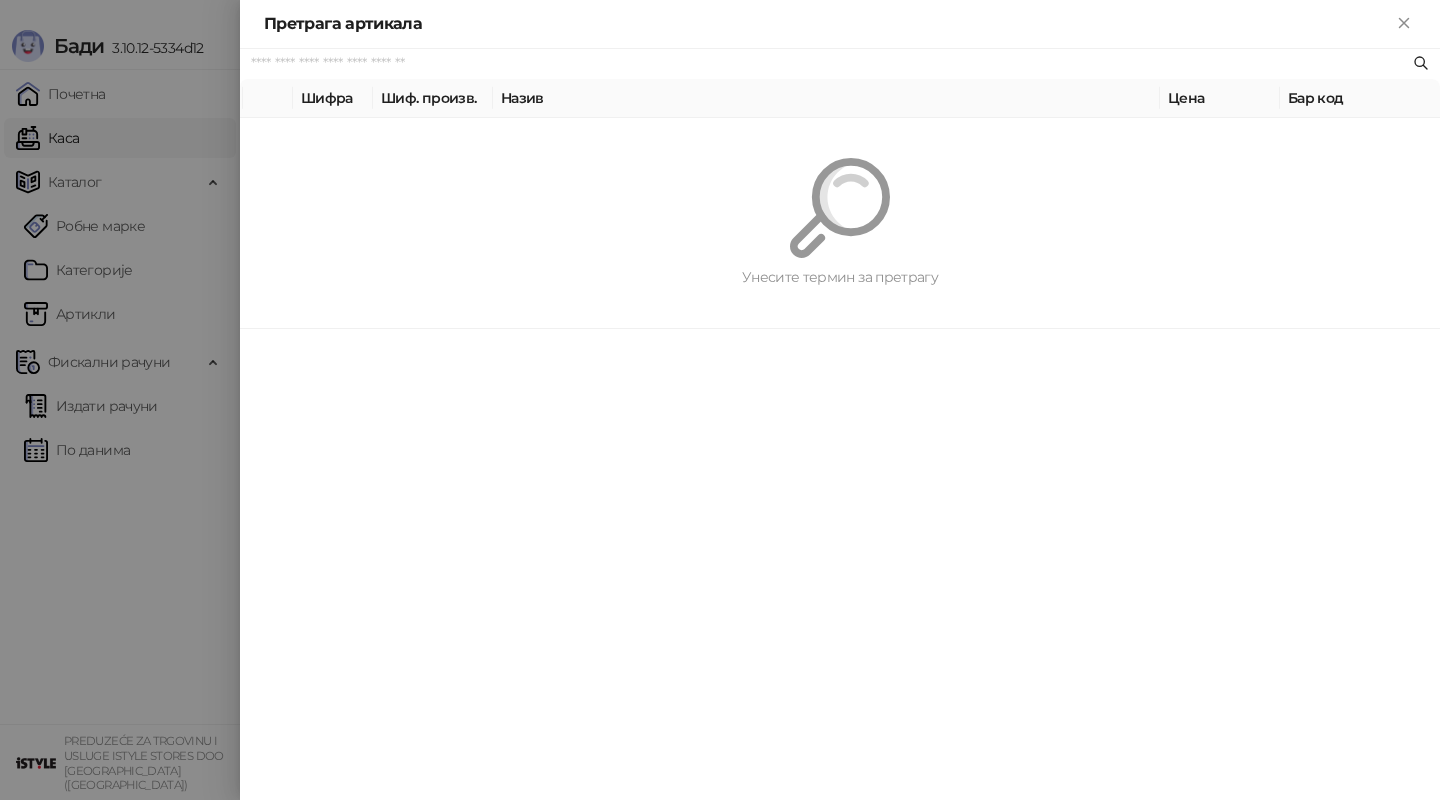 paste on "*********" 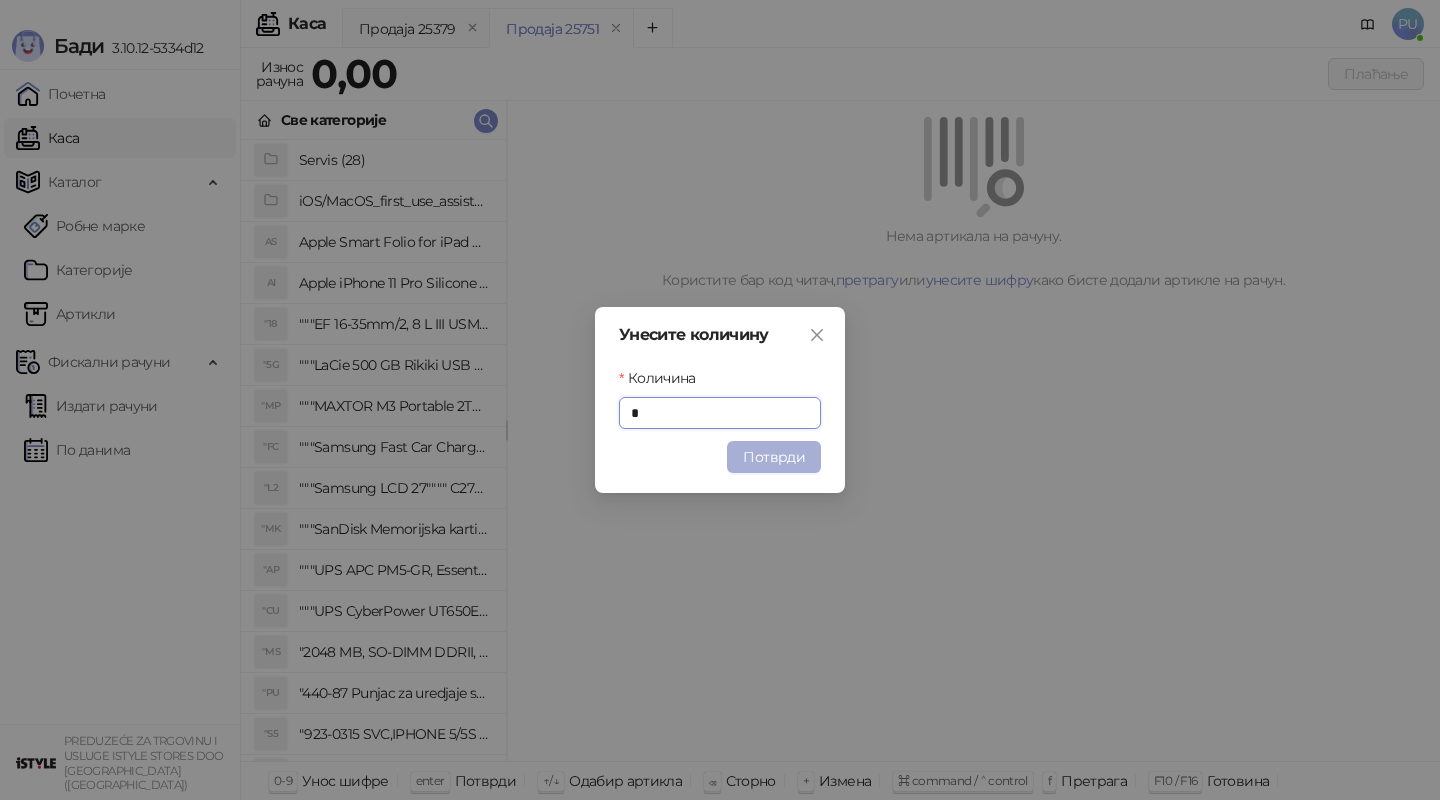 click on "Потврди" at bounding box center [774, 457] 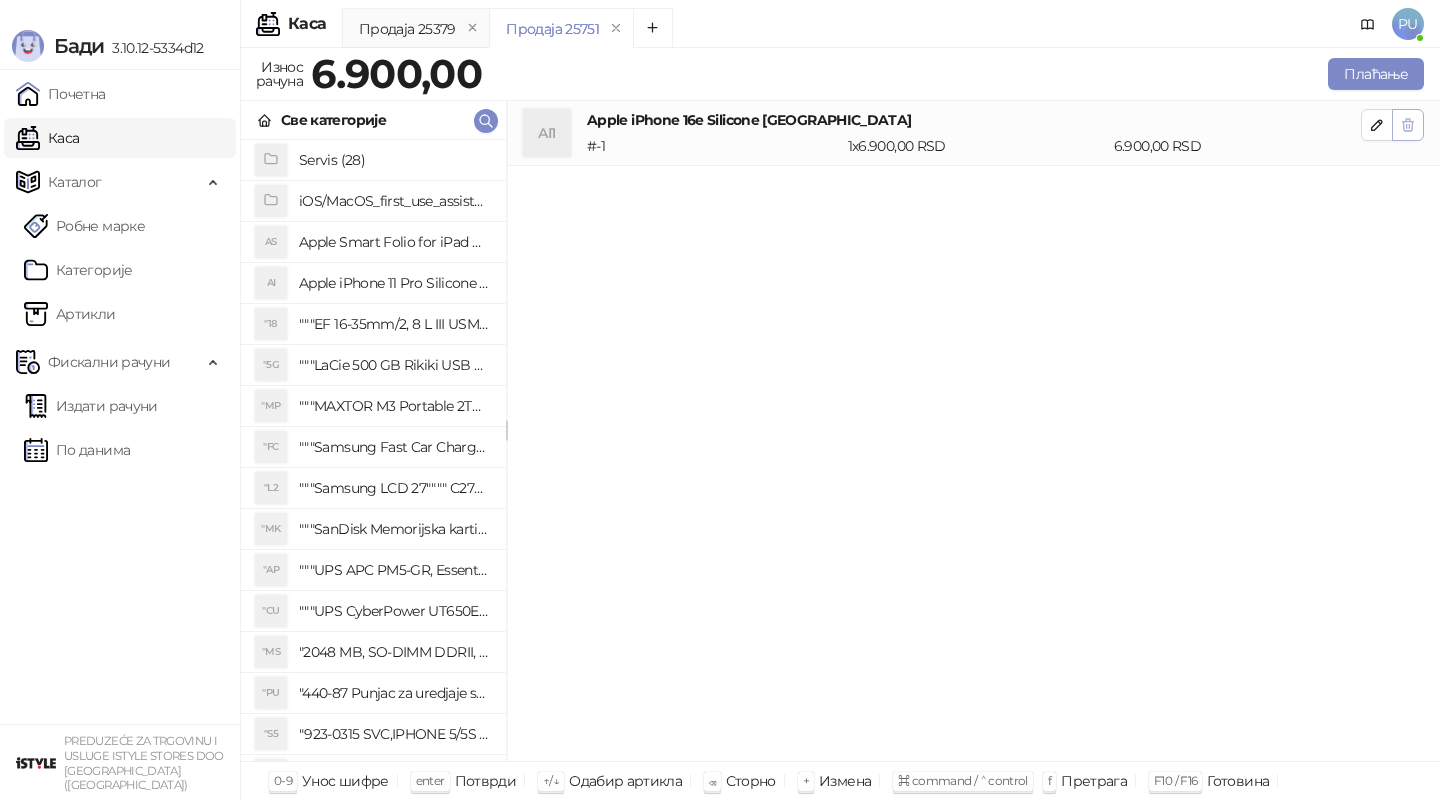 click at bounding box center [1408, 124] 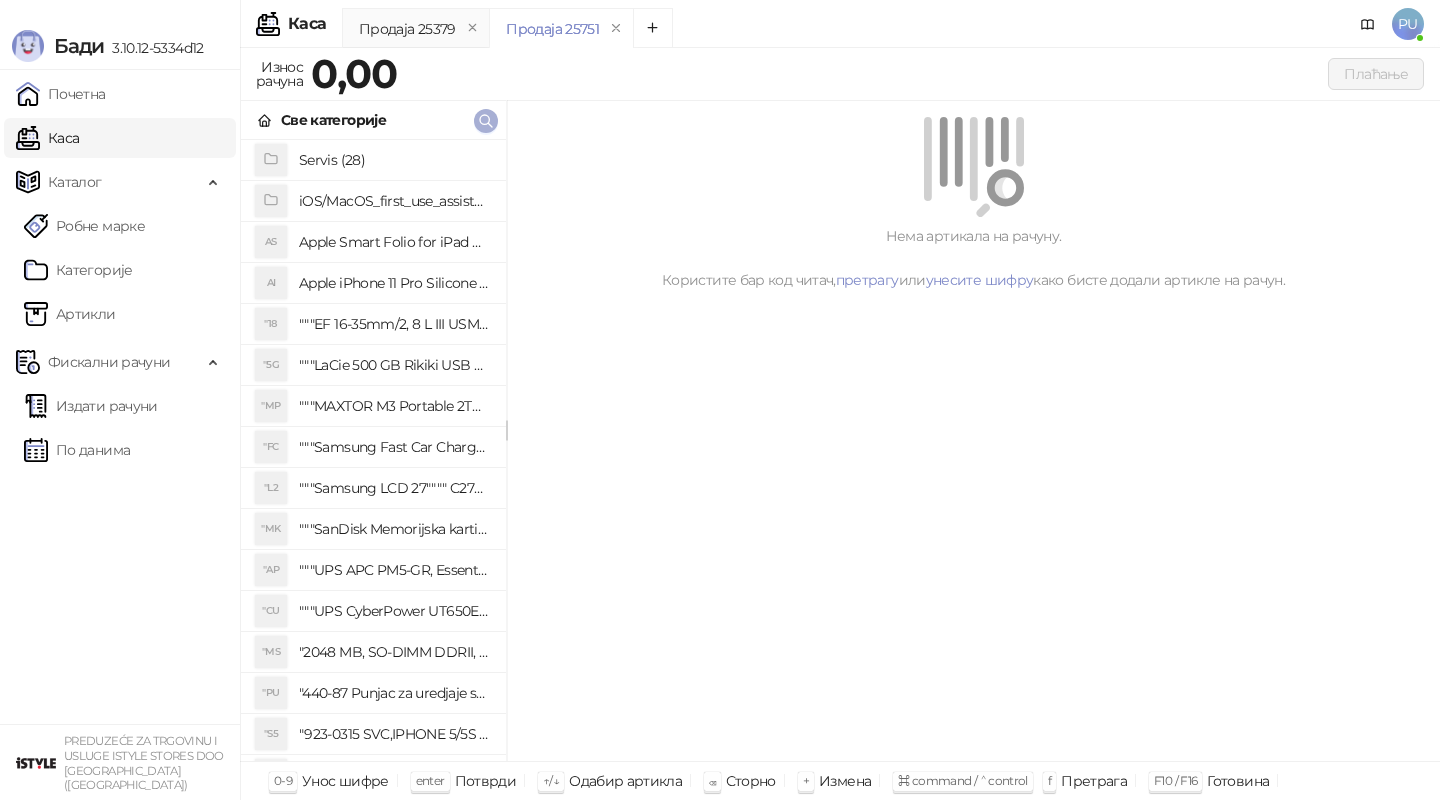 click at bounding box center [486, 120] 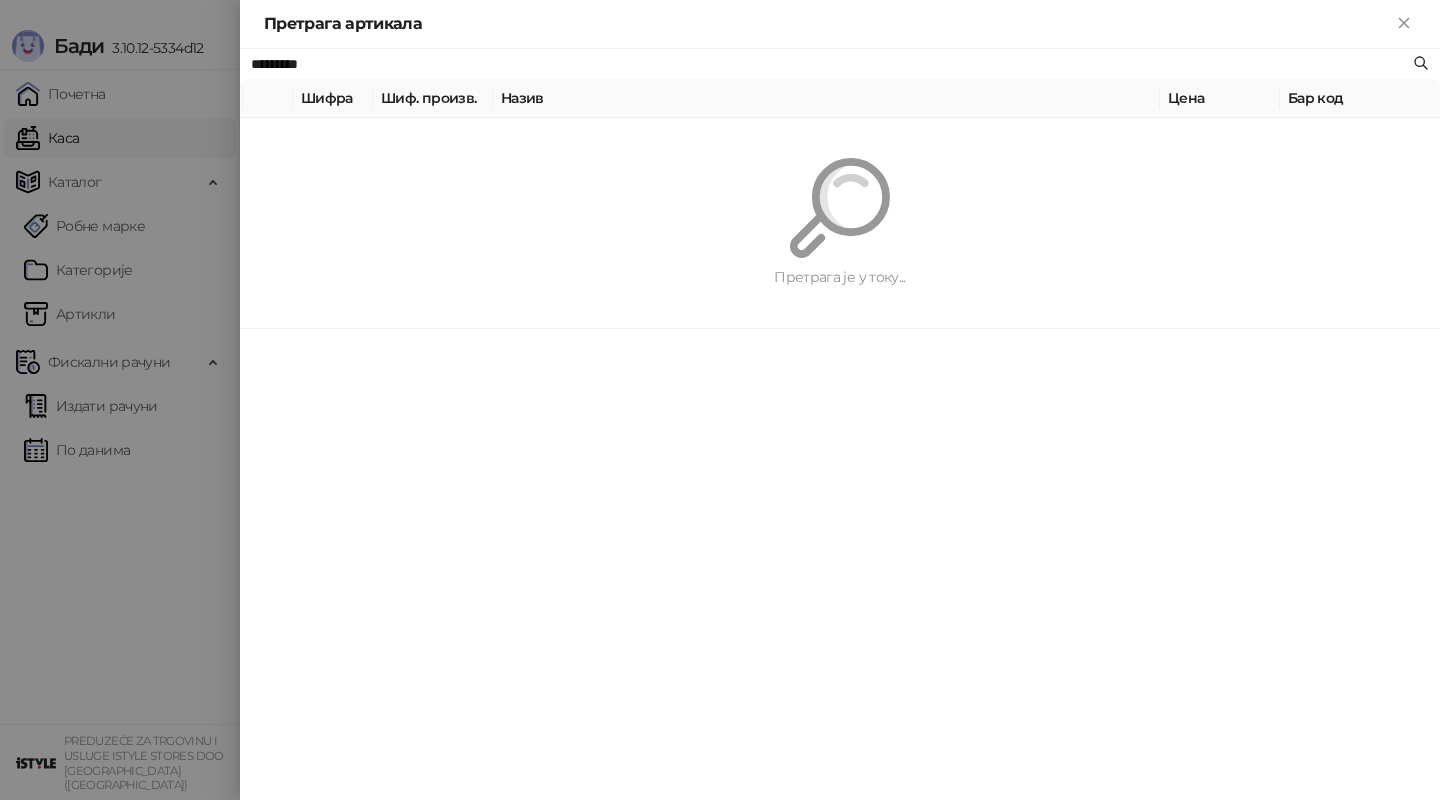 paste 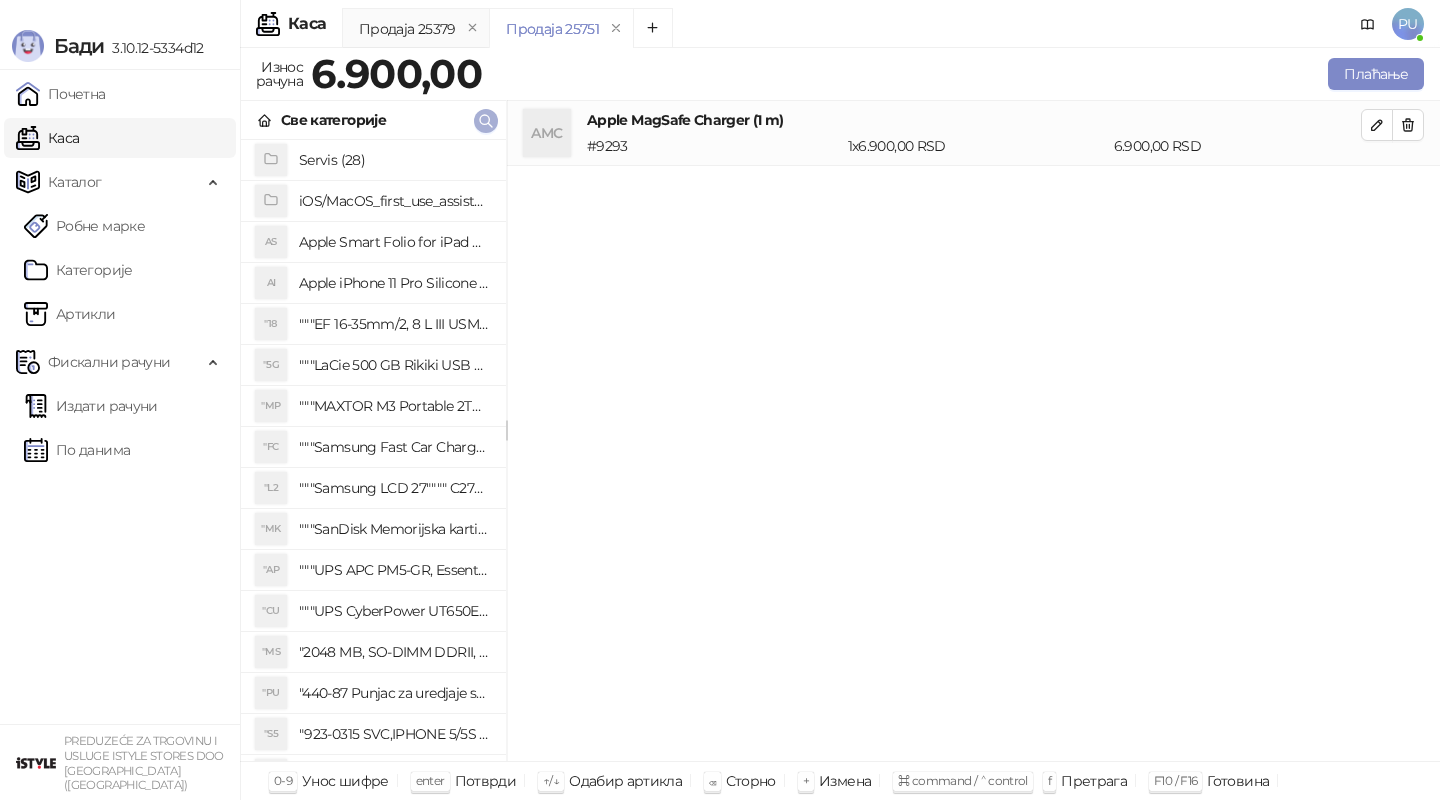 click 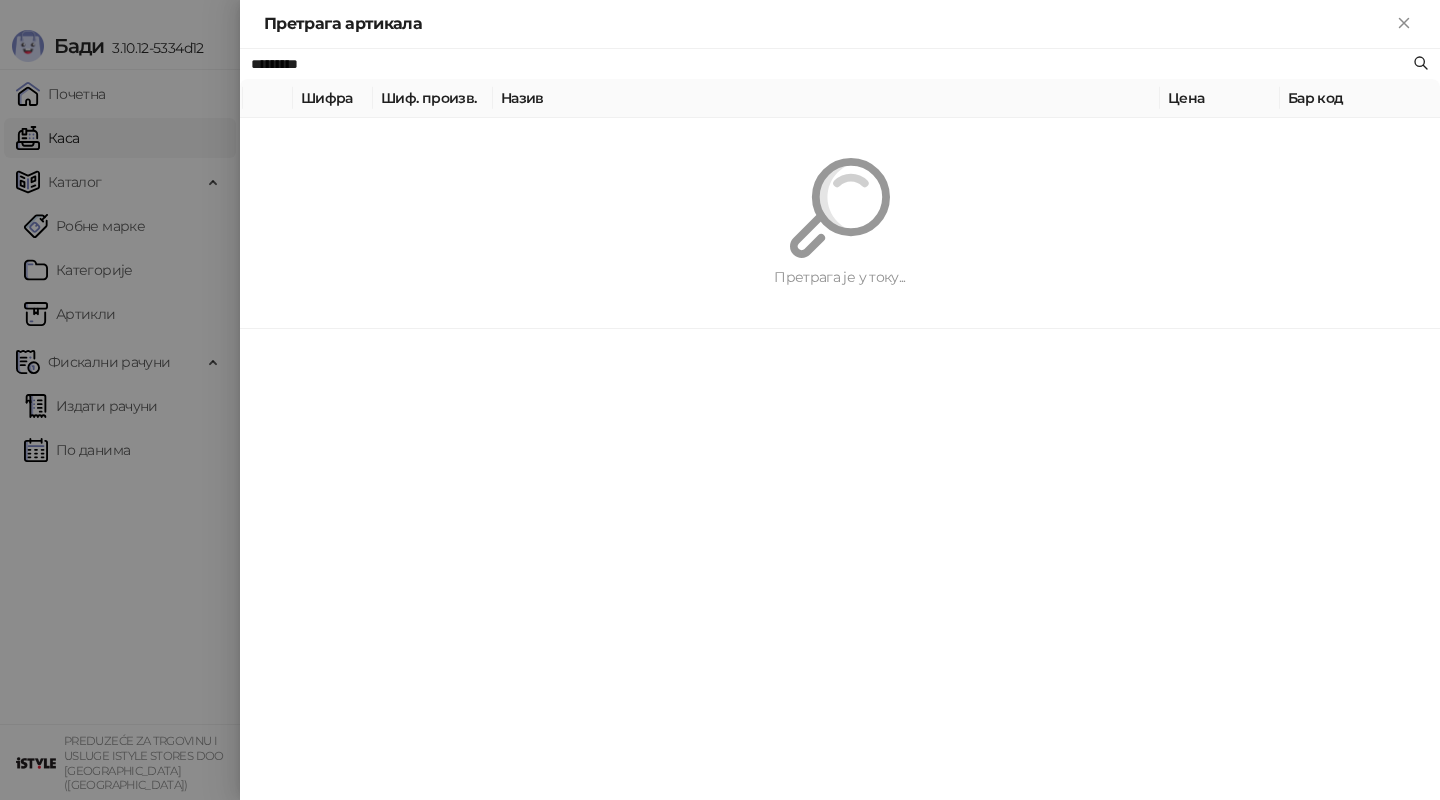 paste on "**********" 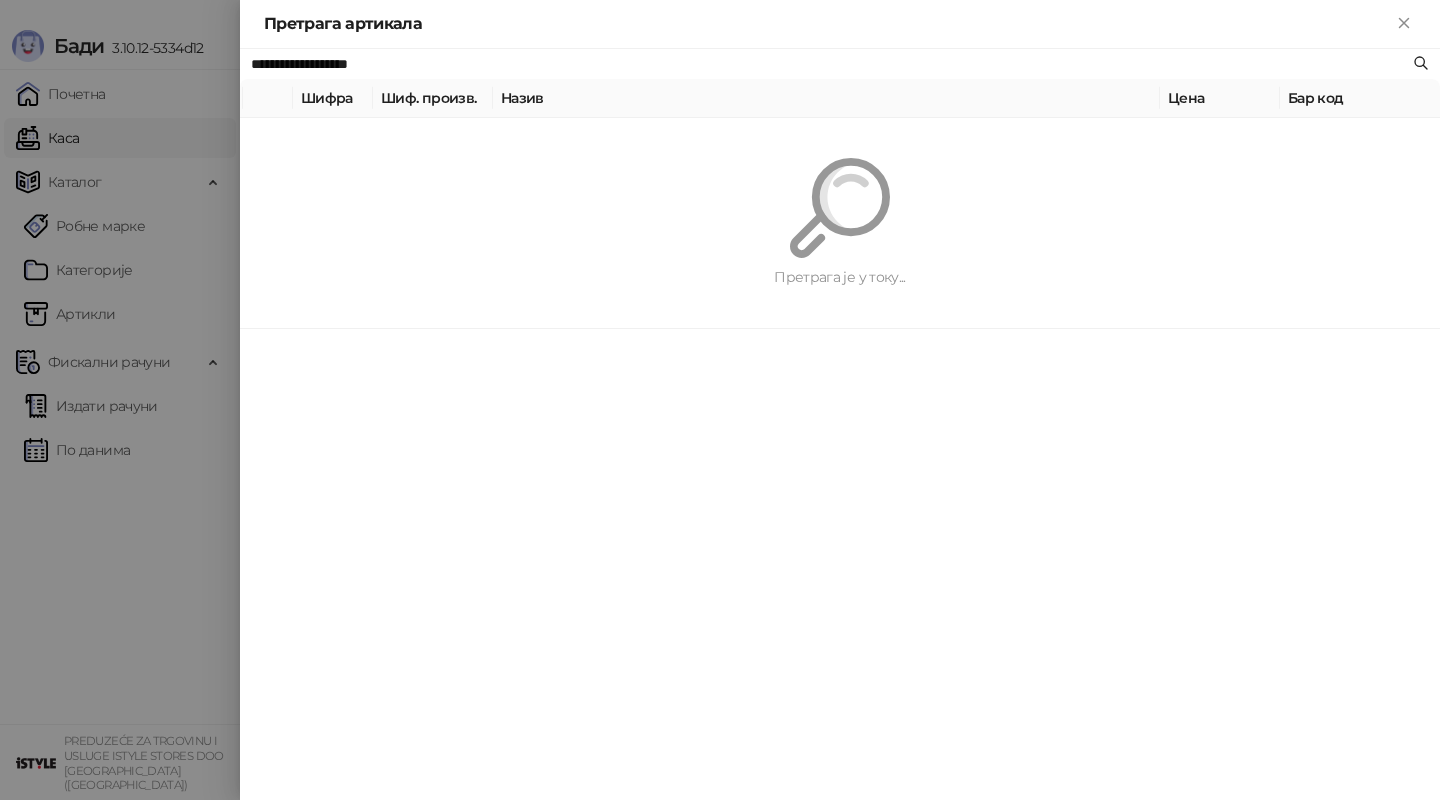 type on "**********" 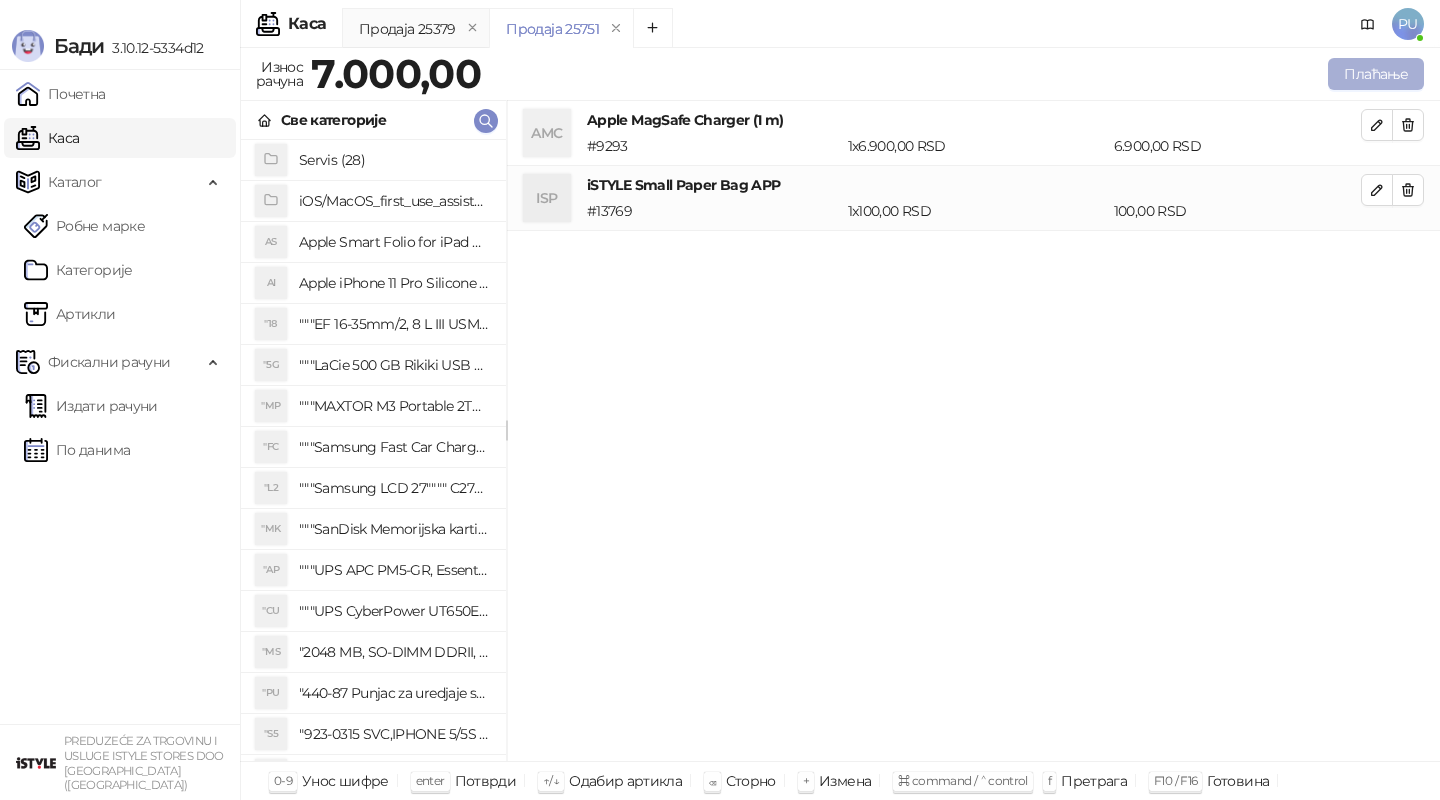 click on "Плаћање" at bounding box center [1376, 74] 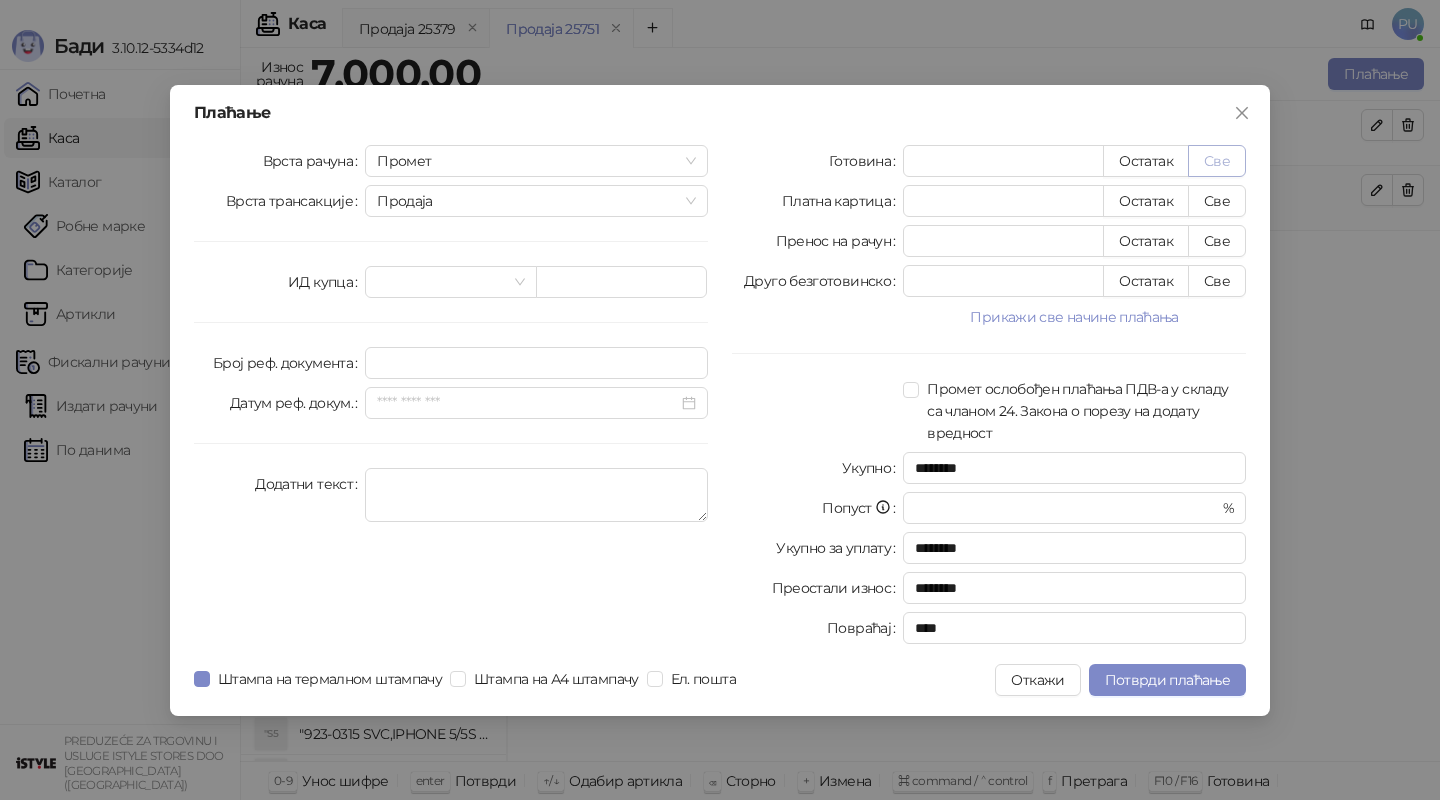 click on "Све" at bounding box center (1217, 161) 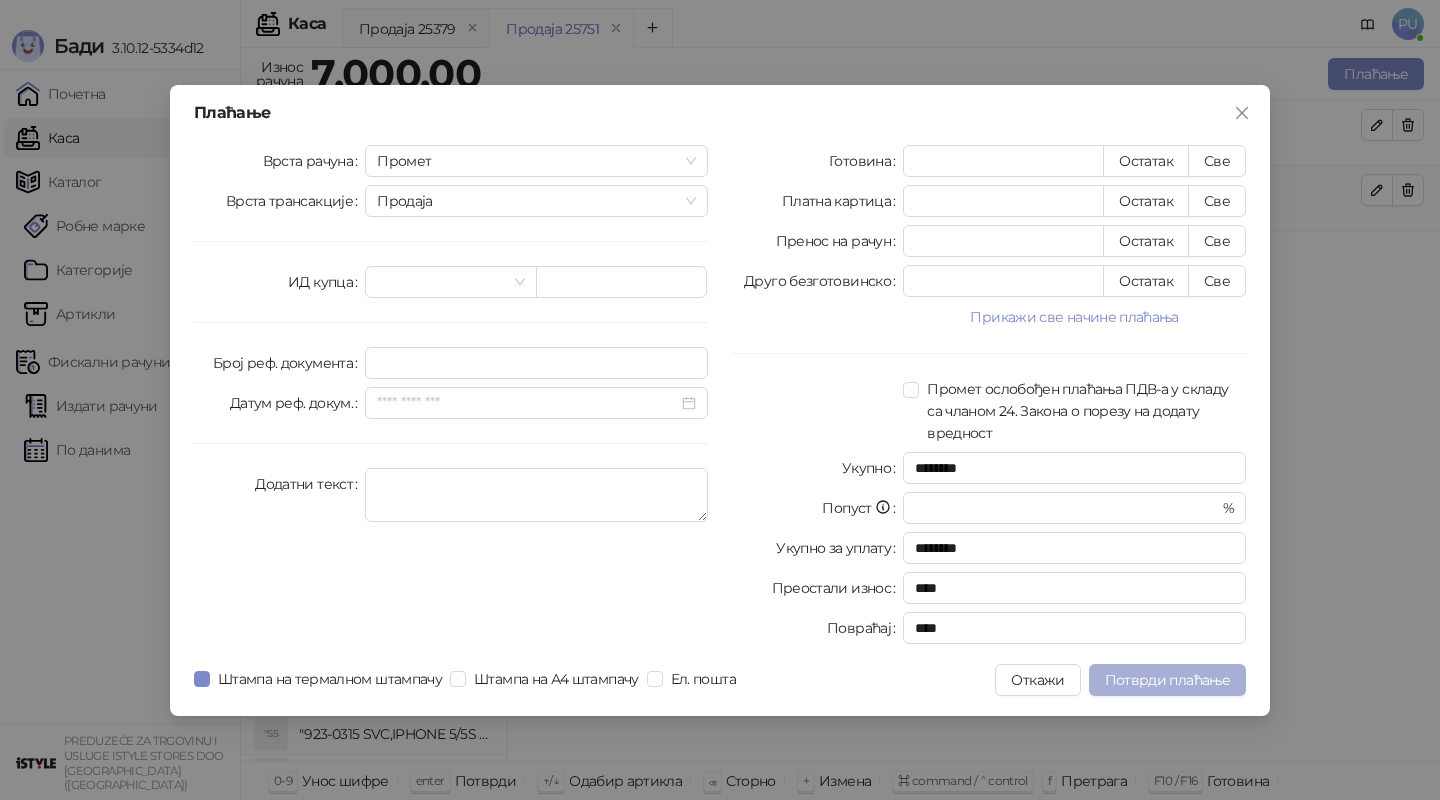 click on "Потврди плаћање" at bounding box center (1167, 680) 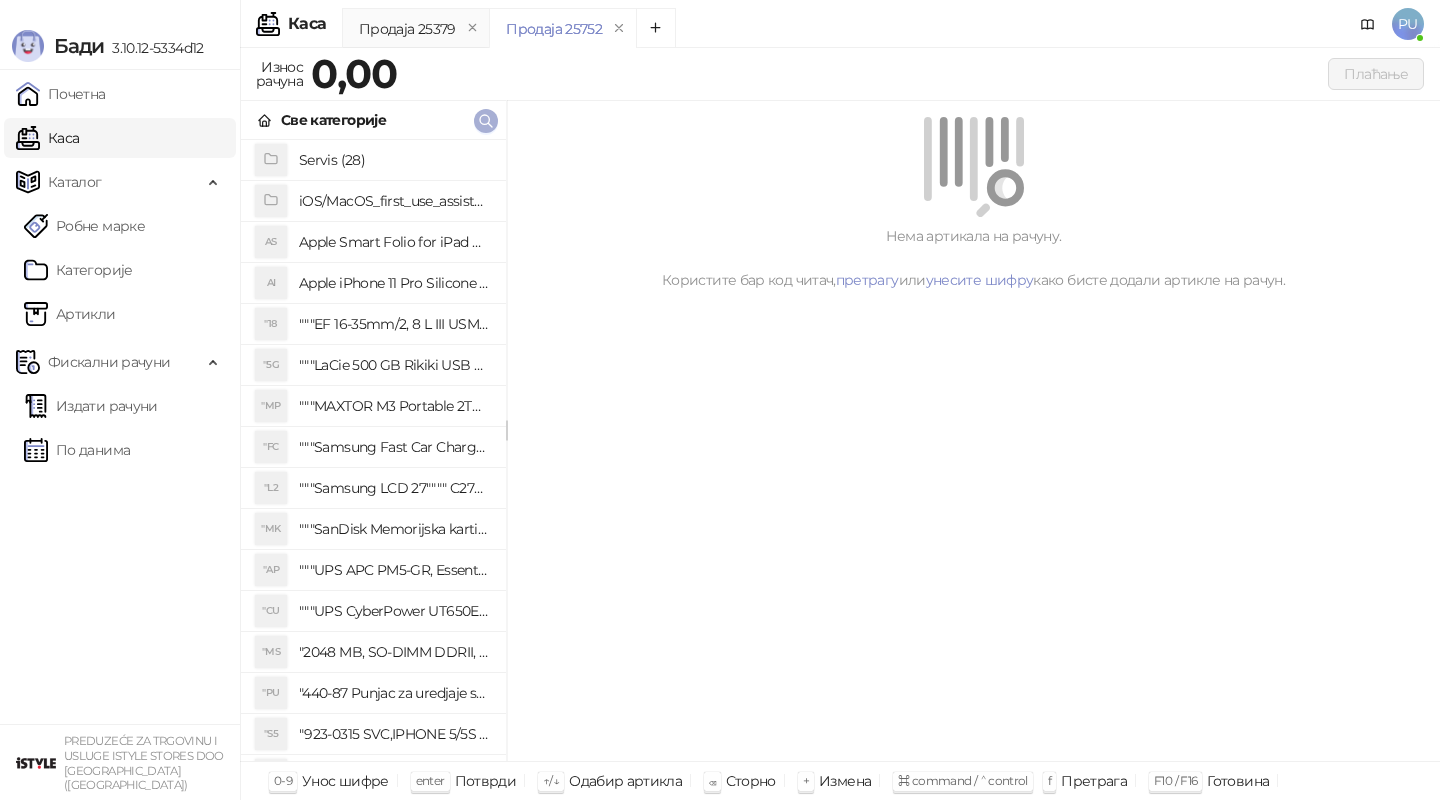click at bounding box center (486, 121) 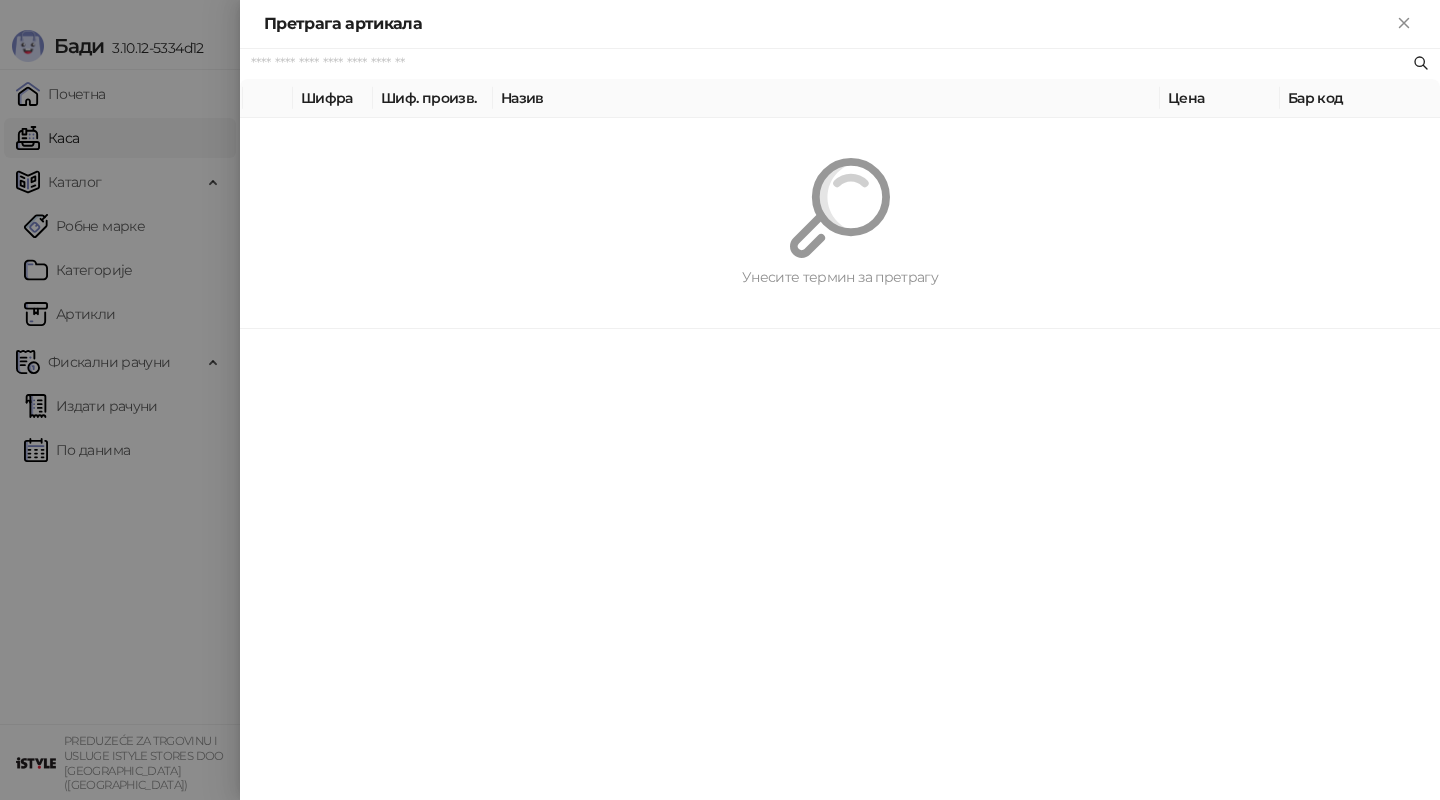 paste on "*********" 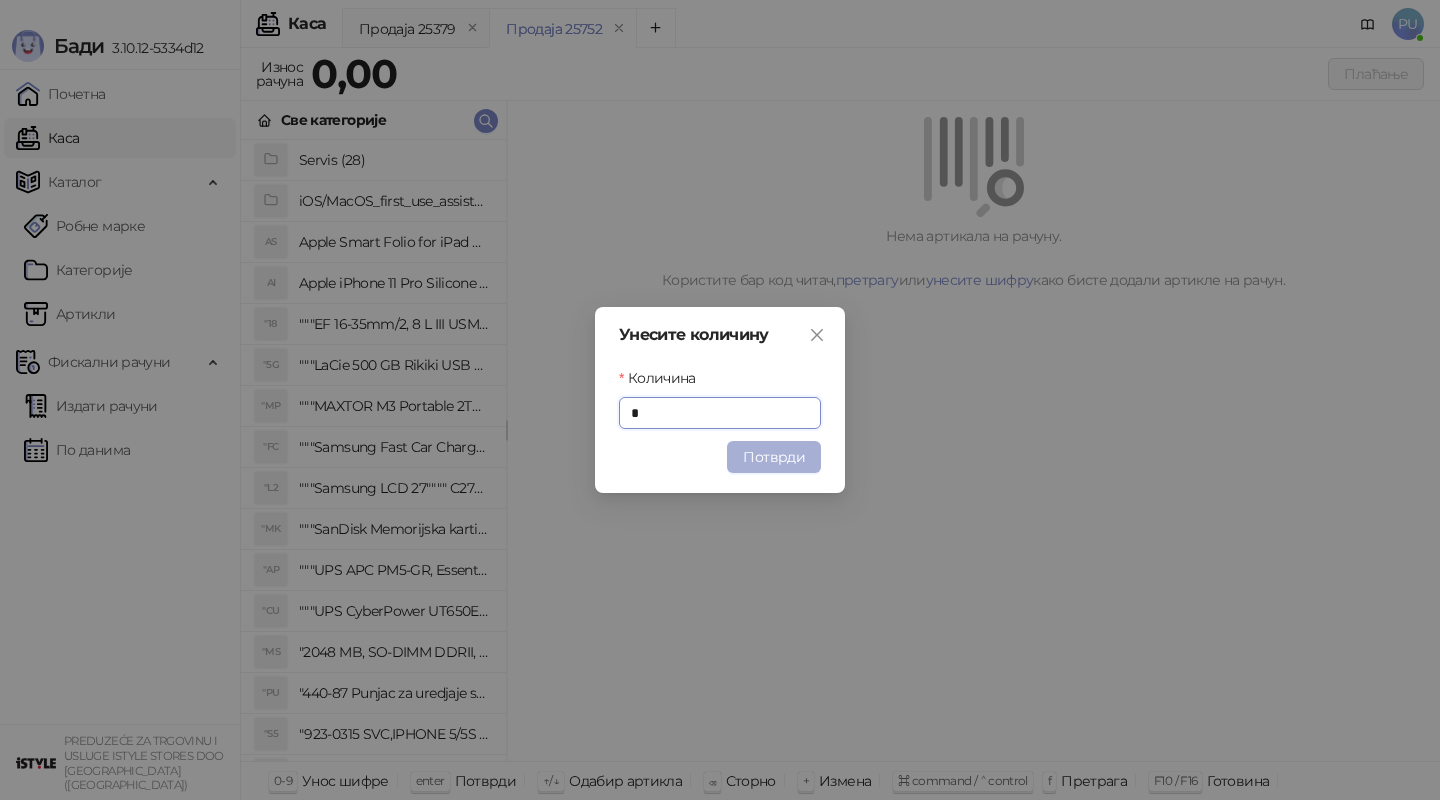 click on "Потврди" at bounding box center [774, 457] 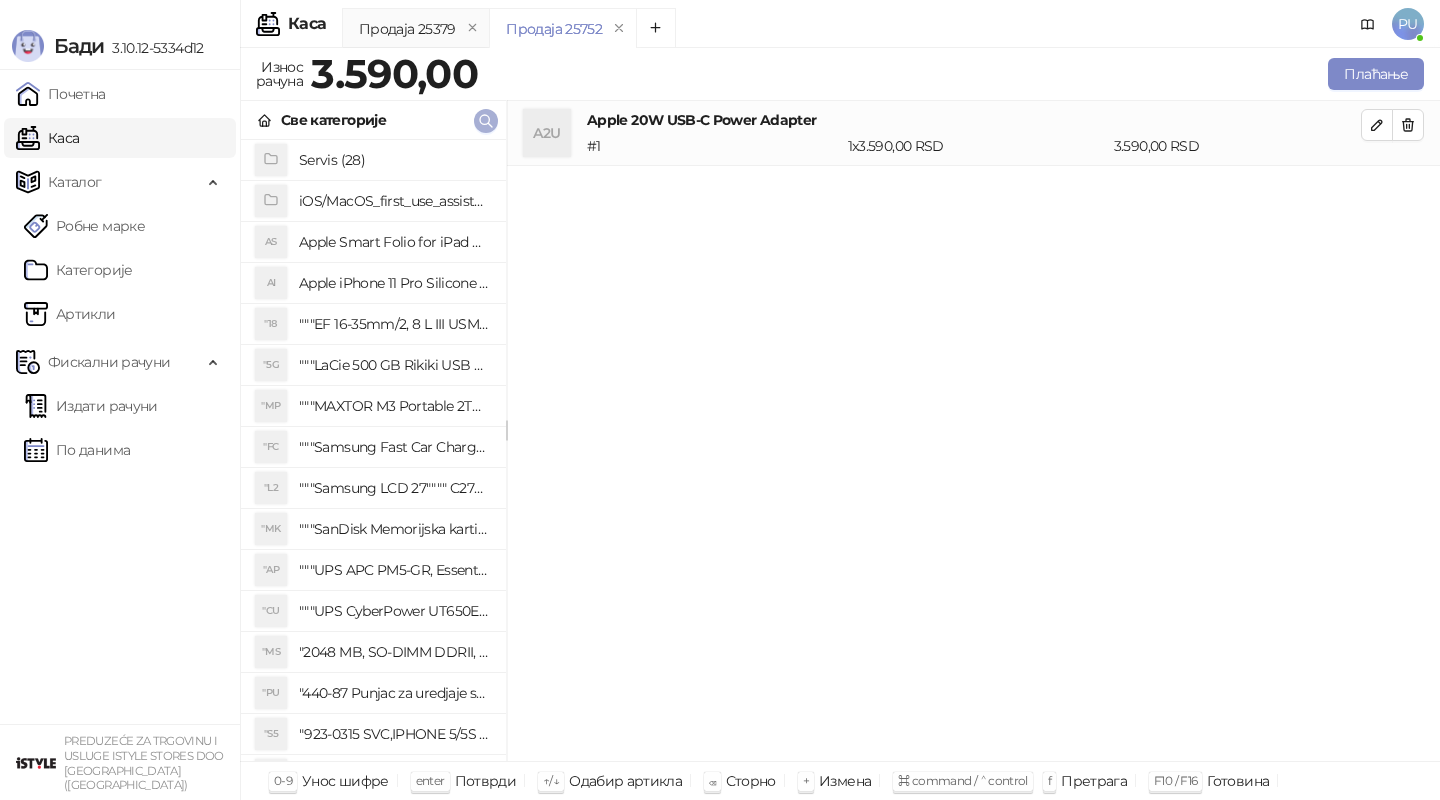 click 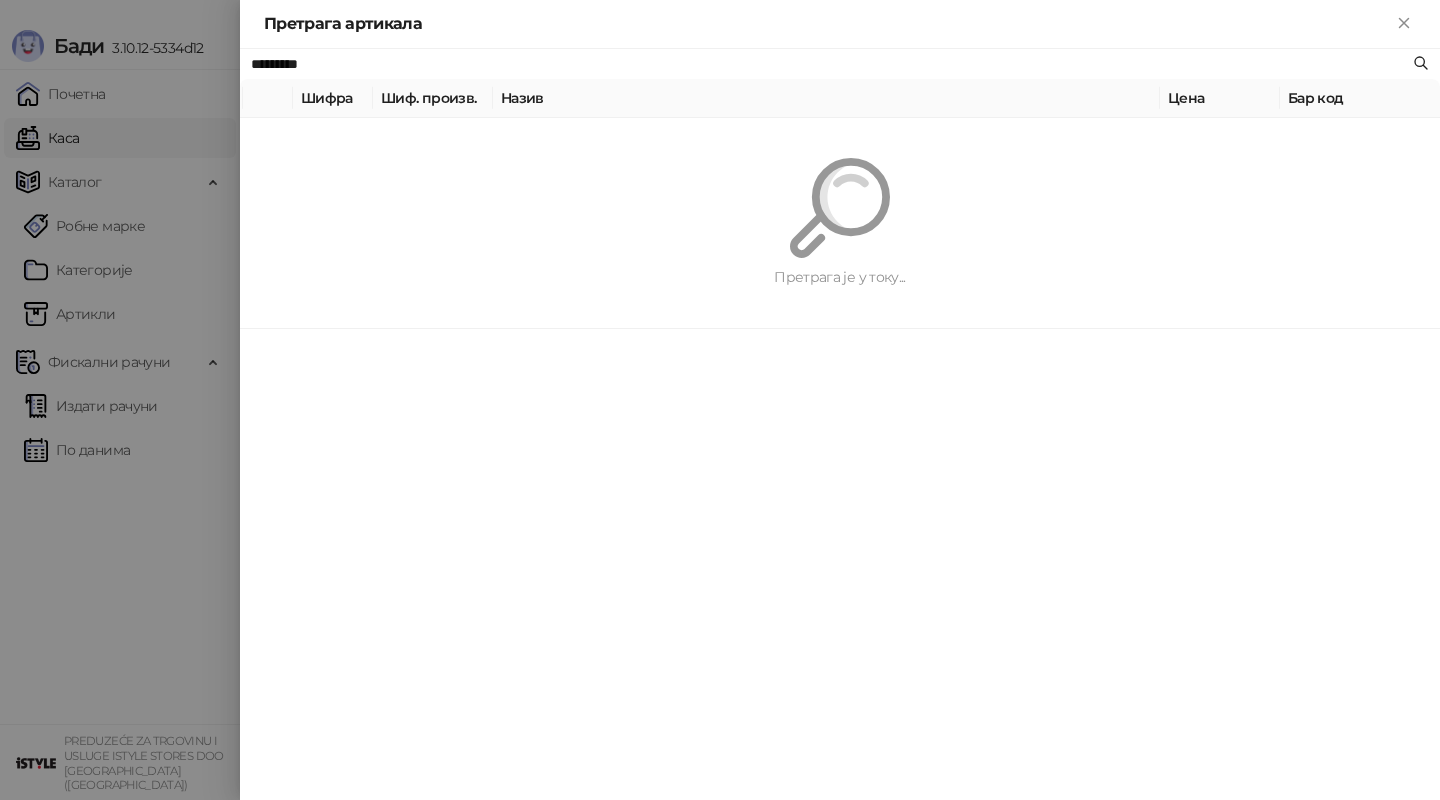 paste 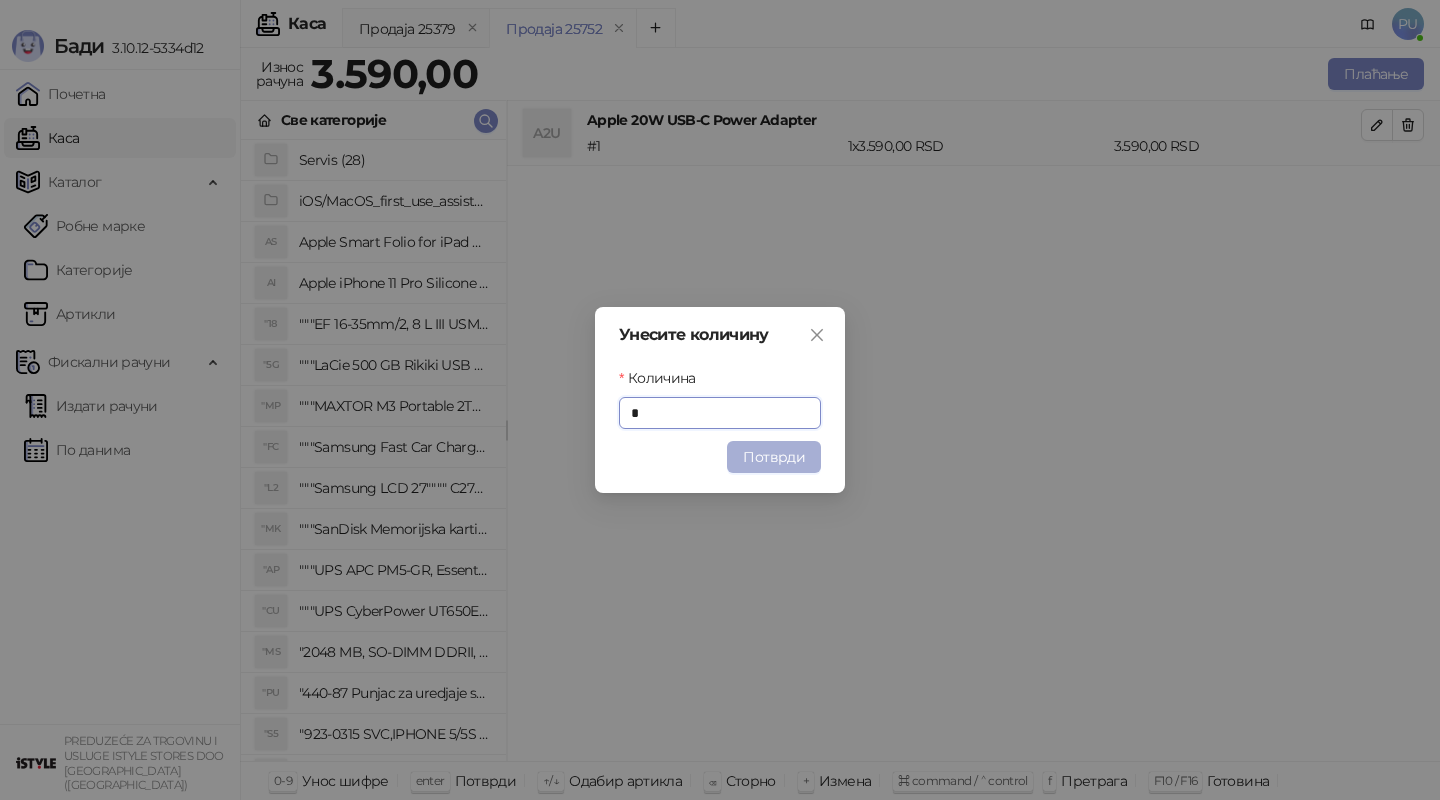 click on "Потврди" at bounding box center [774, 457] 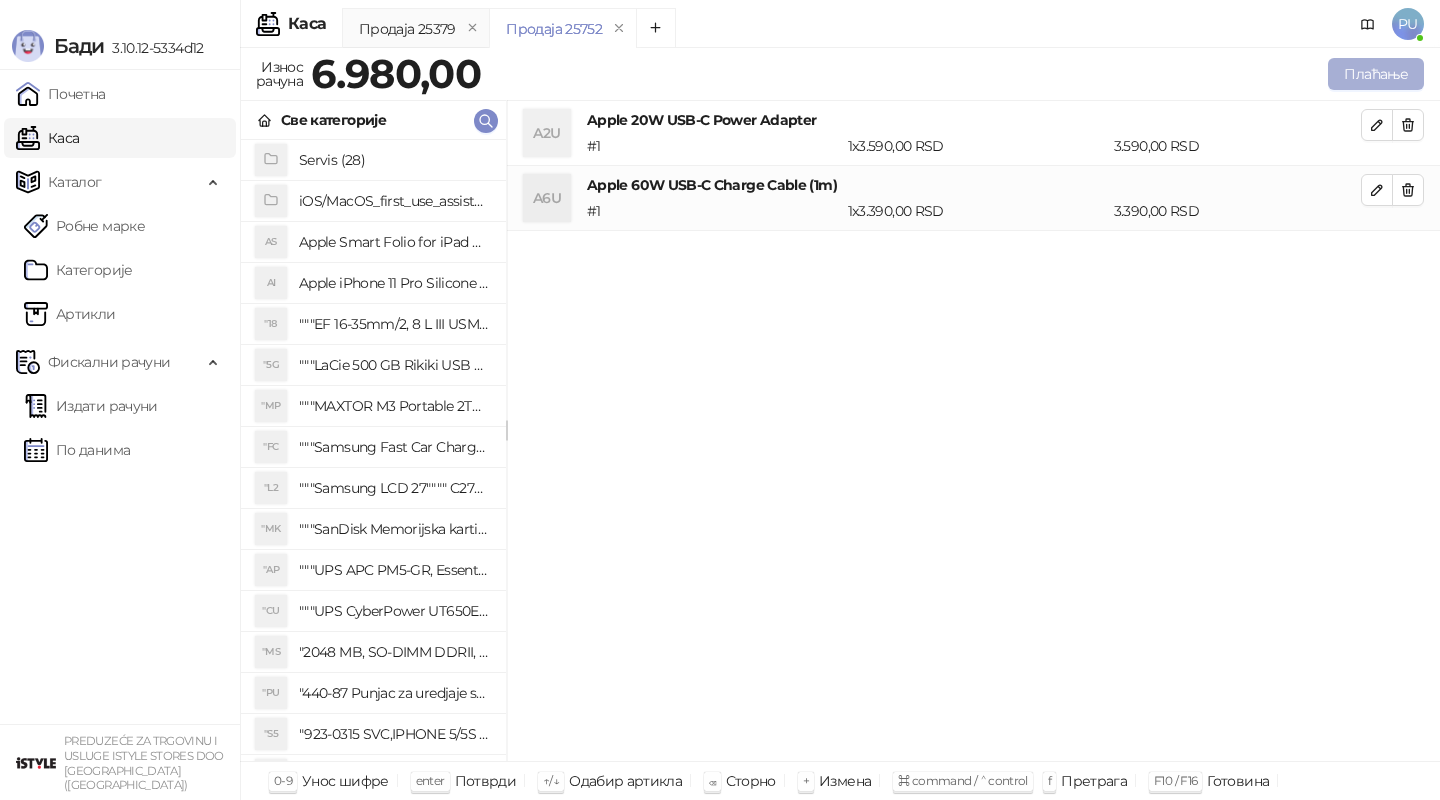 click on "Плаћање" at bounding box center (1376, 74) 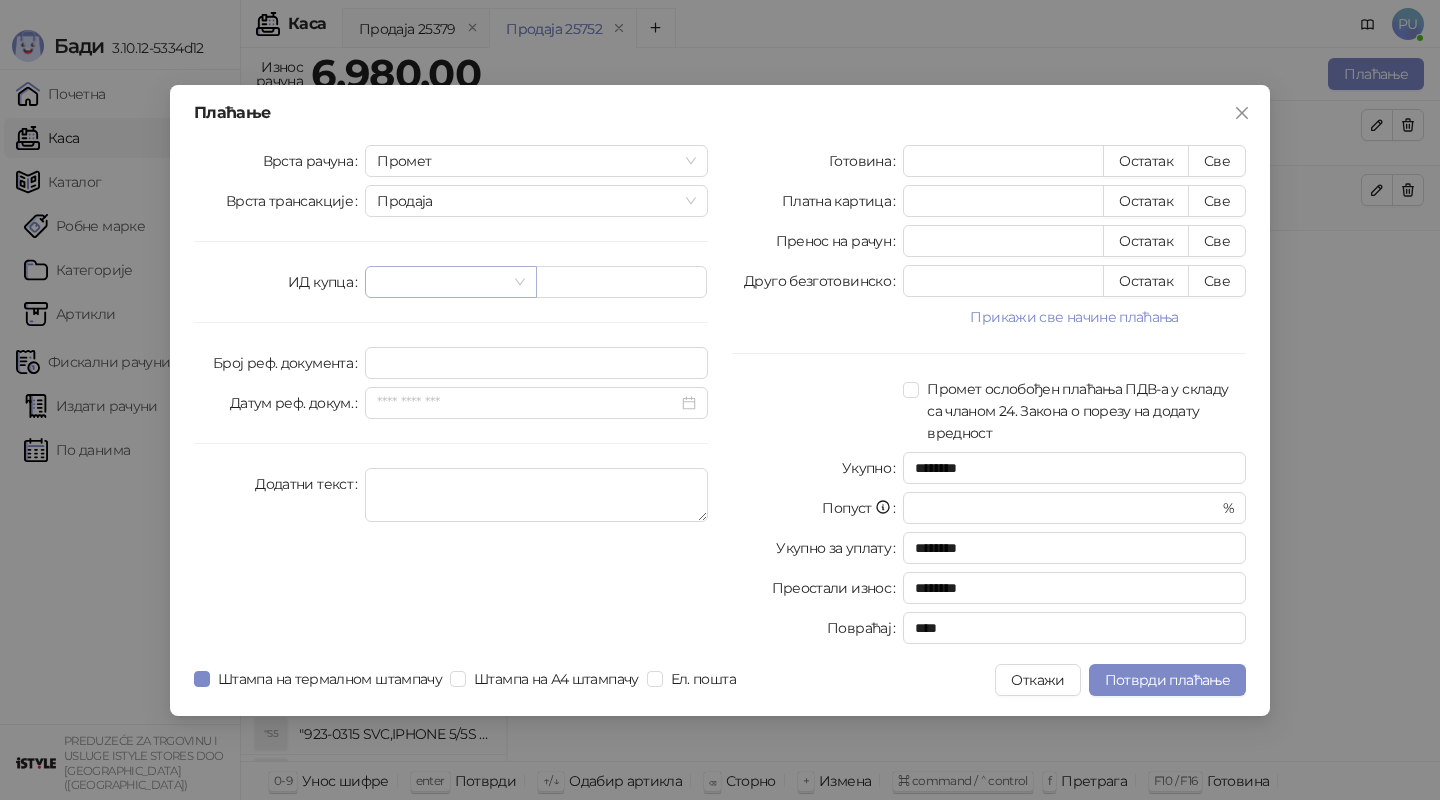 click at bounding box center [450, 282] 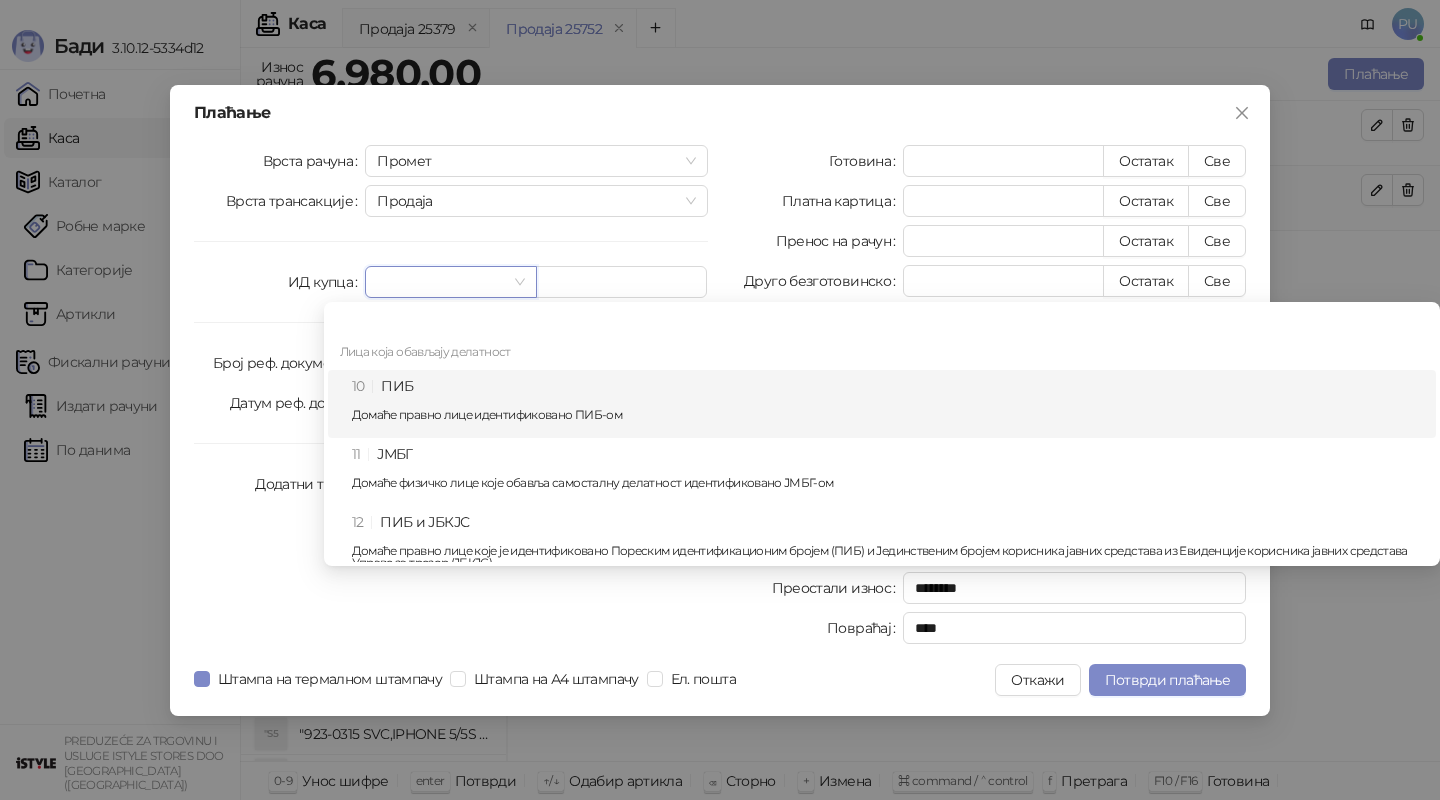 click on "10 ПИБ Домаће правно лице идентификовано ПИБ-ом" at bounding box center [888, 404] 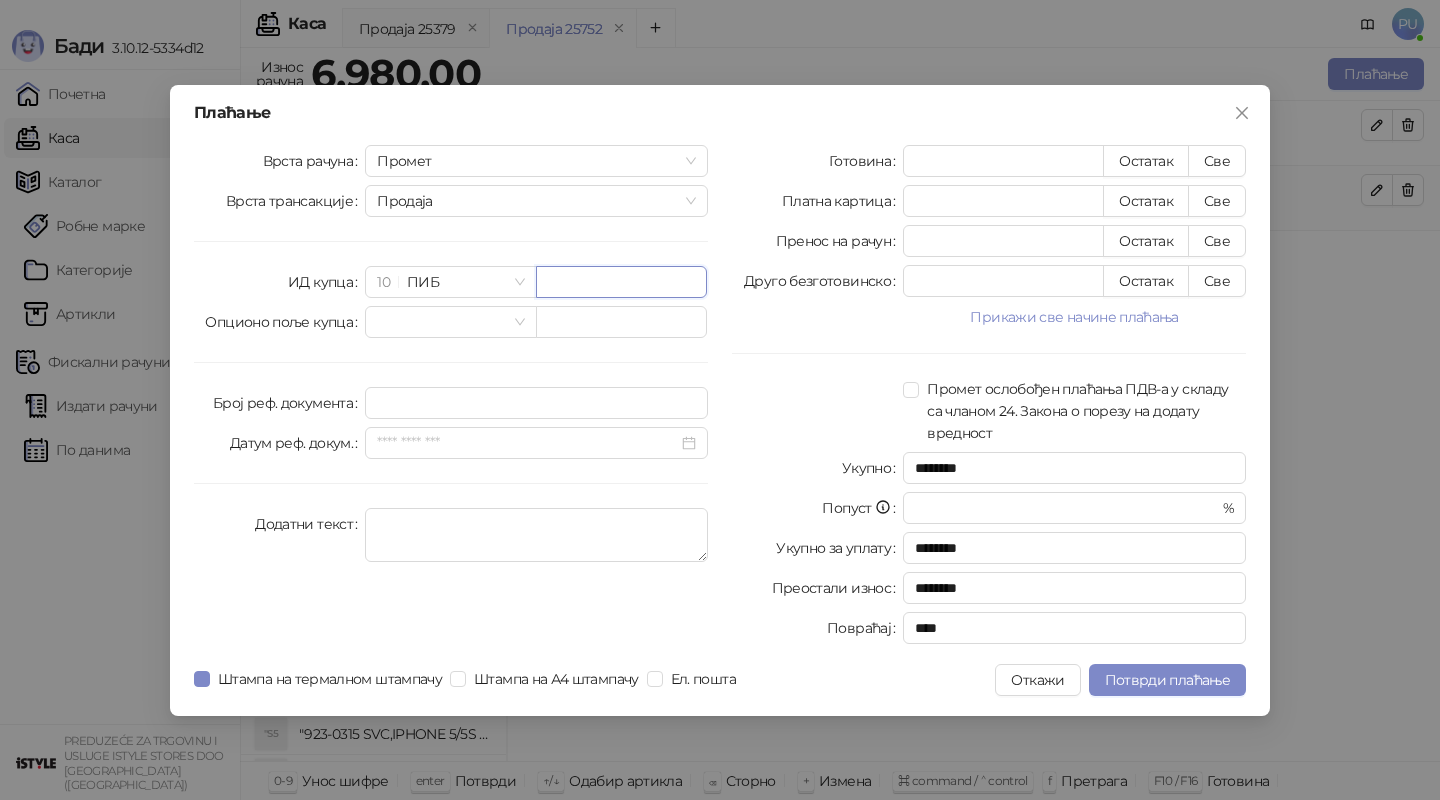 paste on "*********" 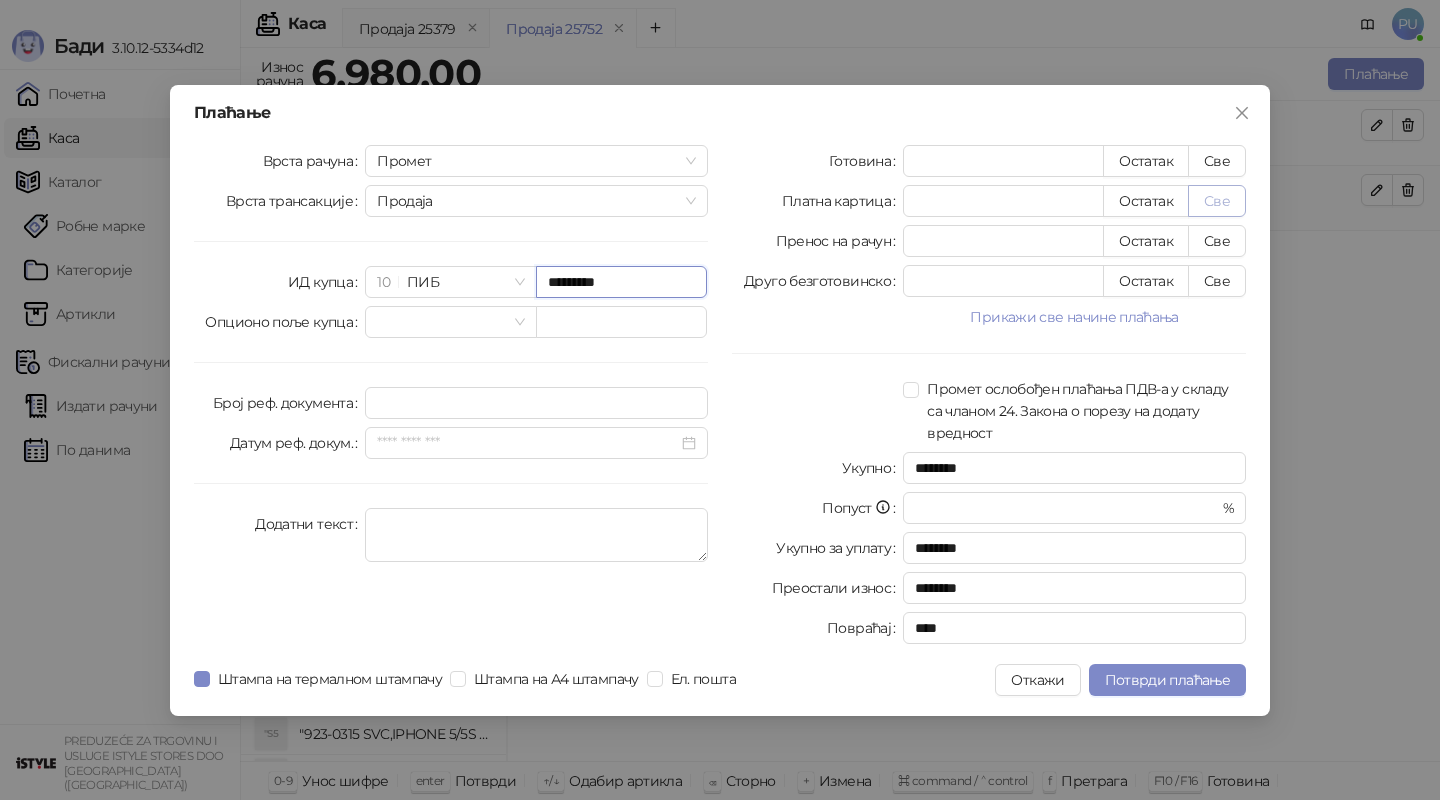type on "*********" 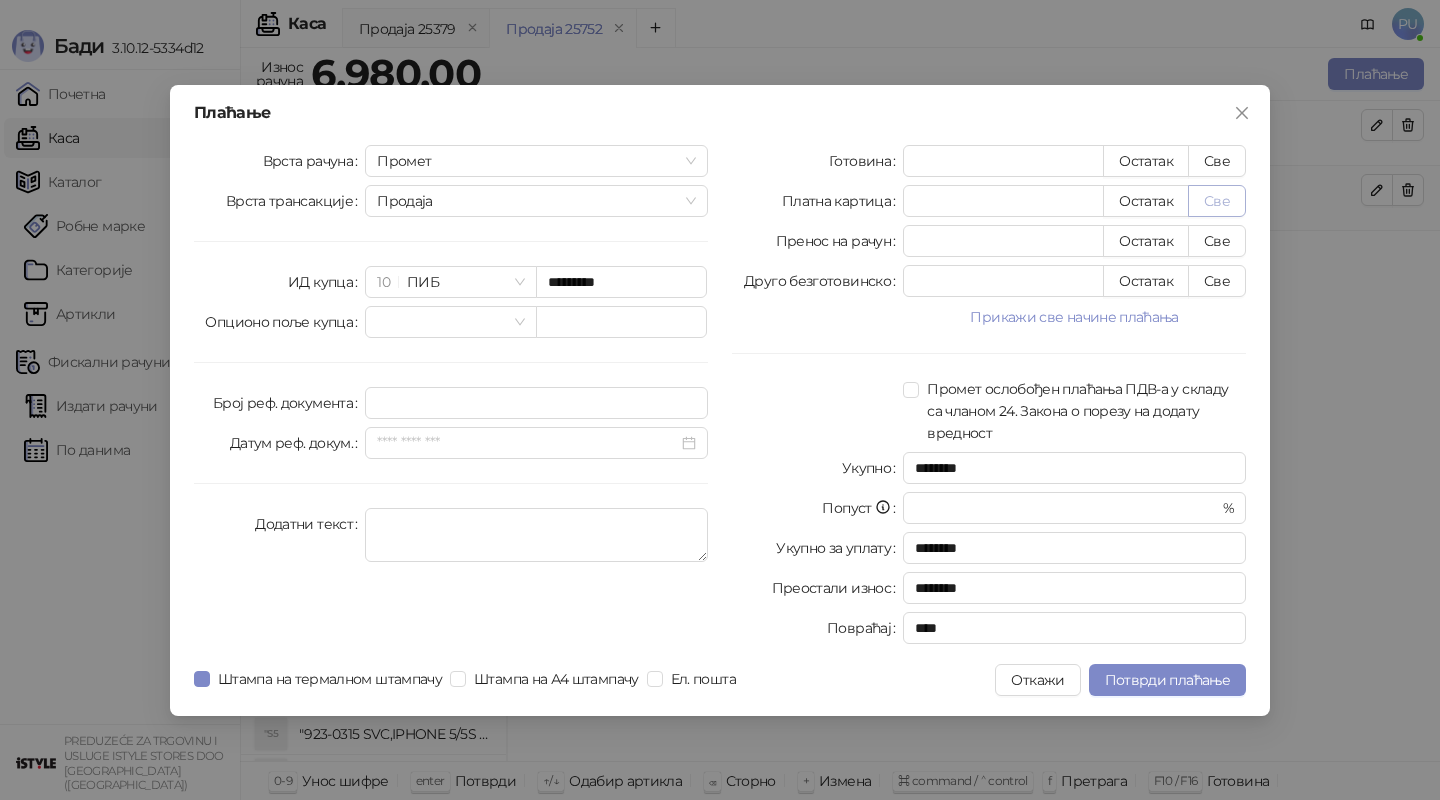click on "Све" at bounding box center [1217, 201] 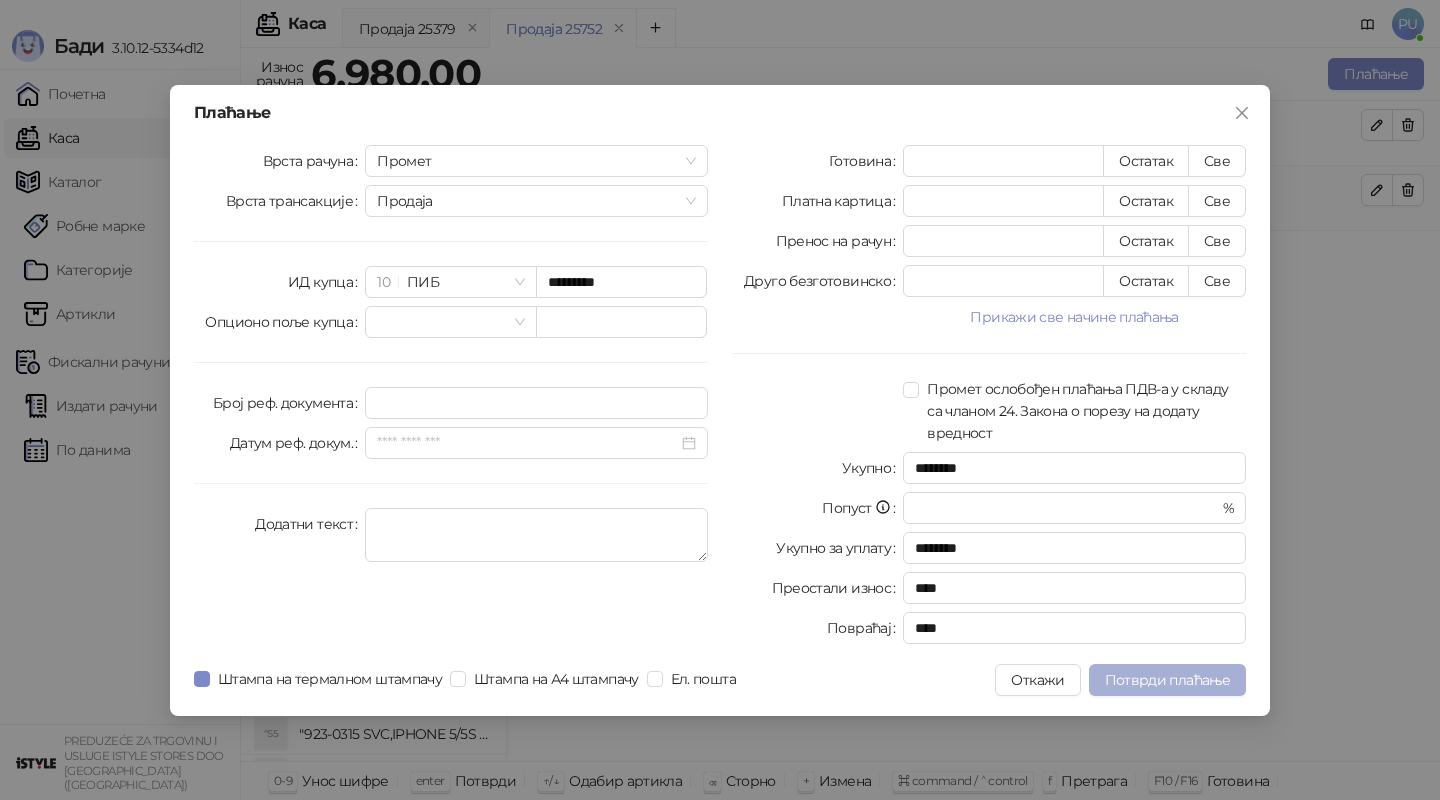 click on "Потврди плаћање" at bounding box center [1167, 680] 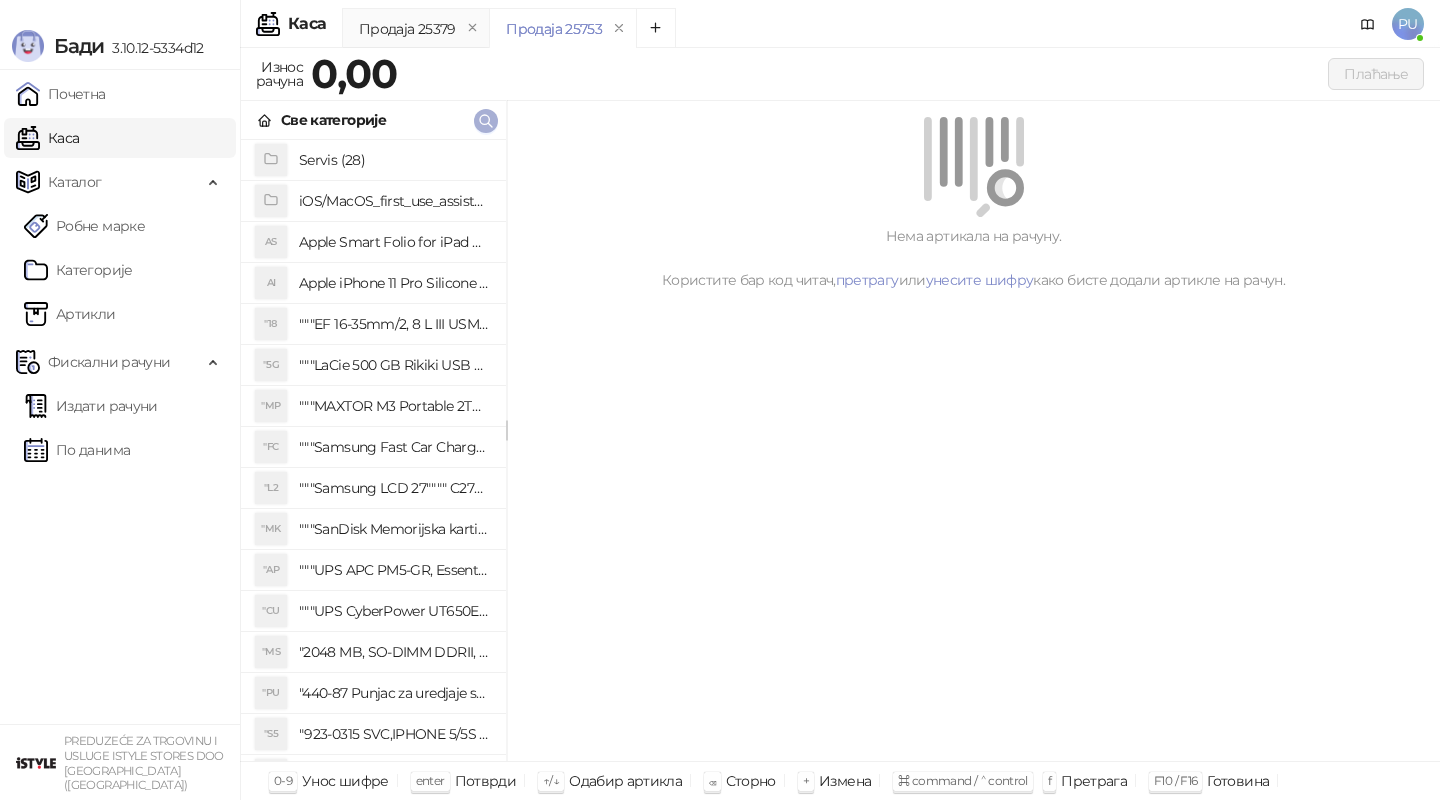 click 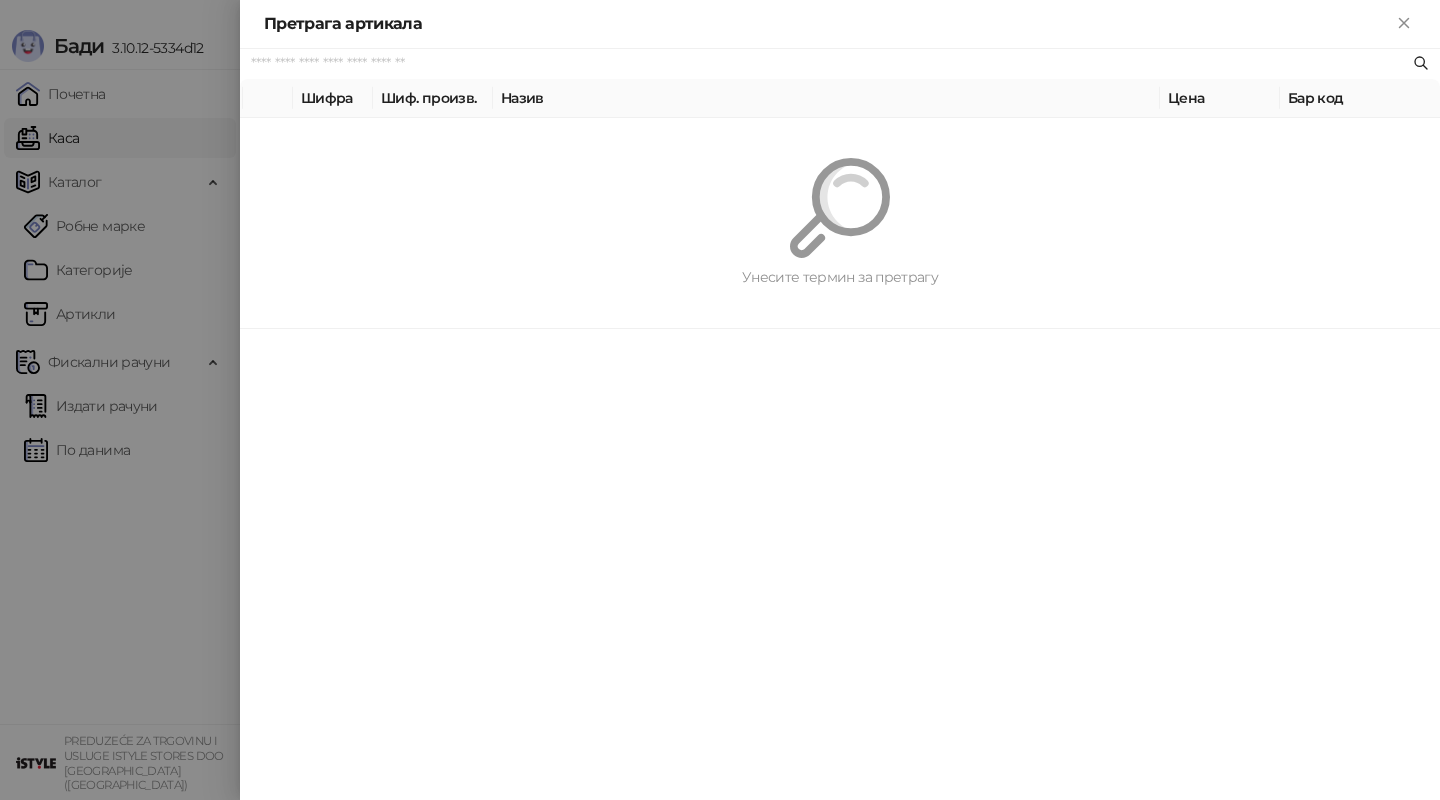 paste on "*********" 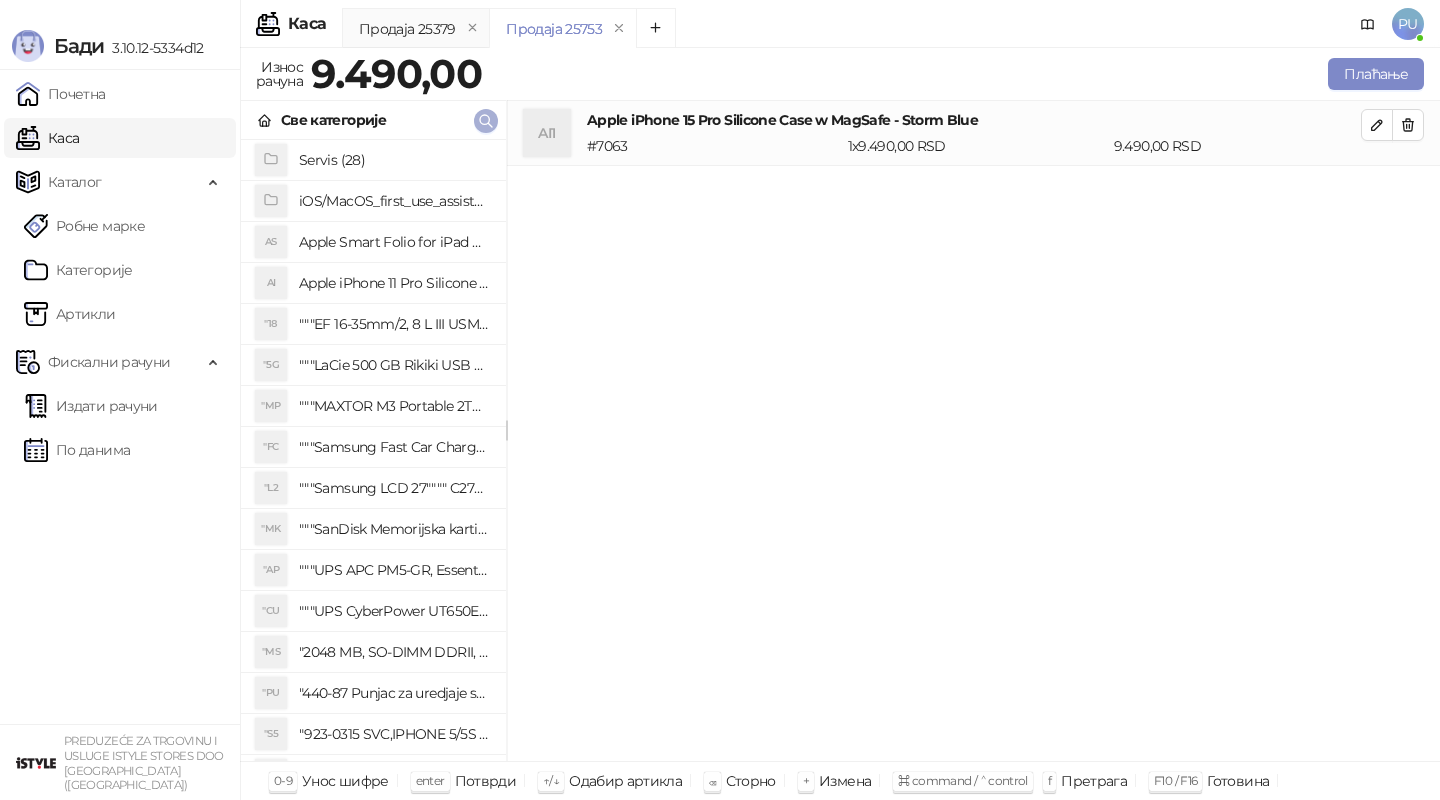 click 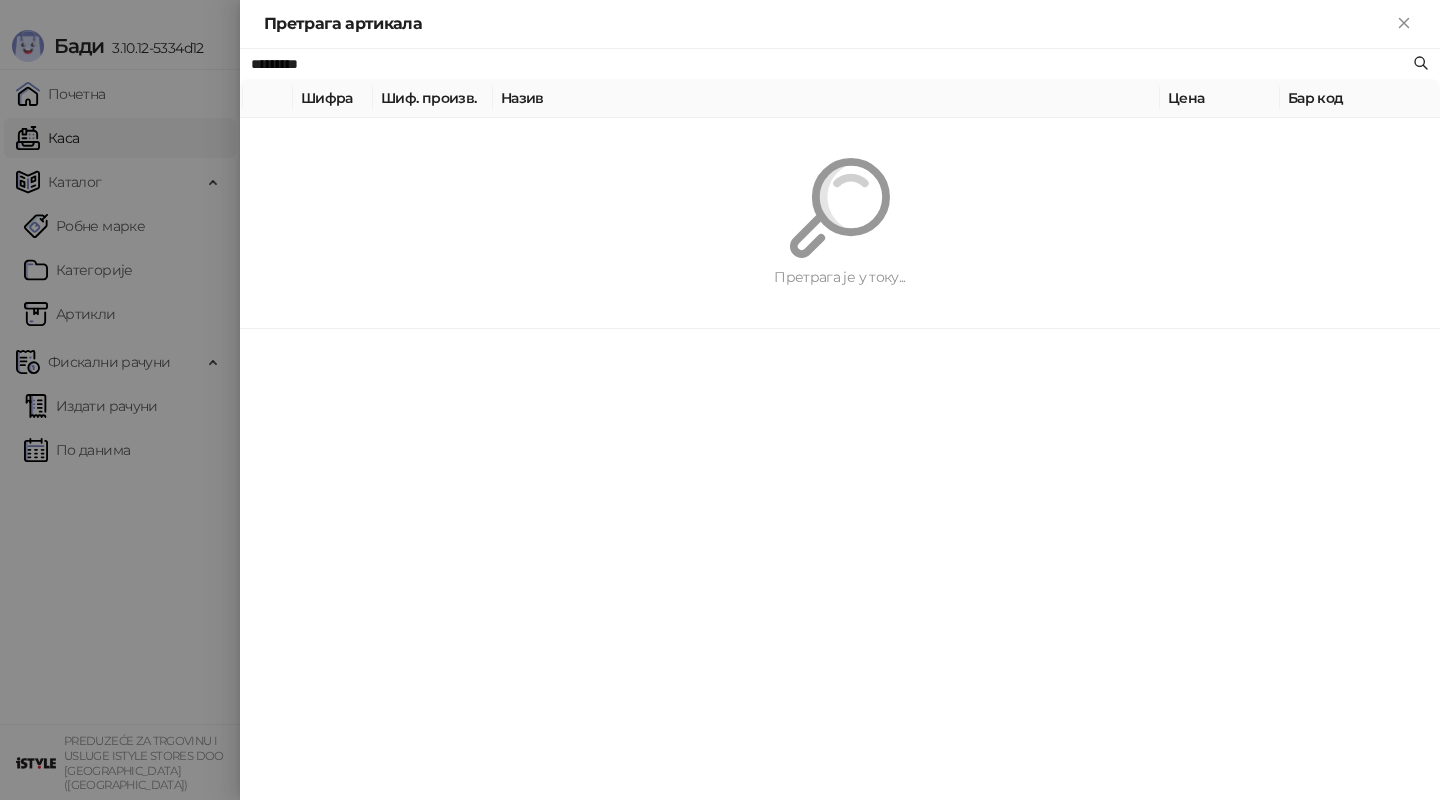 paste 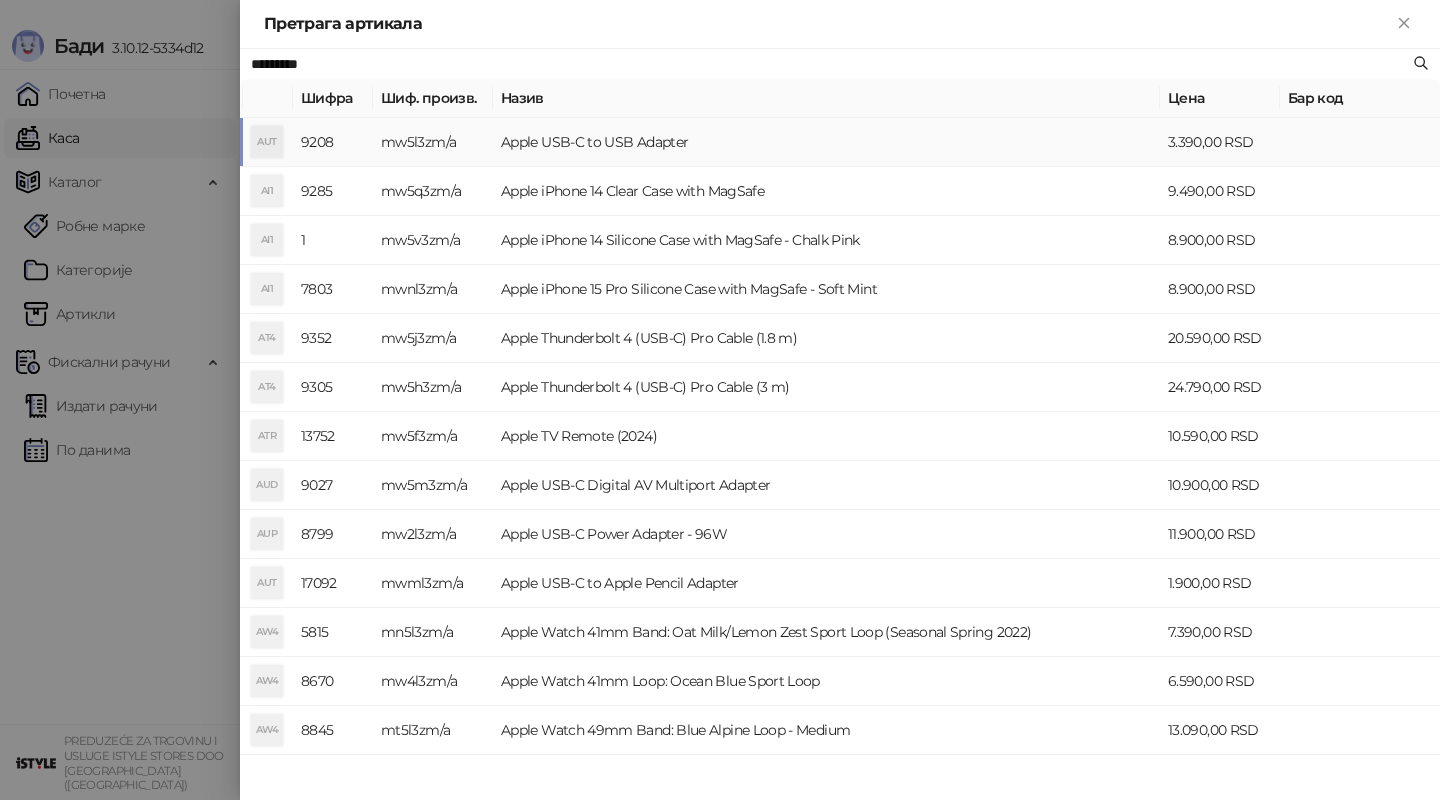 type on "*********" 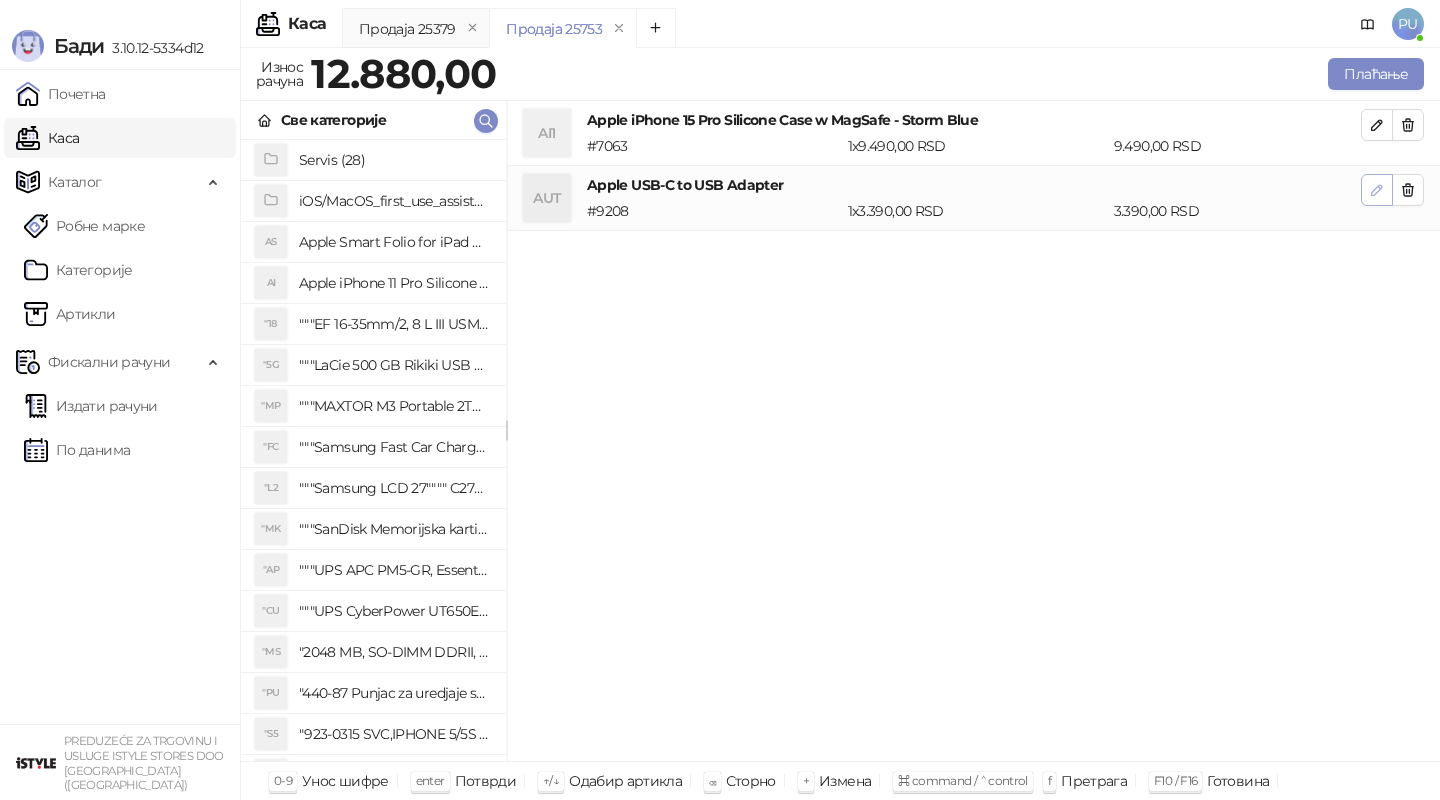 click 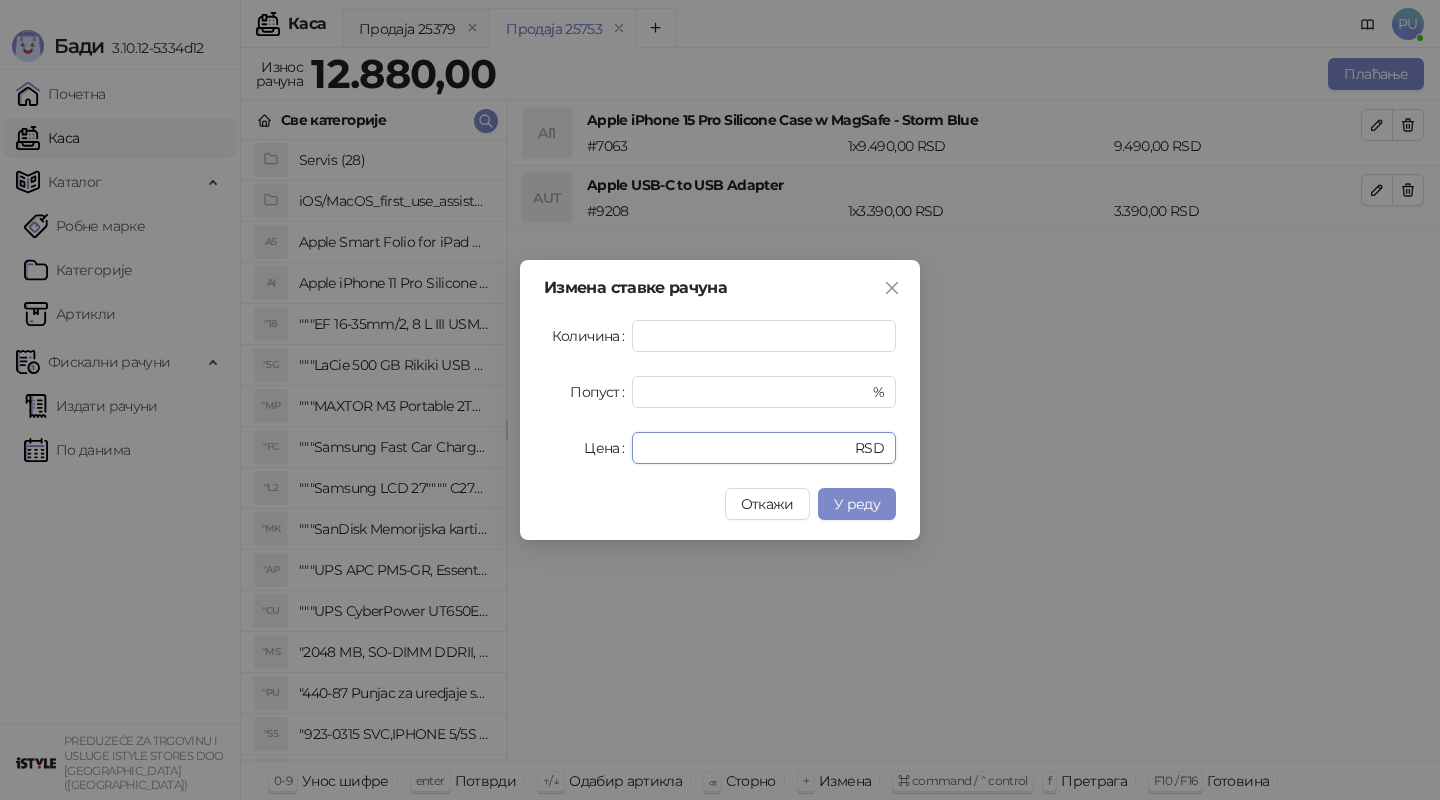drag, startPoint x: 704, startPoint y: 462, endPoint x: 505, endPoint y: 460, distance: 199.01006 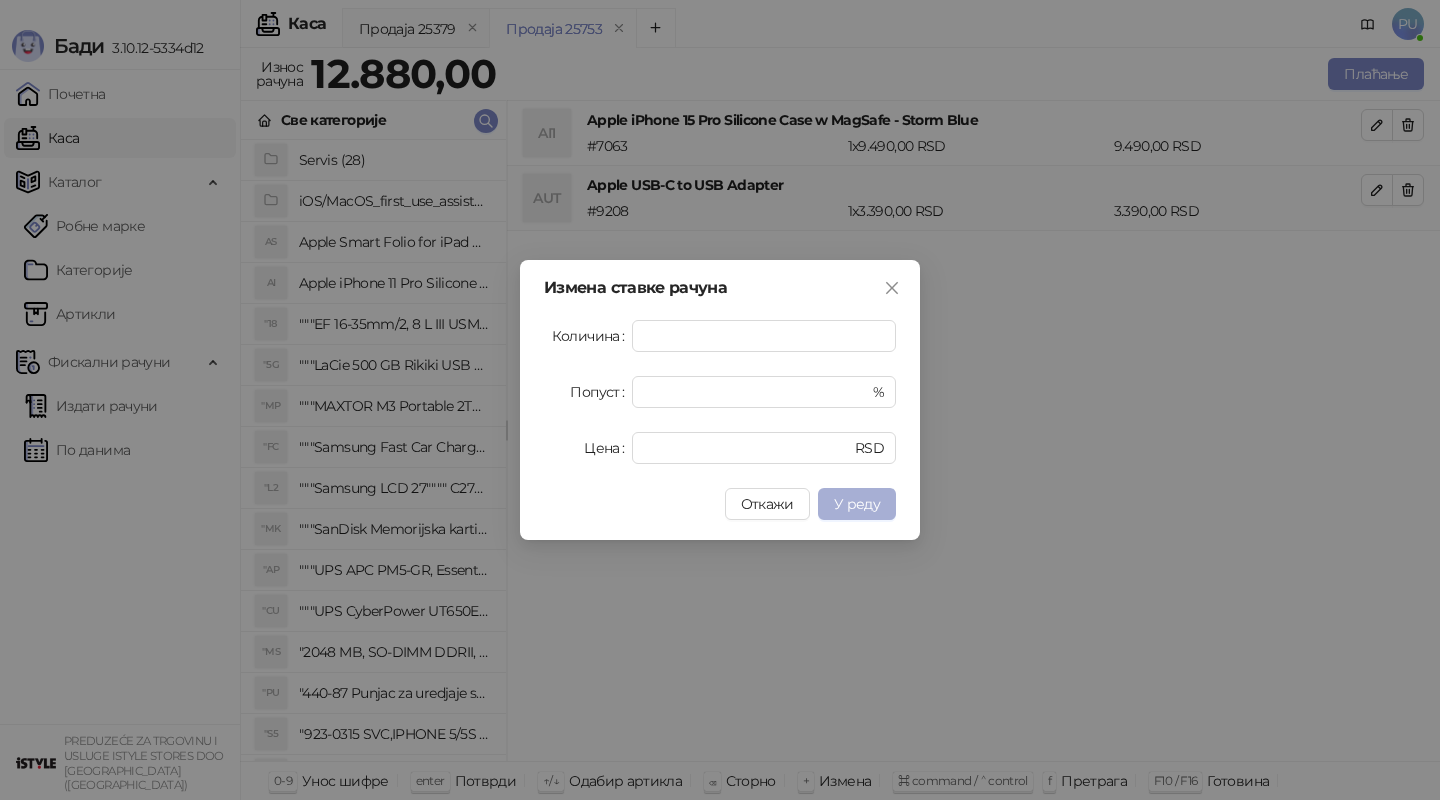 click on "У реду" at bounding box center [857, 504] 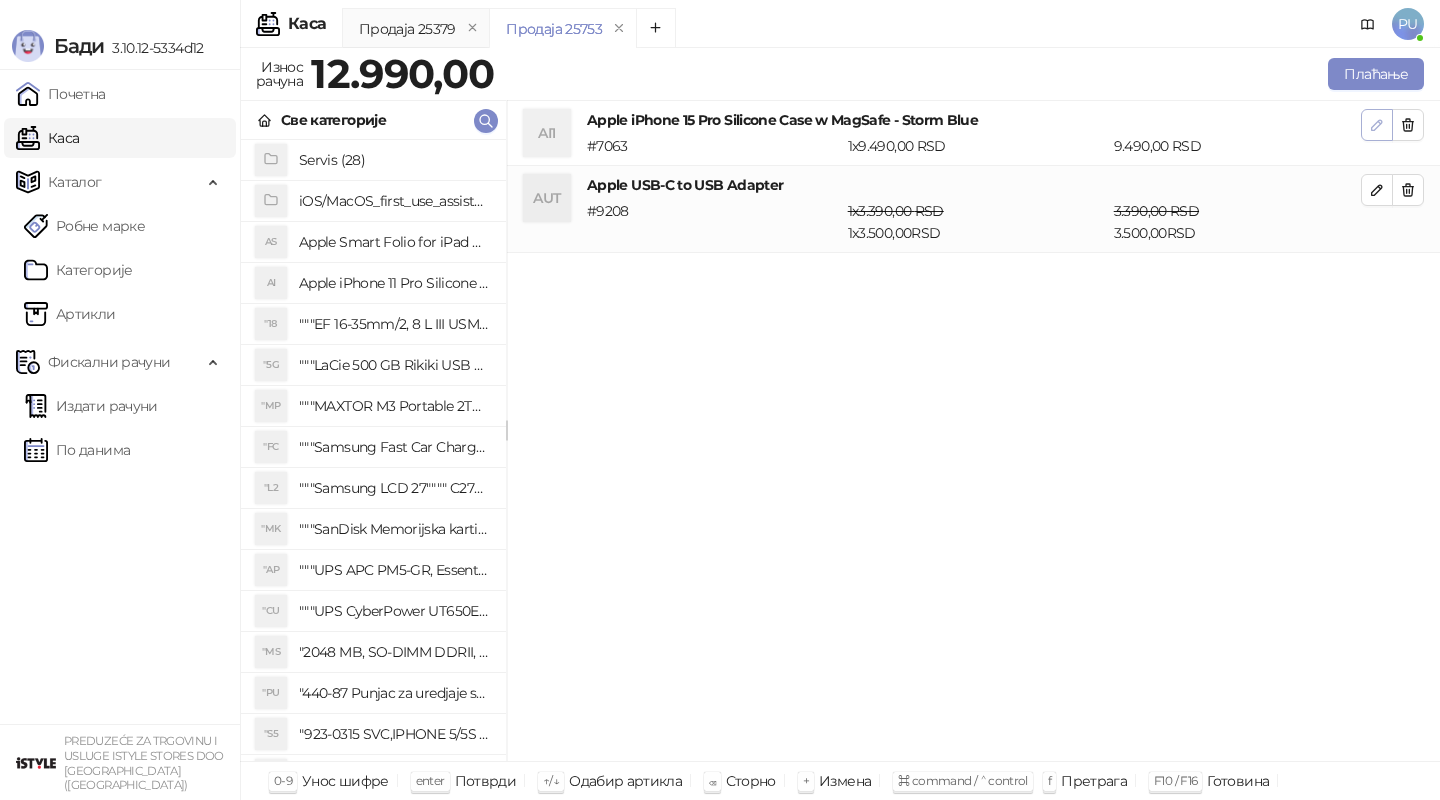 click 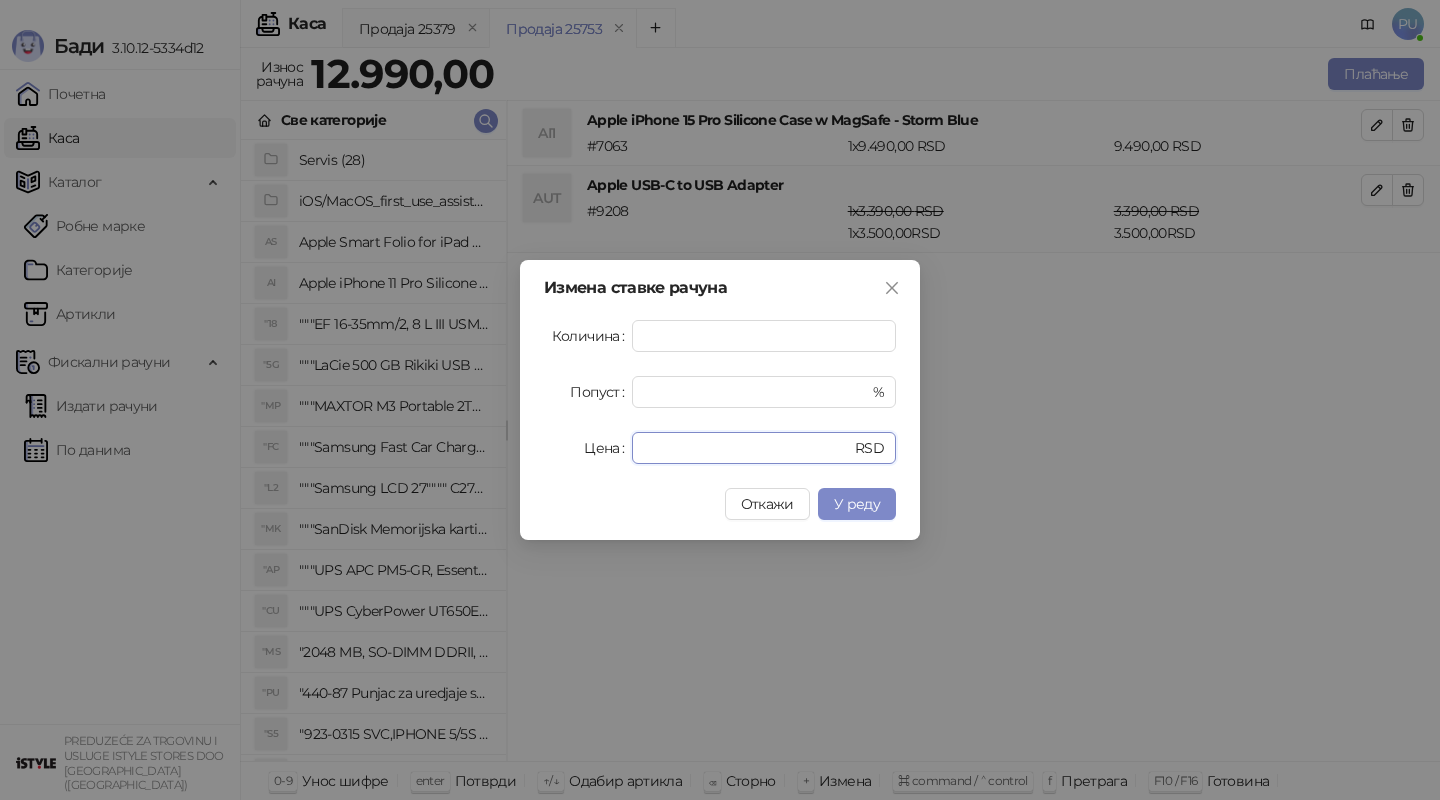 drag, startPoint x: 694, startPoint y: 445, endPoint x: 564, endPoint y: 445, distance: 130 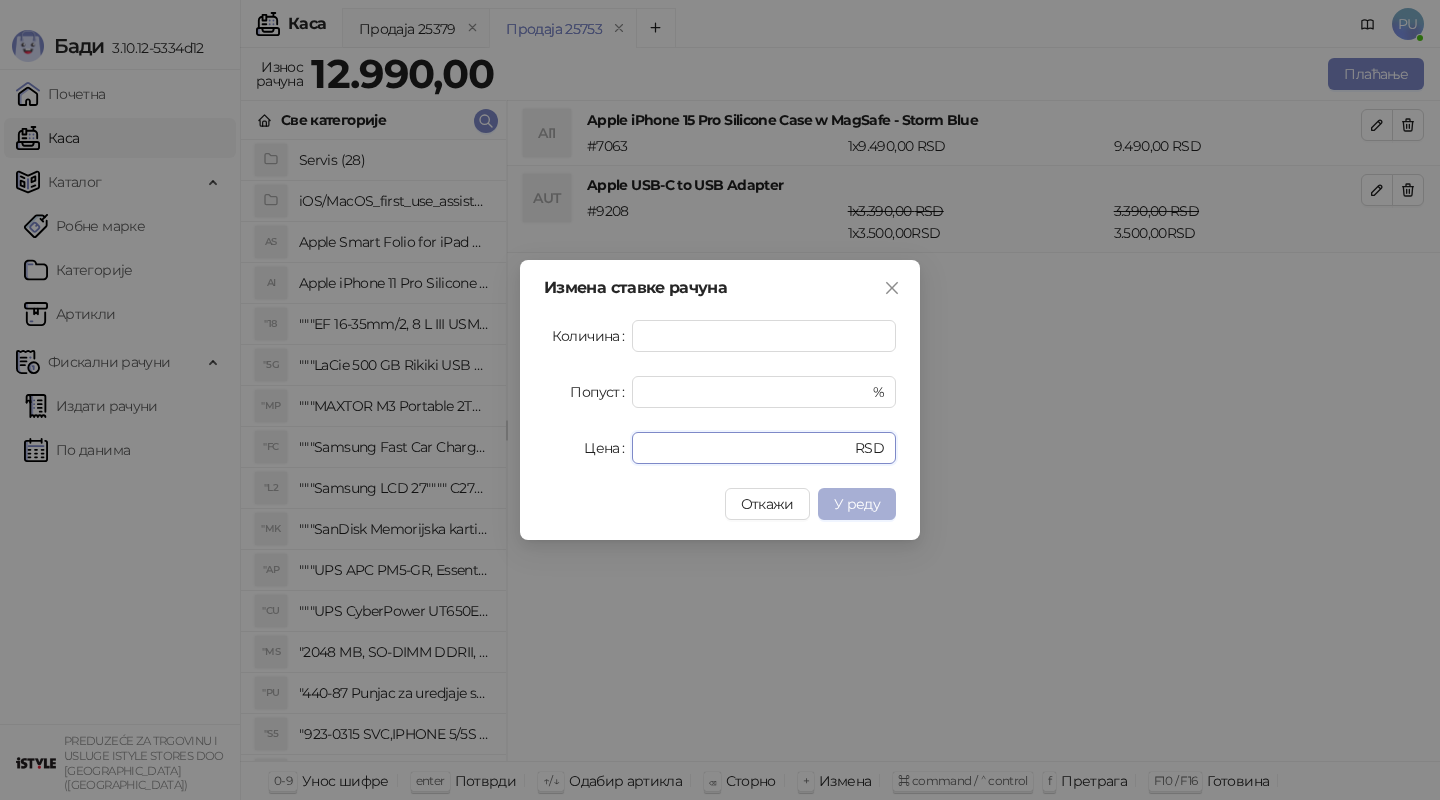 type on "****" 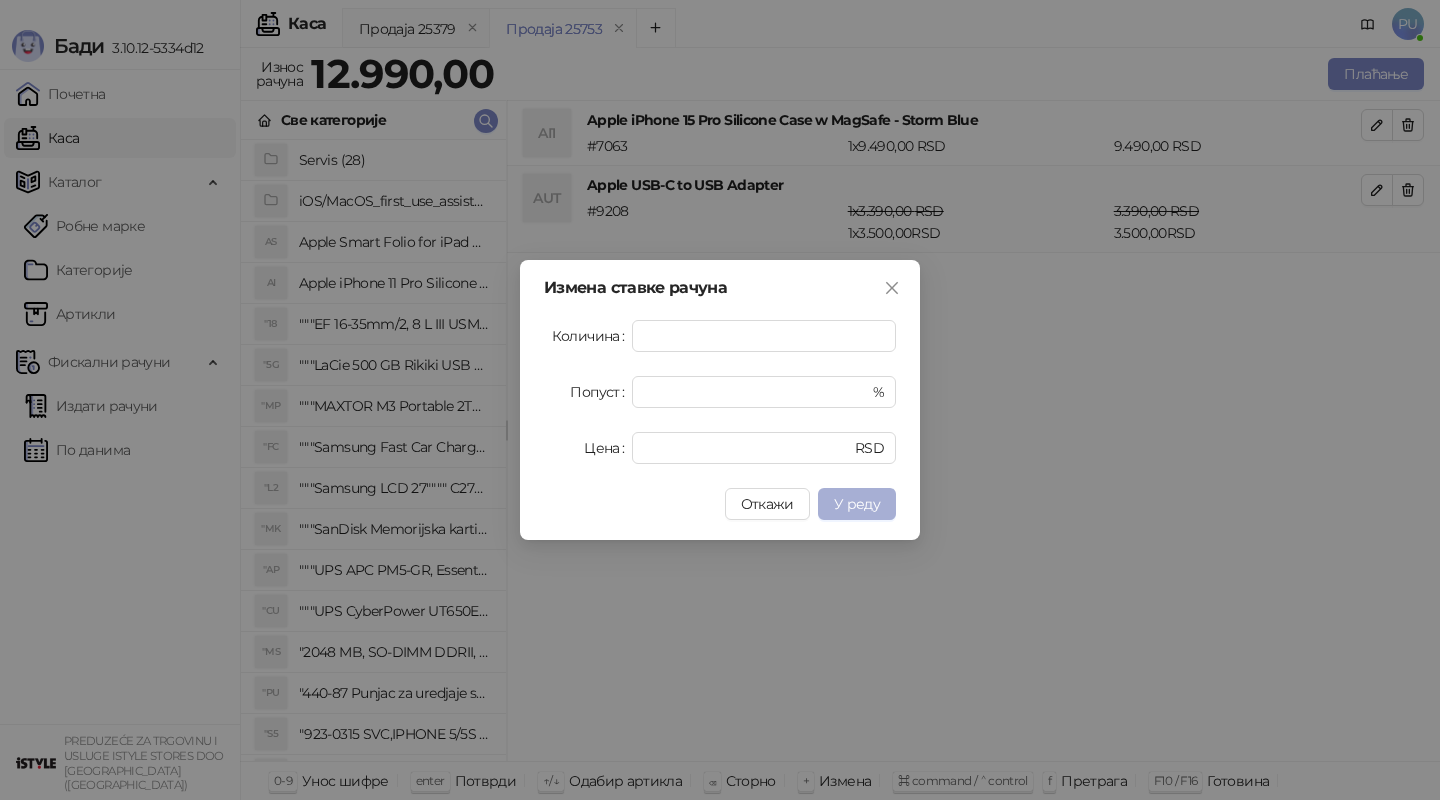 click on "У реду" at bounding box center (857, 504) 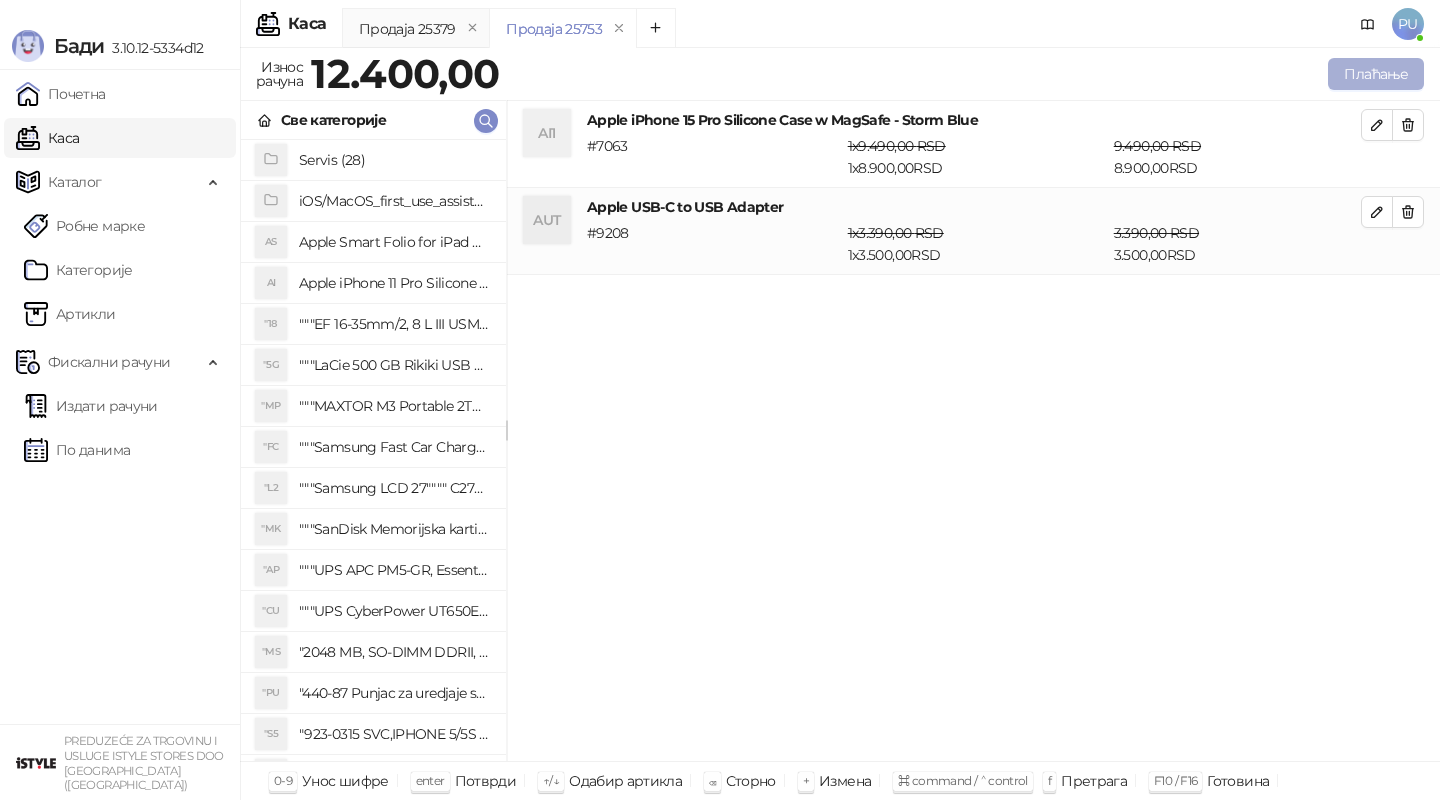 click on "Плаћање" at bounding box center [1376, 74] 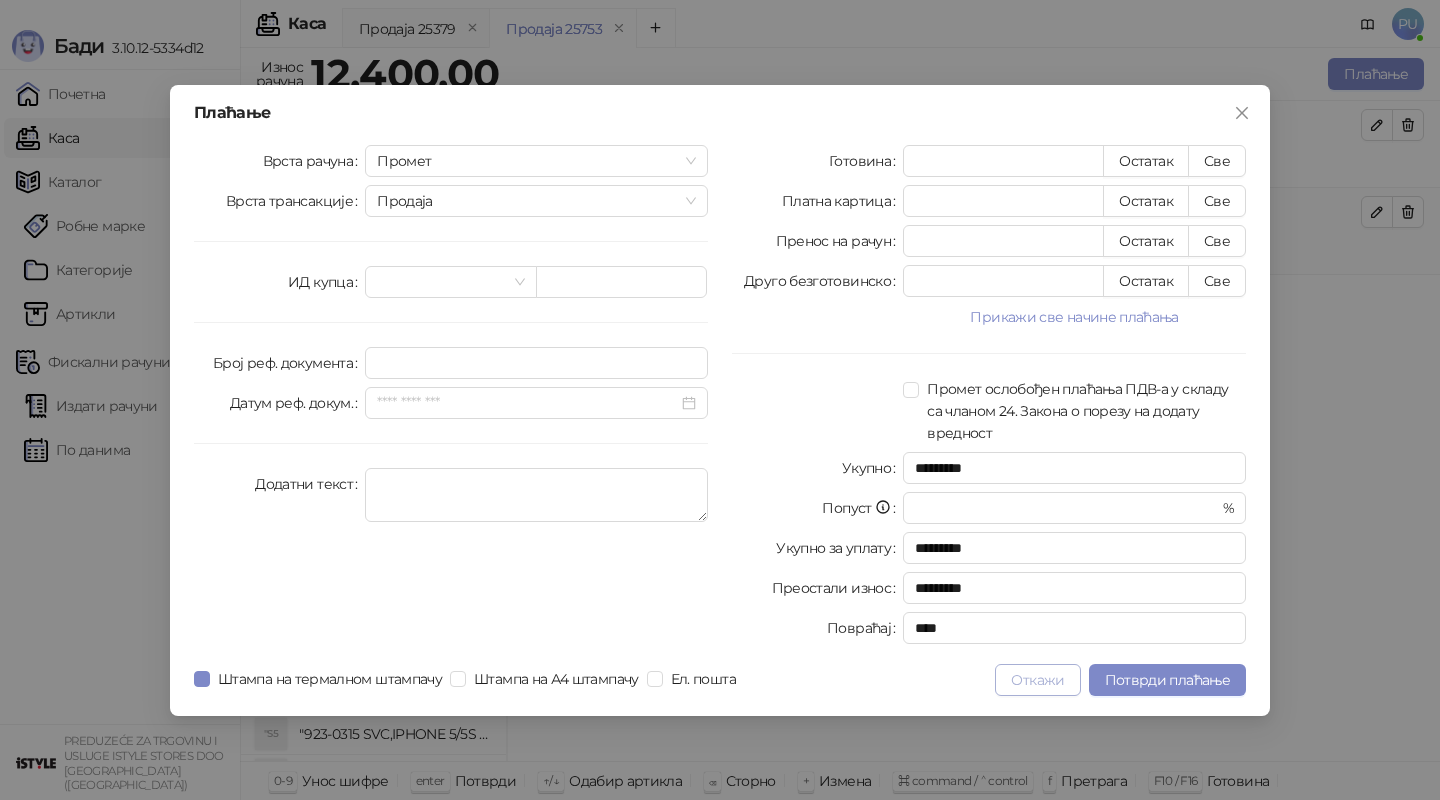 click on "Откажи" at bounding box center (1037, 680) 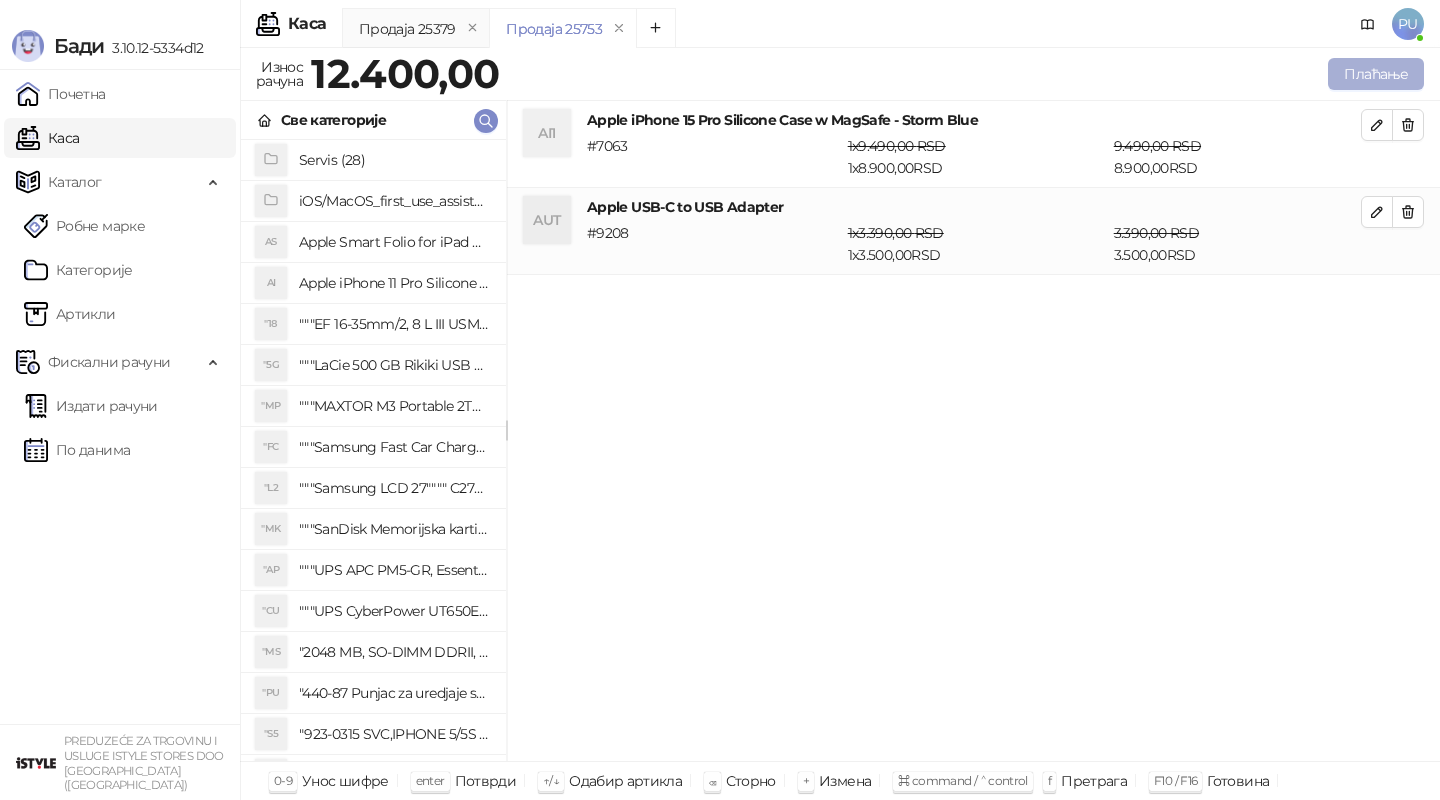 click on "Плаћање" at bounding box center (1376, 74) 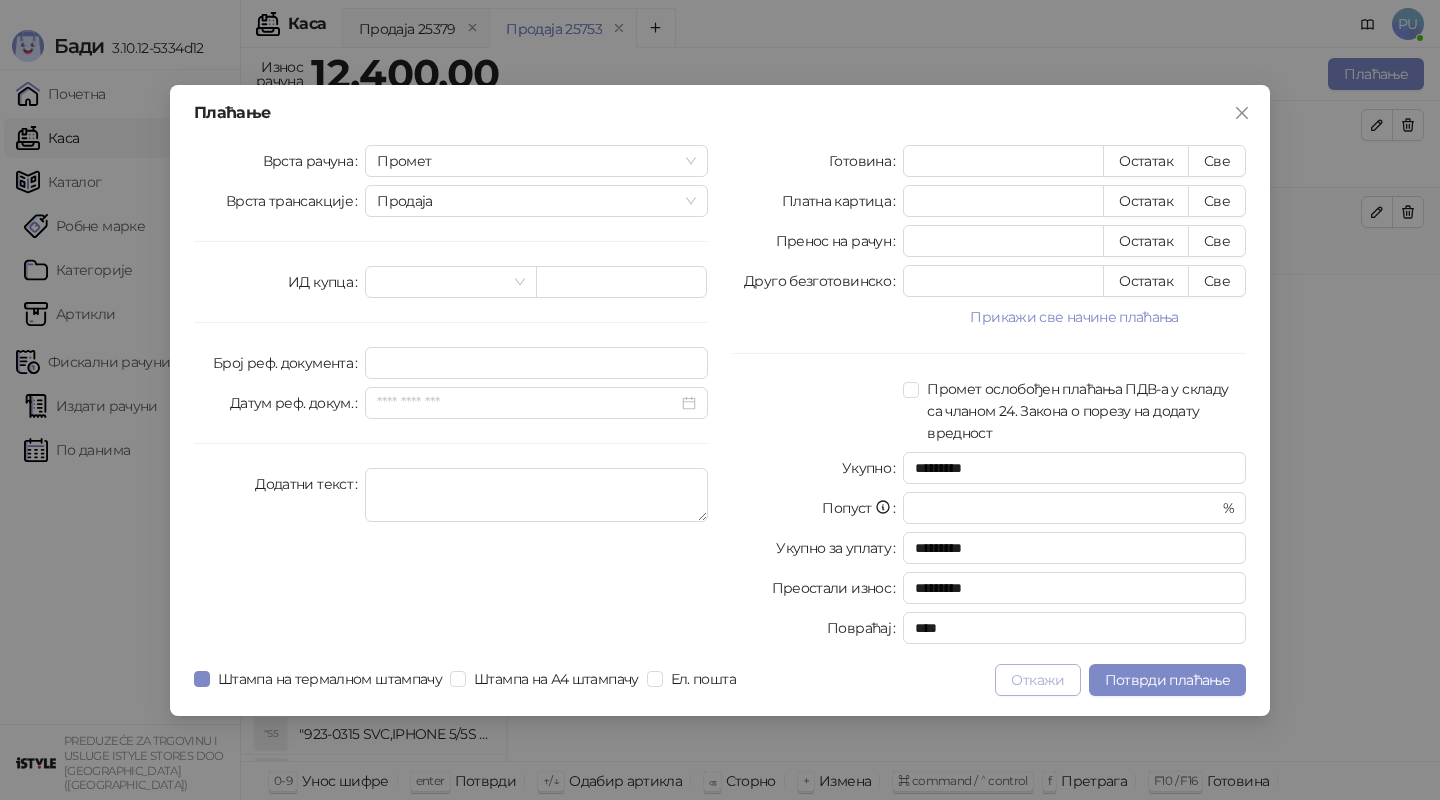 click on "Откажи" at bounding box center [1037, 680] 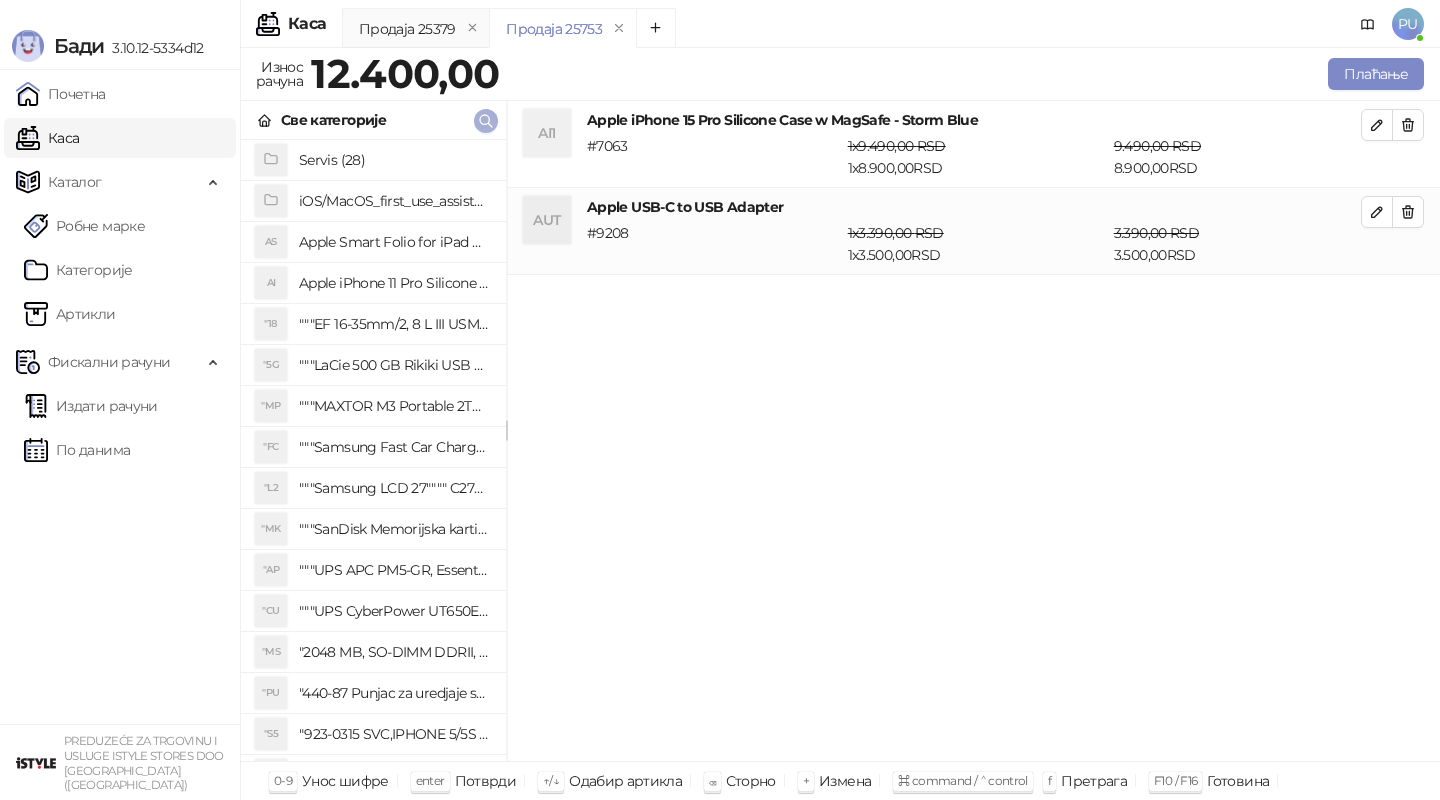 click 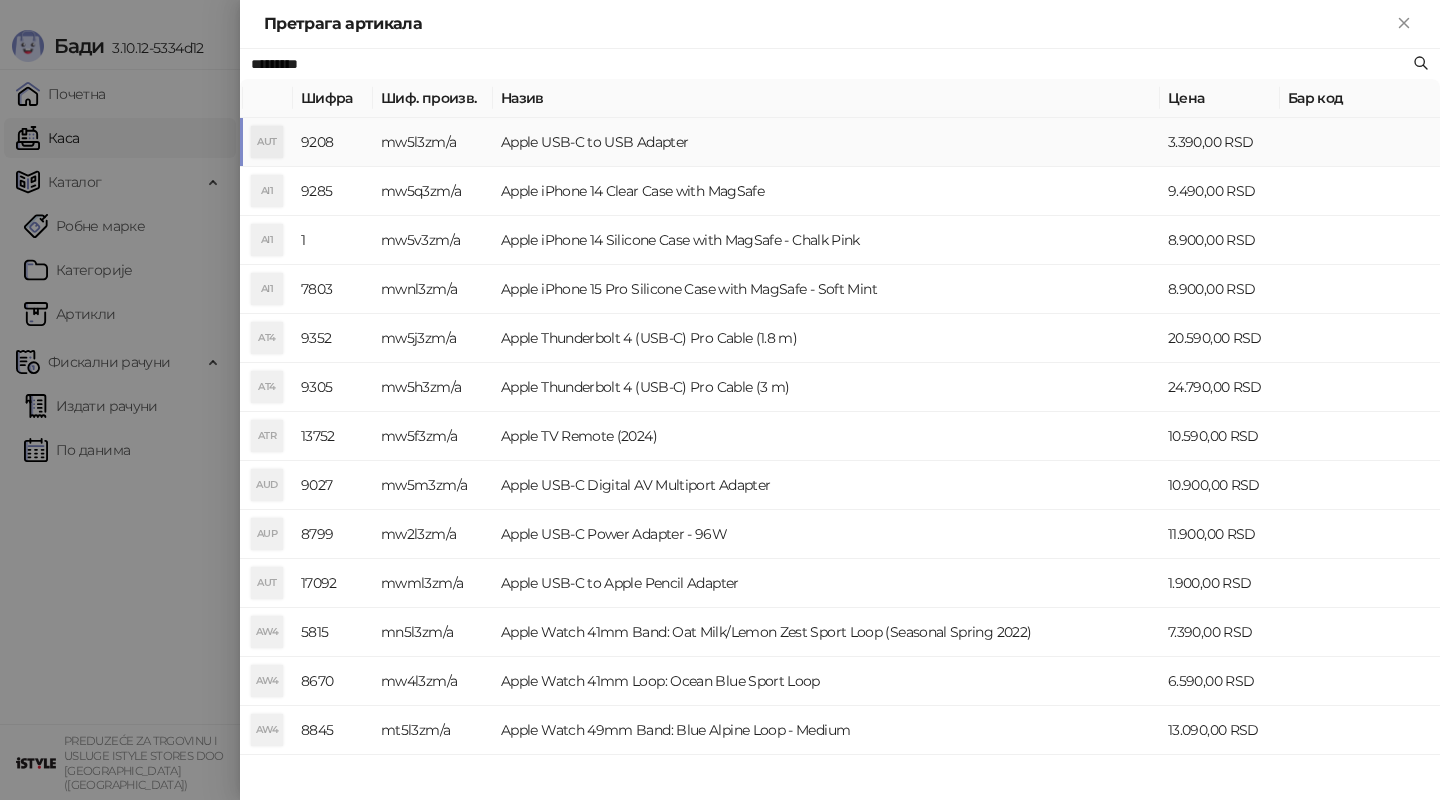 paste on "**********" 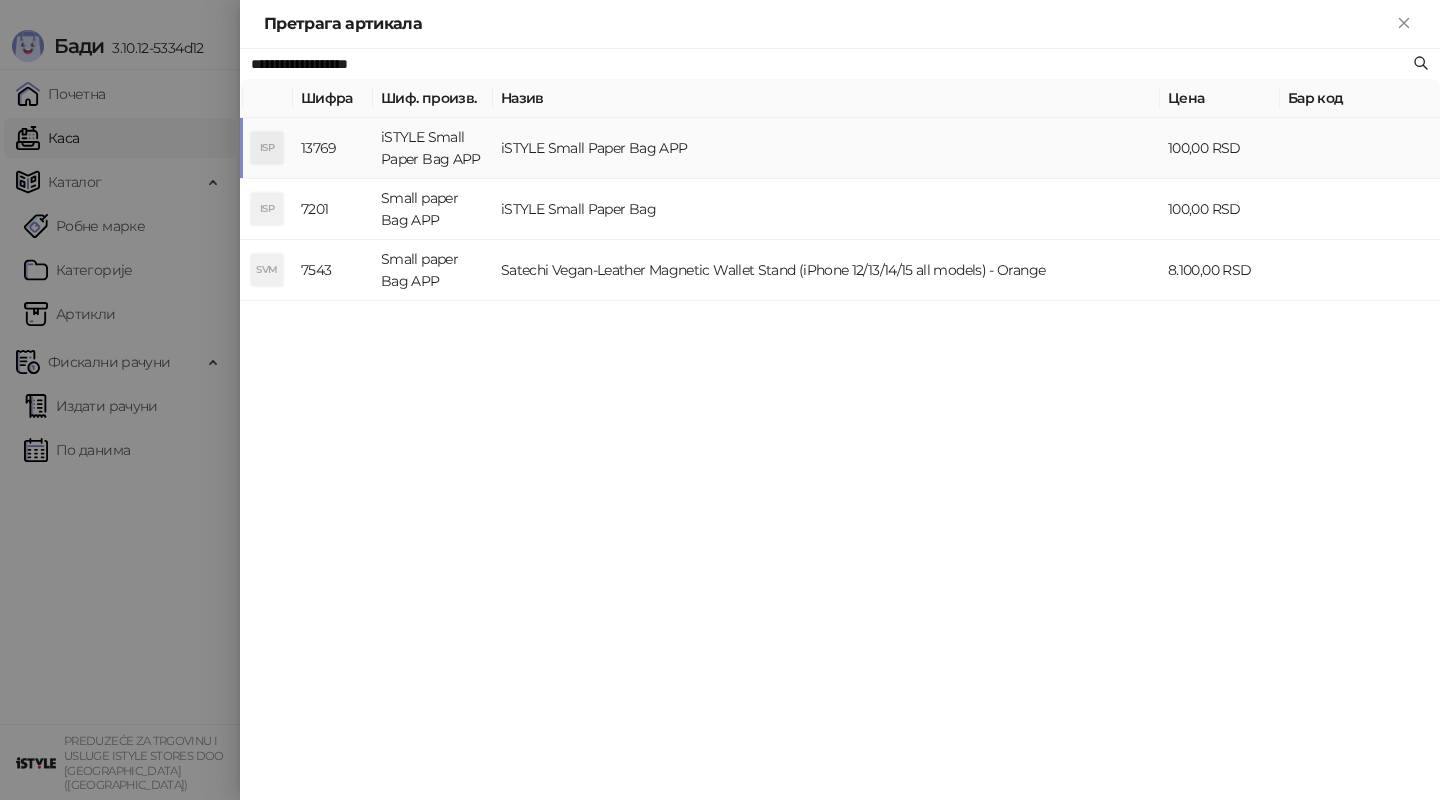 type on "**********" 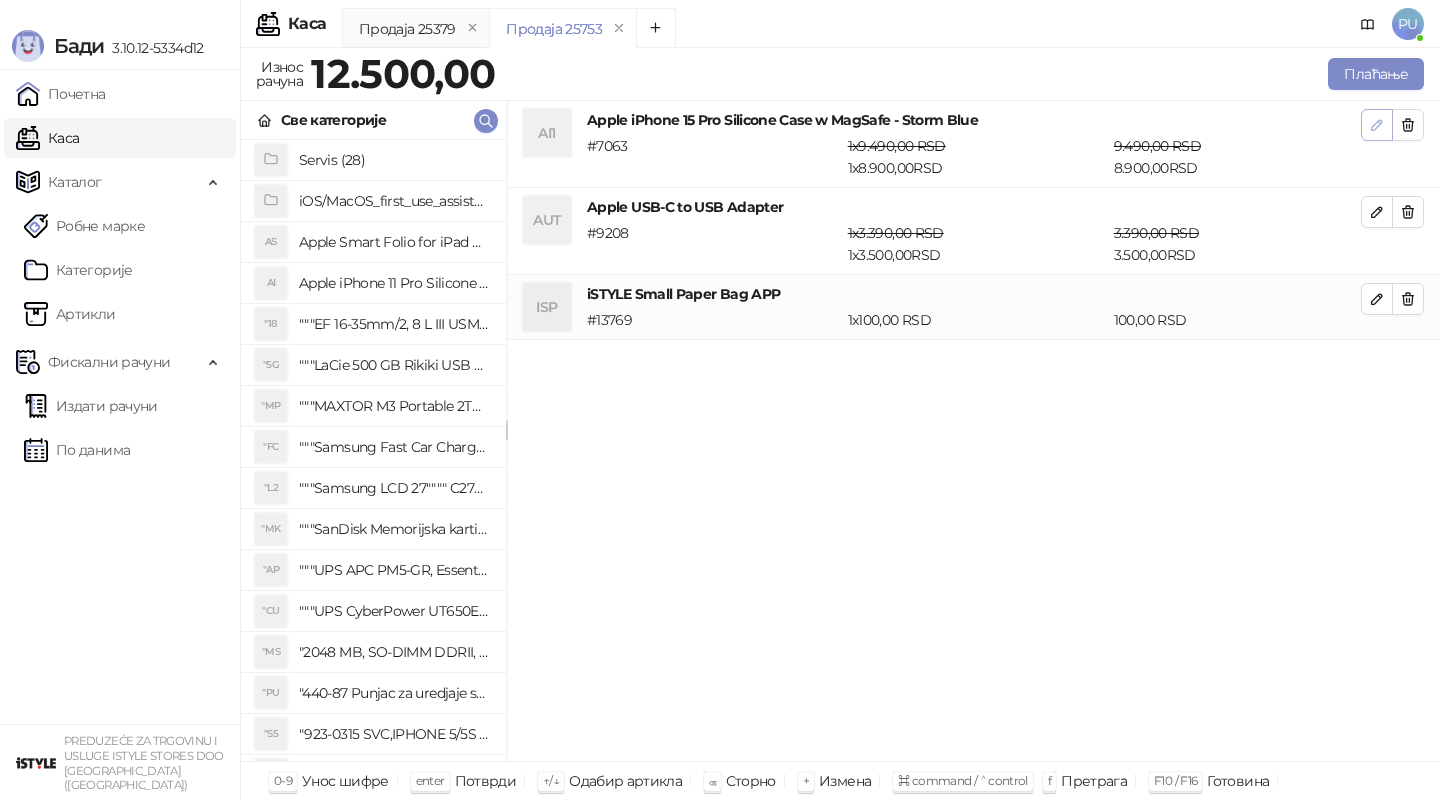 click 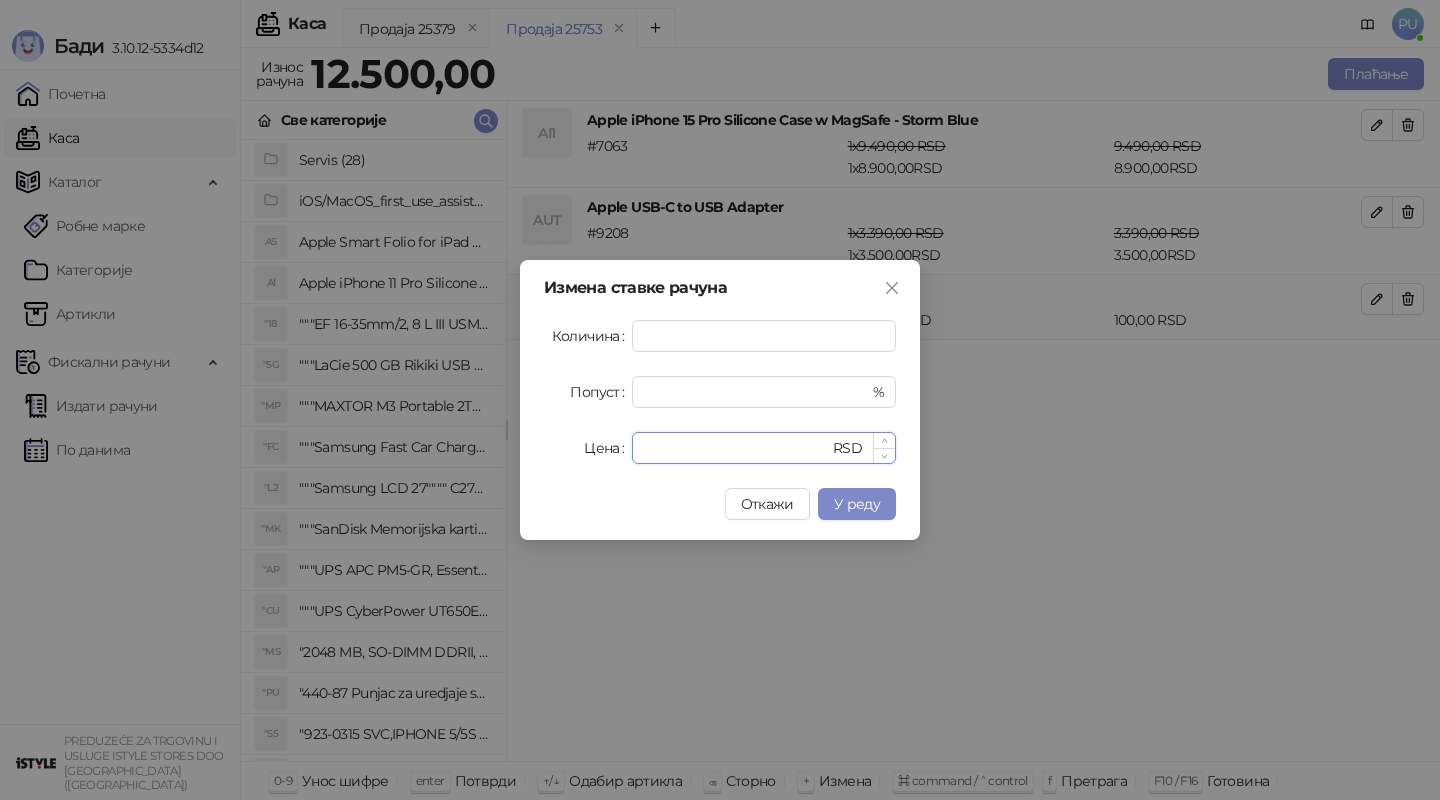 click on "****" at bounding box center [736, 448] 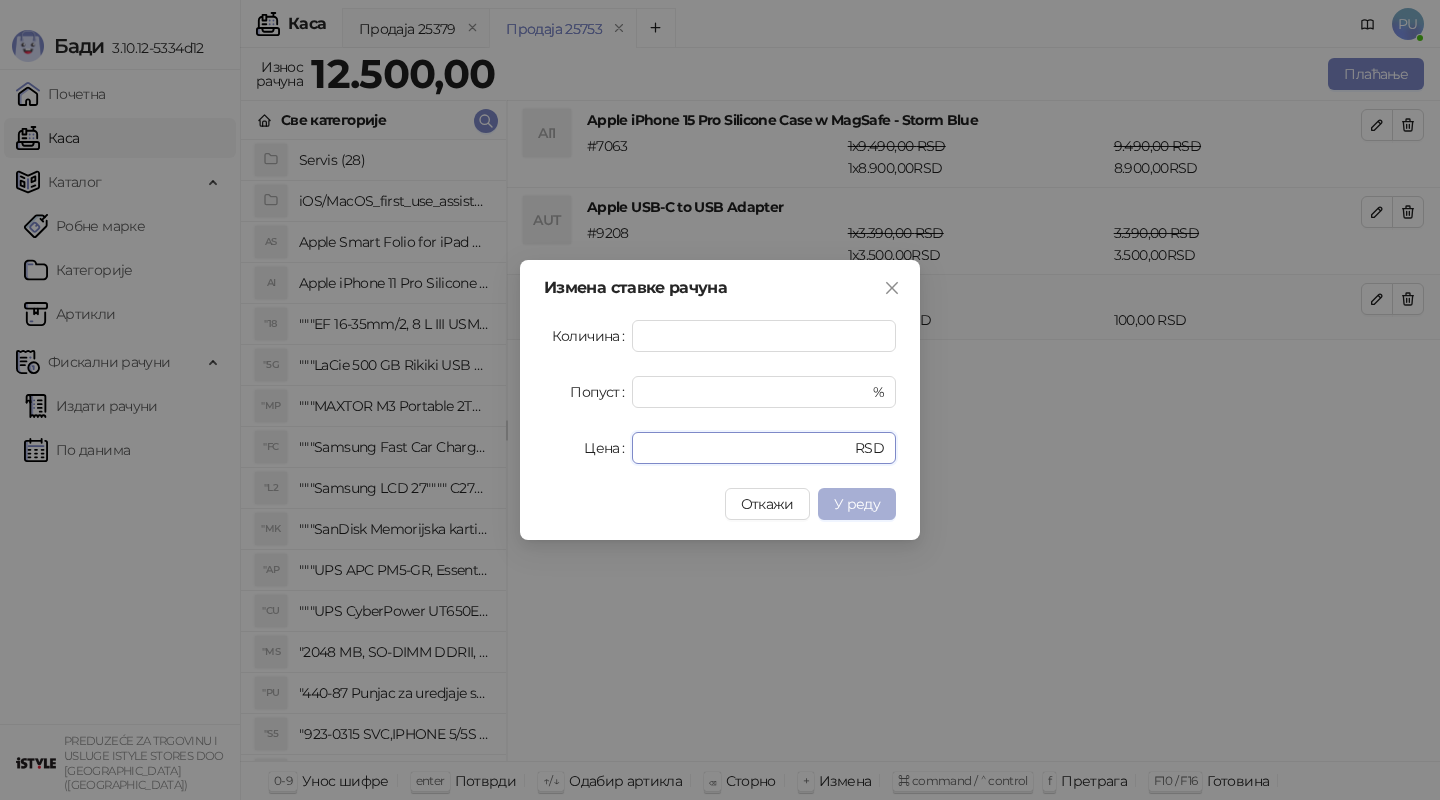 type on "****" 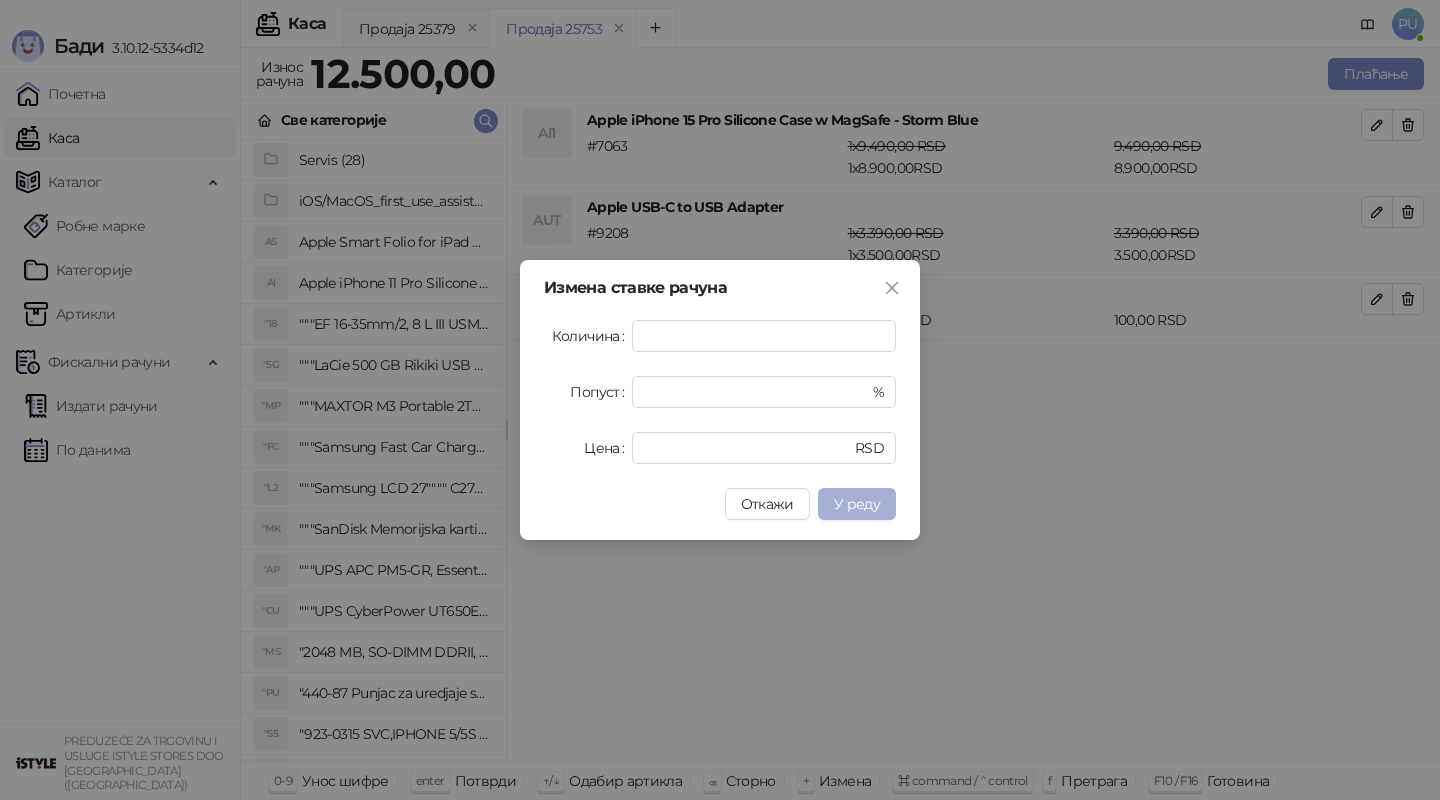 click on "У реду" at bounding box center (857, 504) 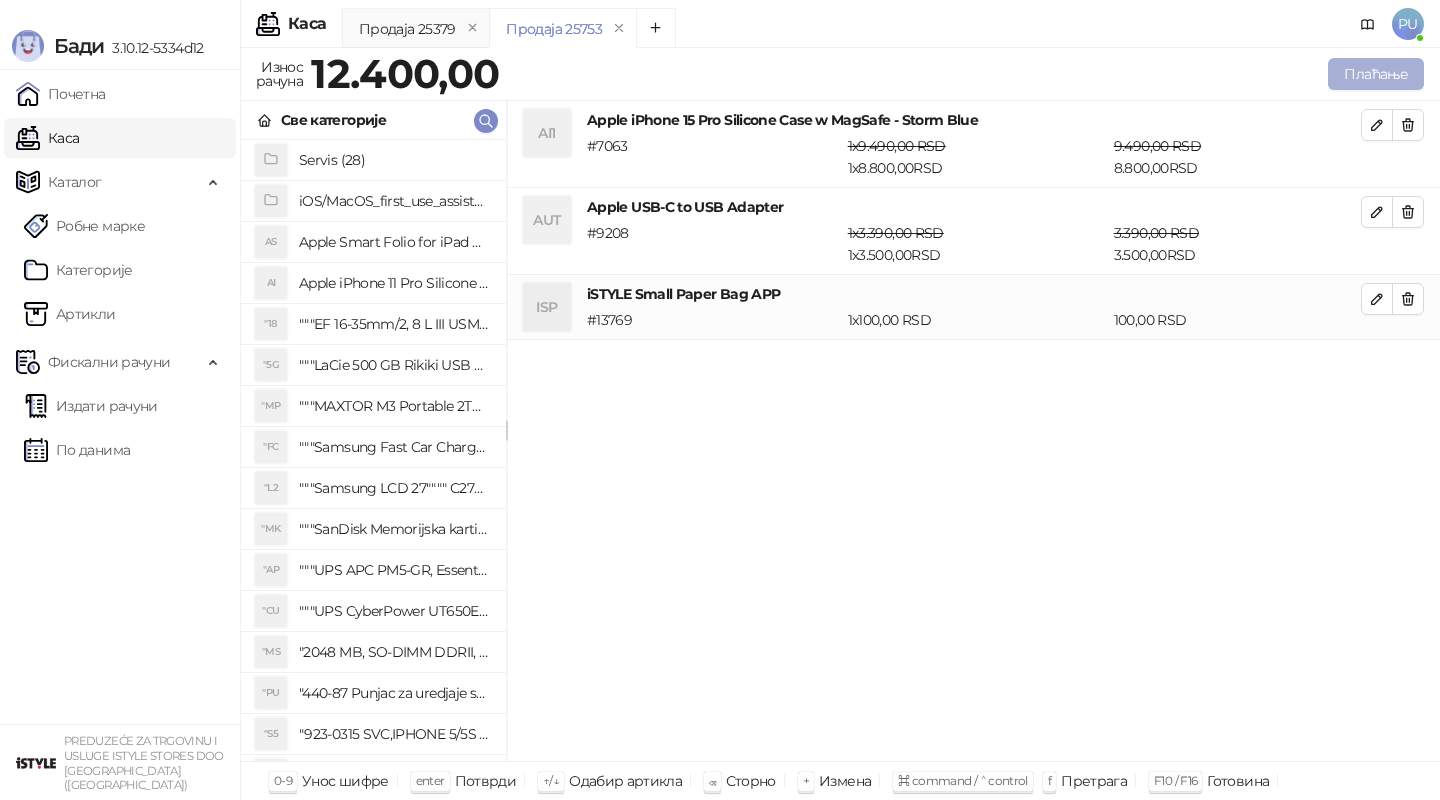 click on "Плаћање" at bounding box center (1376, 74) 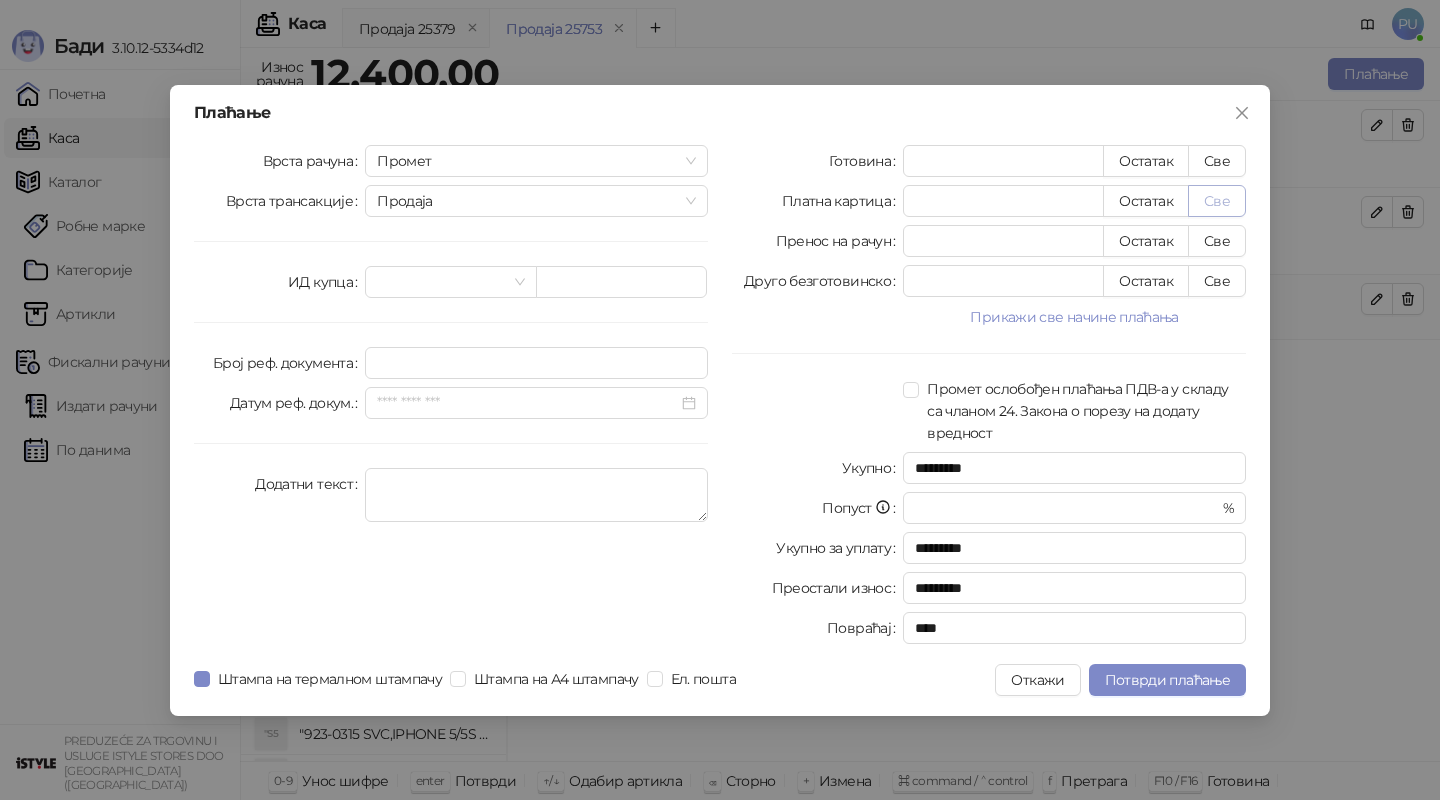 click on "Све" at bounding box center [1217, 201] 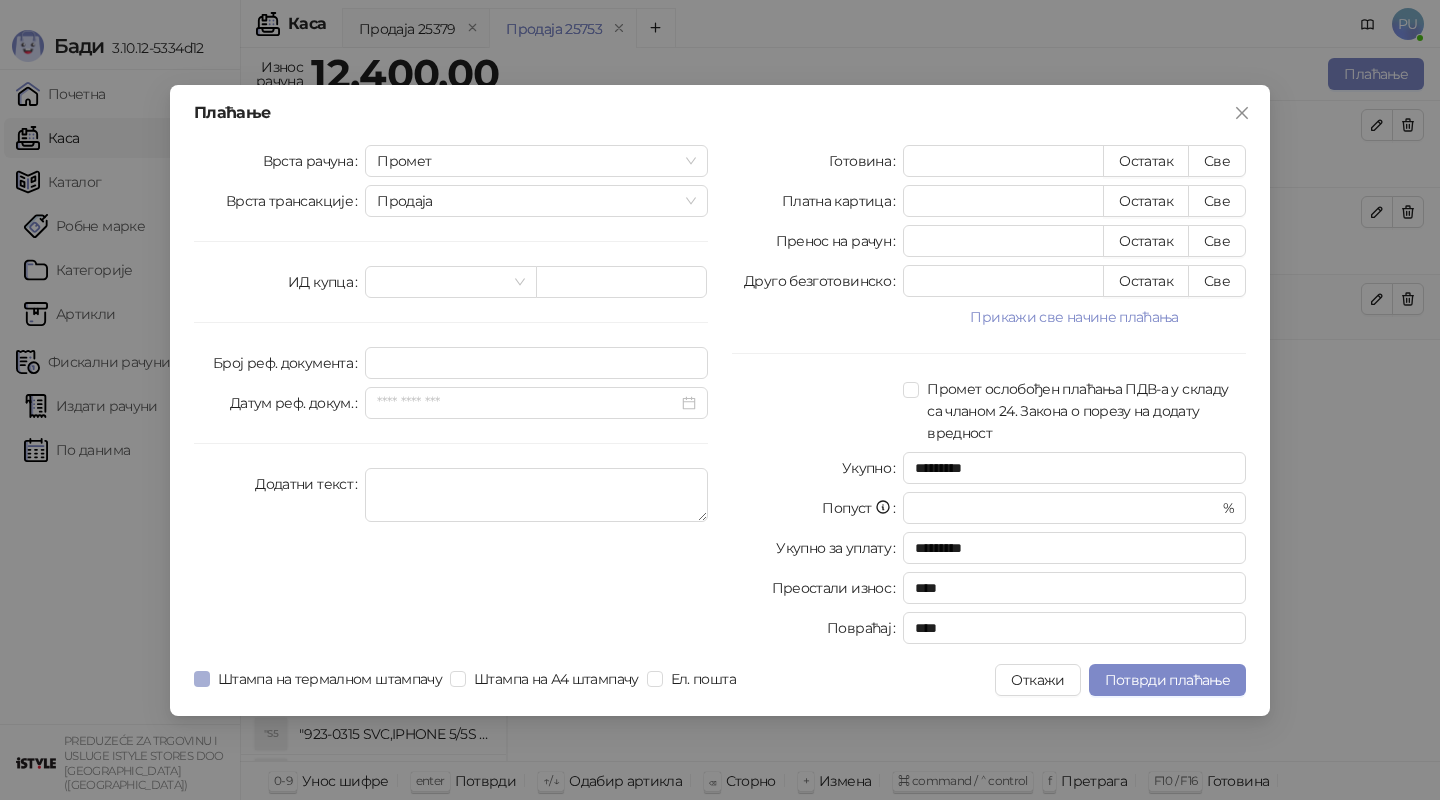 click on "Штампа на термалном штампачу" at bounding box center (330, 679) 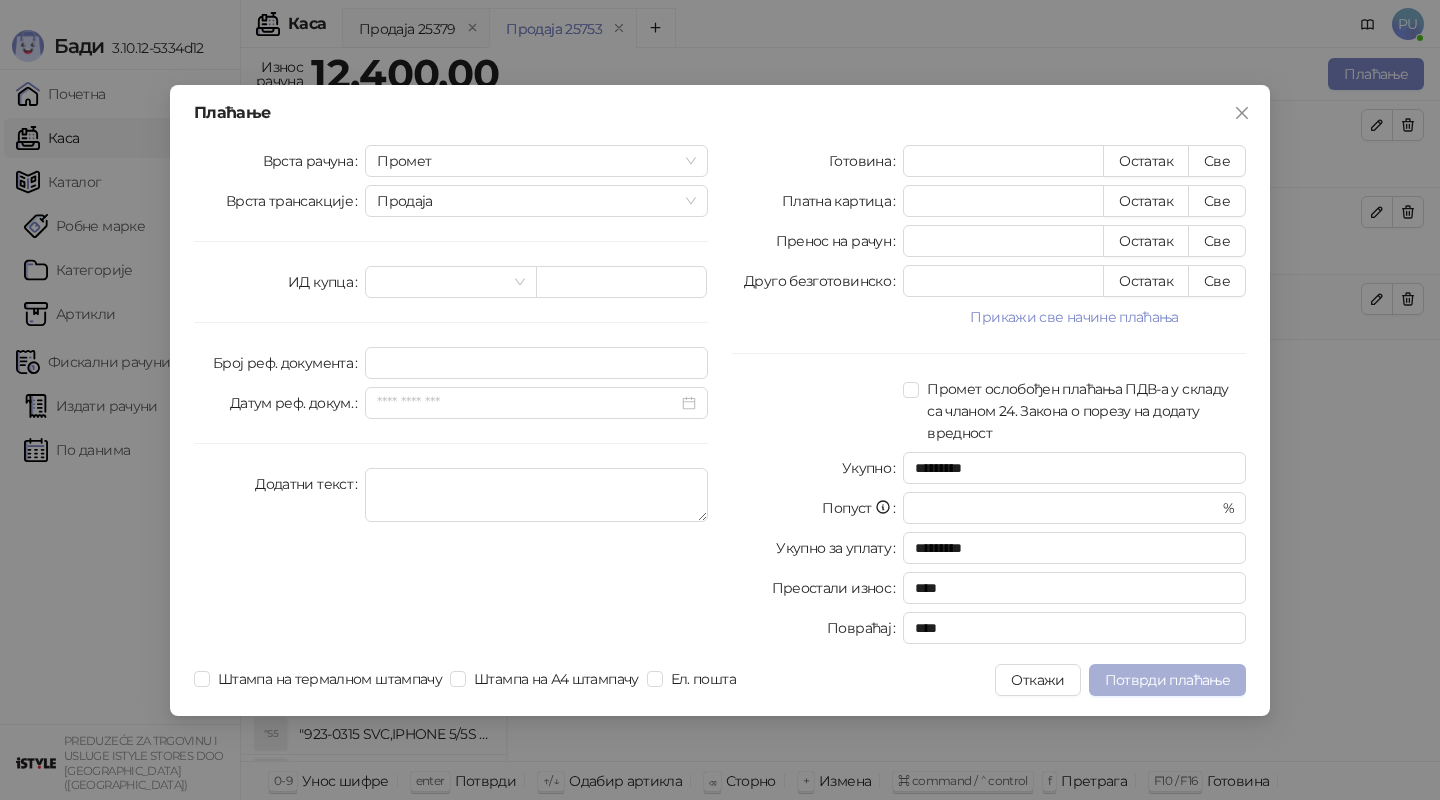 click on "Потврди плаћање" at bounding box center [1167, 680] 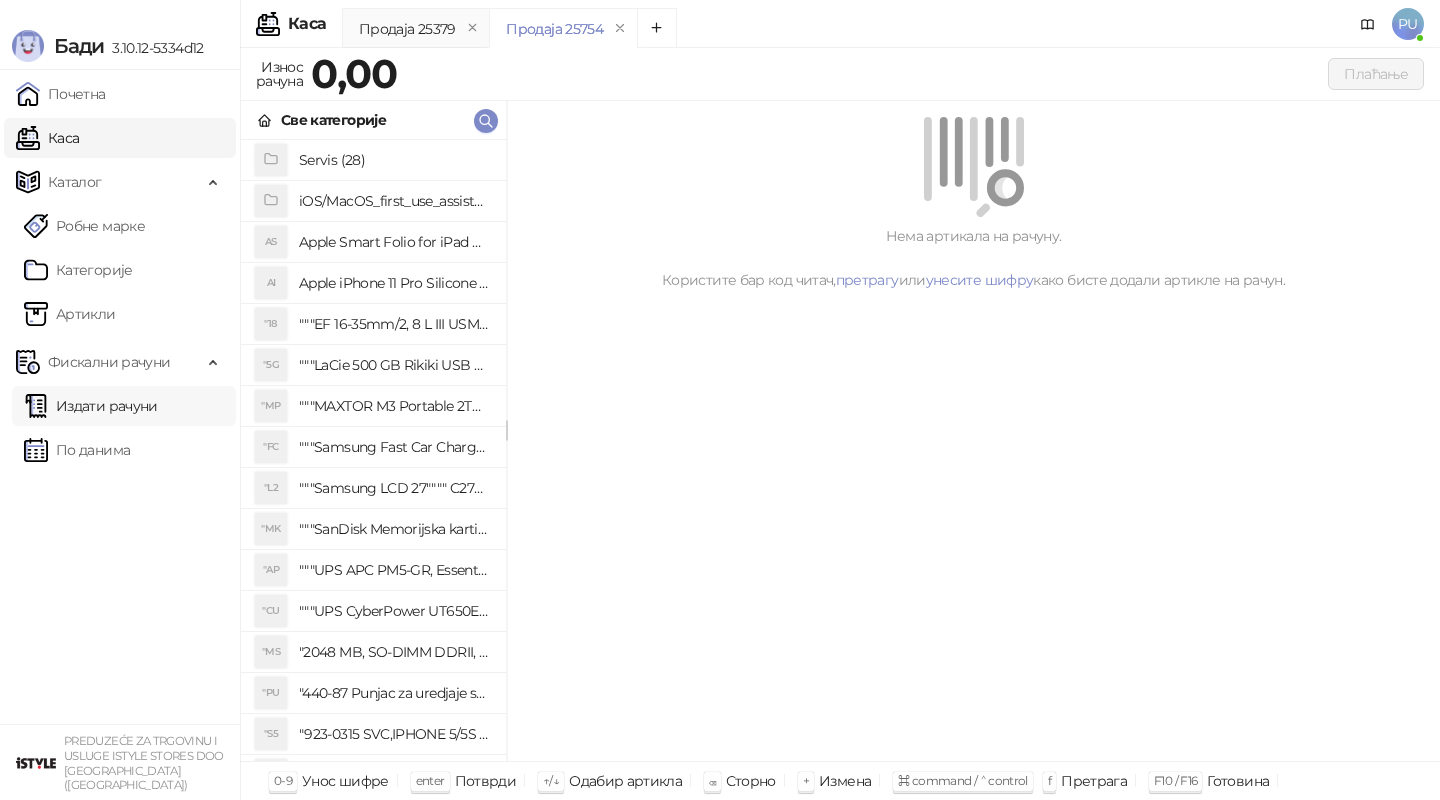 click on "Издати рачуни" at bounding box center (91, 406) 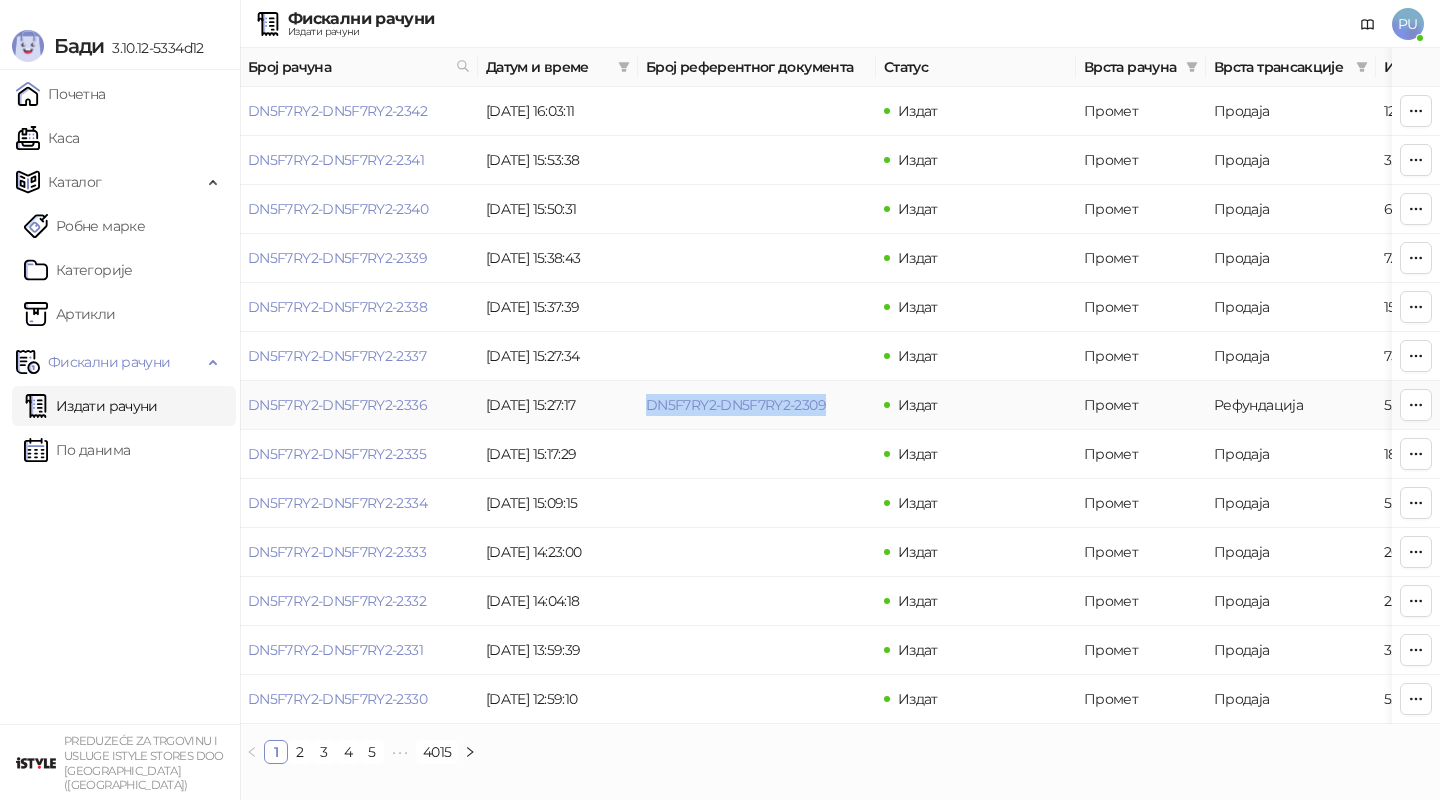 drag, startPoint x: 852, startPoint y: 407, endPoint x: 640, endPoint y: 400, distance: 212.11554 